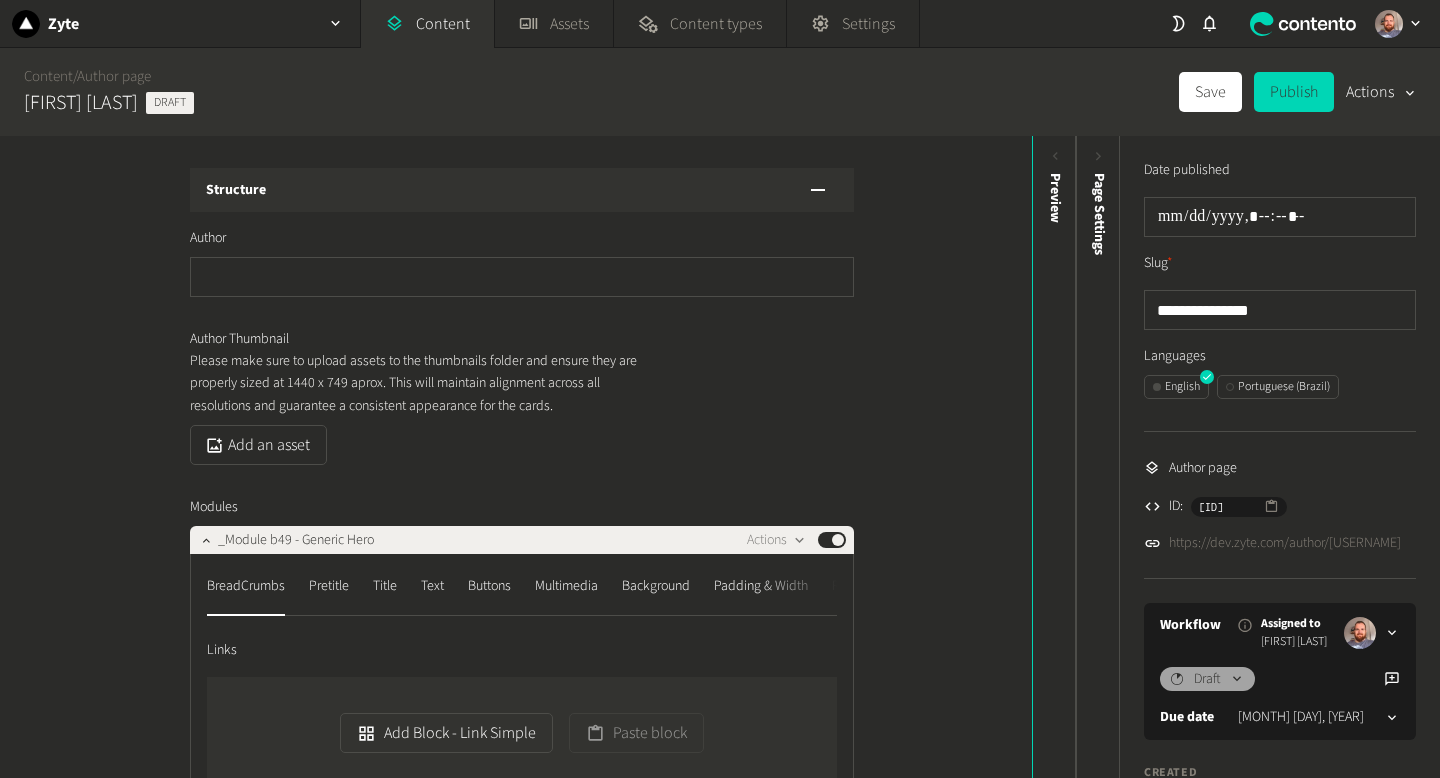 scroll, scrollTop: 0, scrollLeft: 0, axis: both 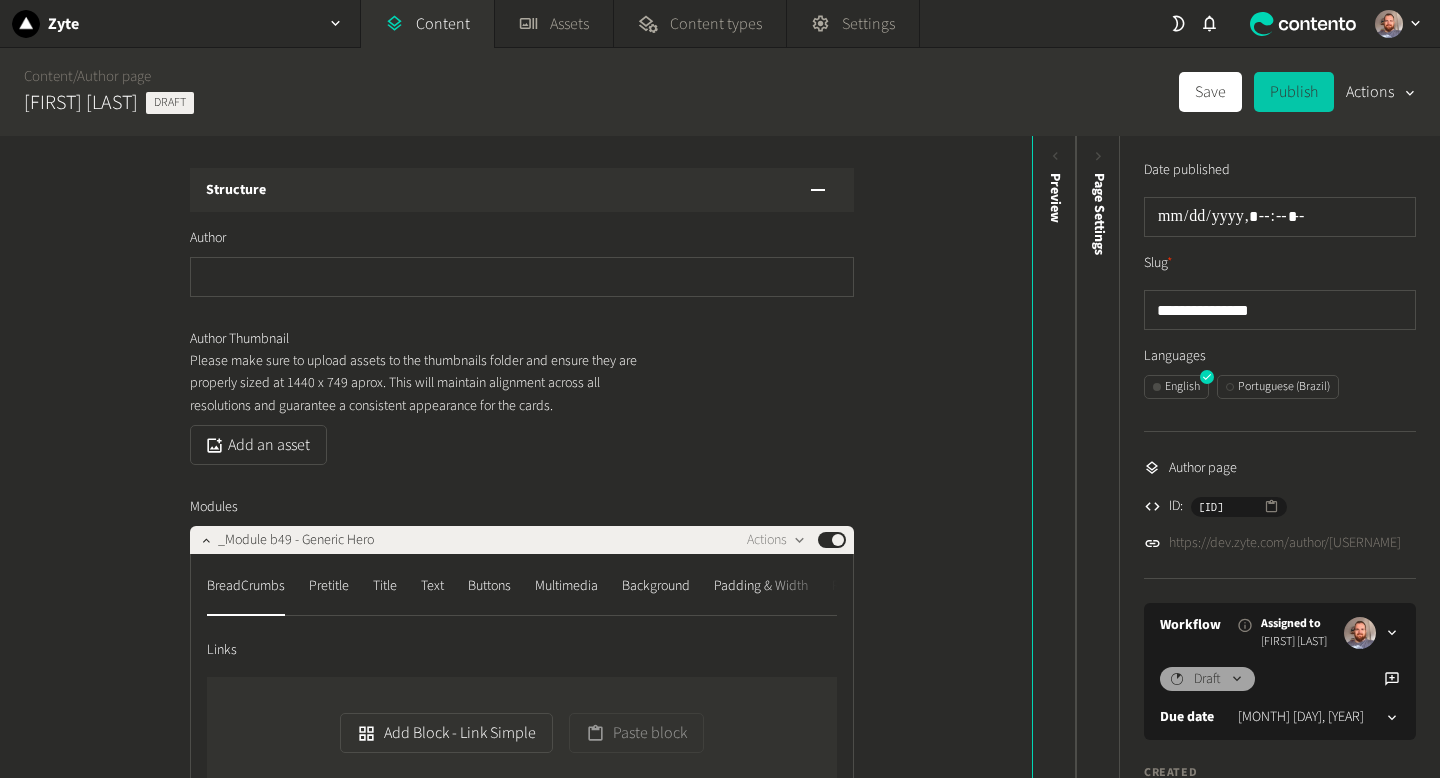 click on "Publish" 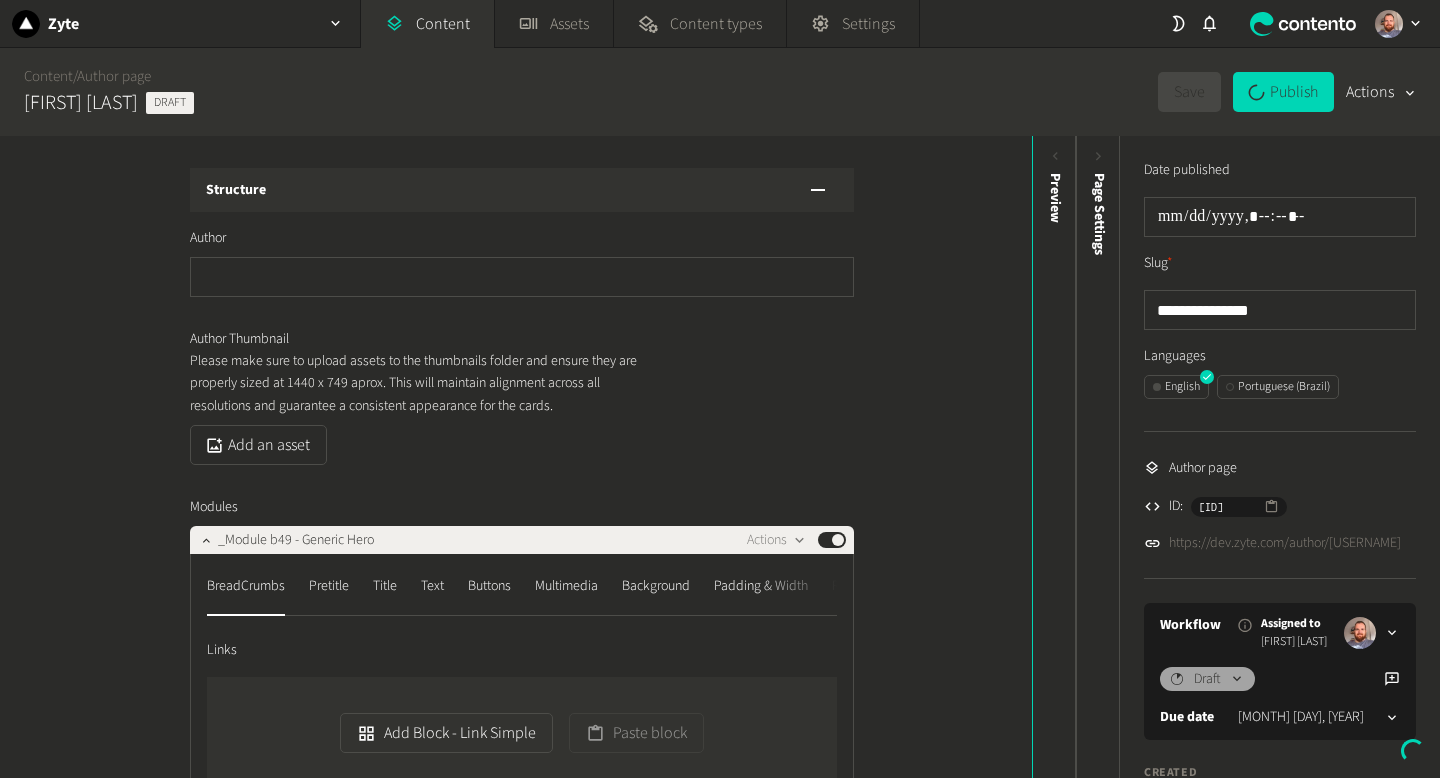 type on "**********" 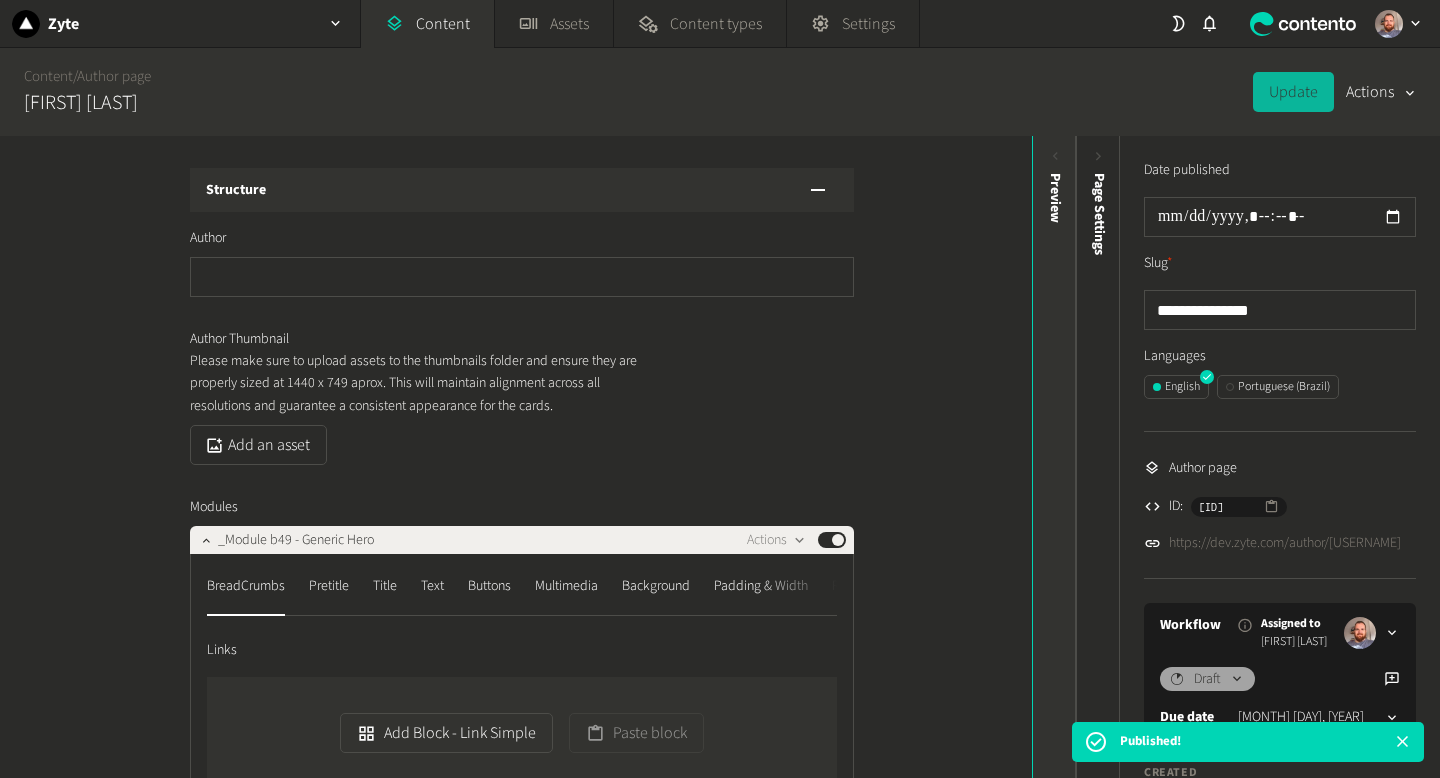 click 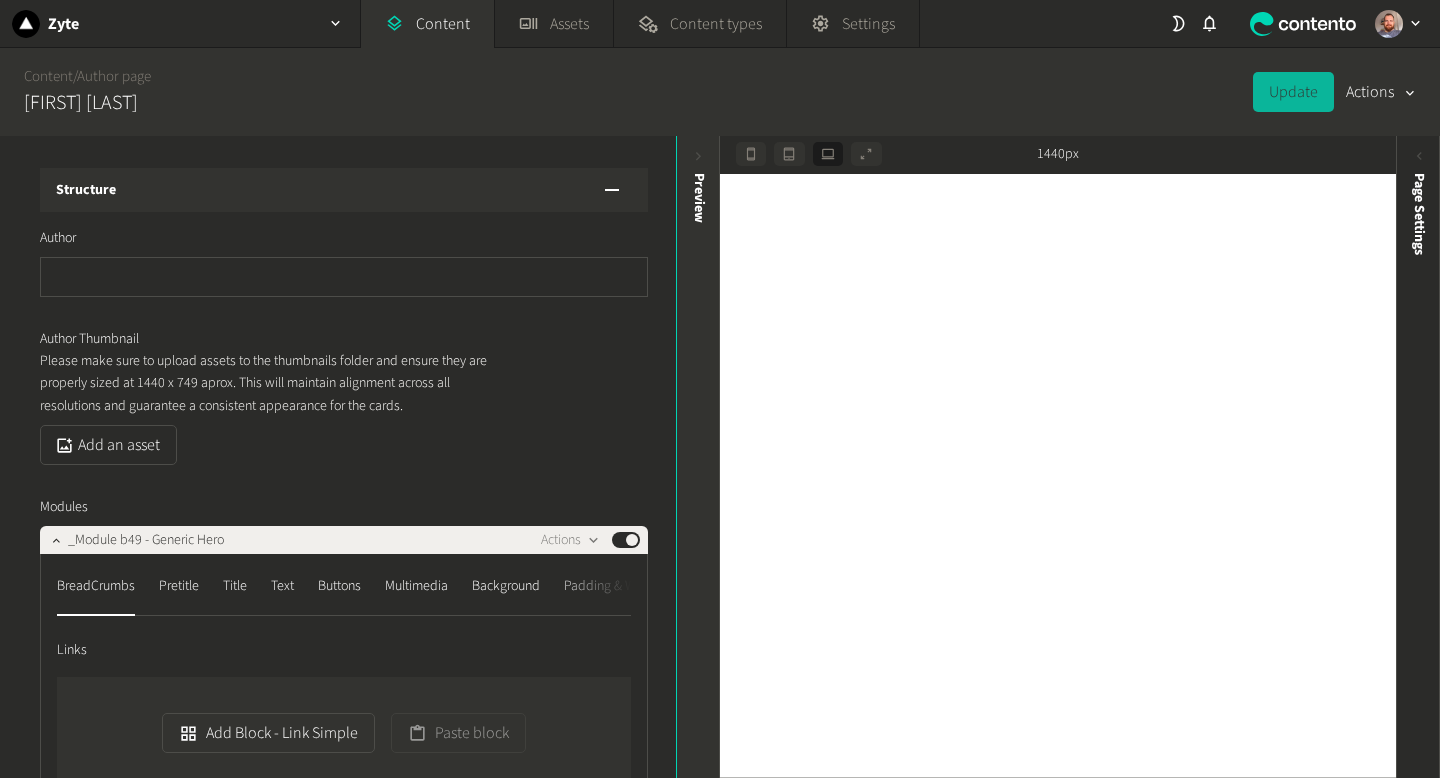 click 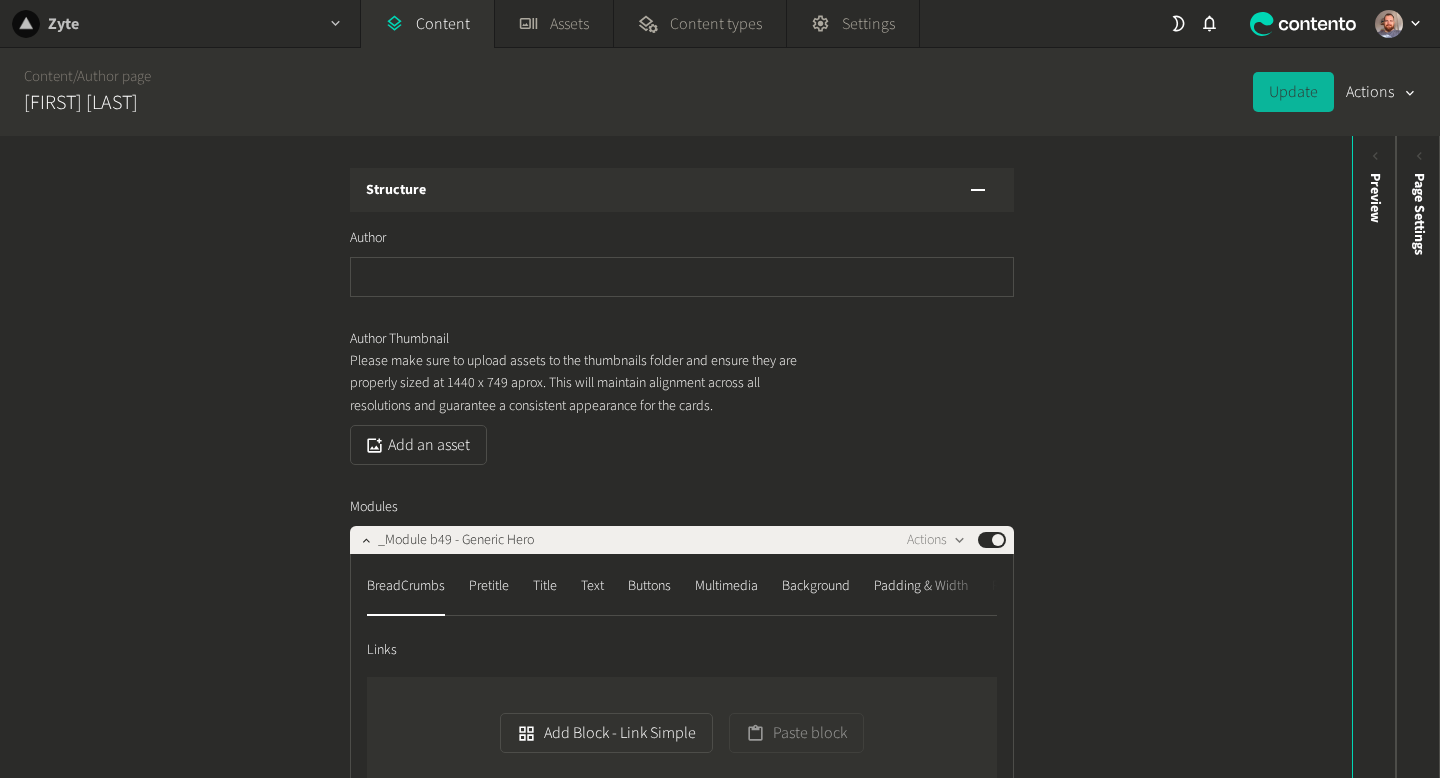 click on "Zyte" 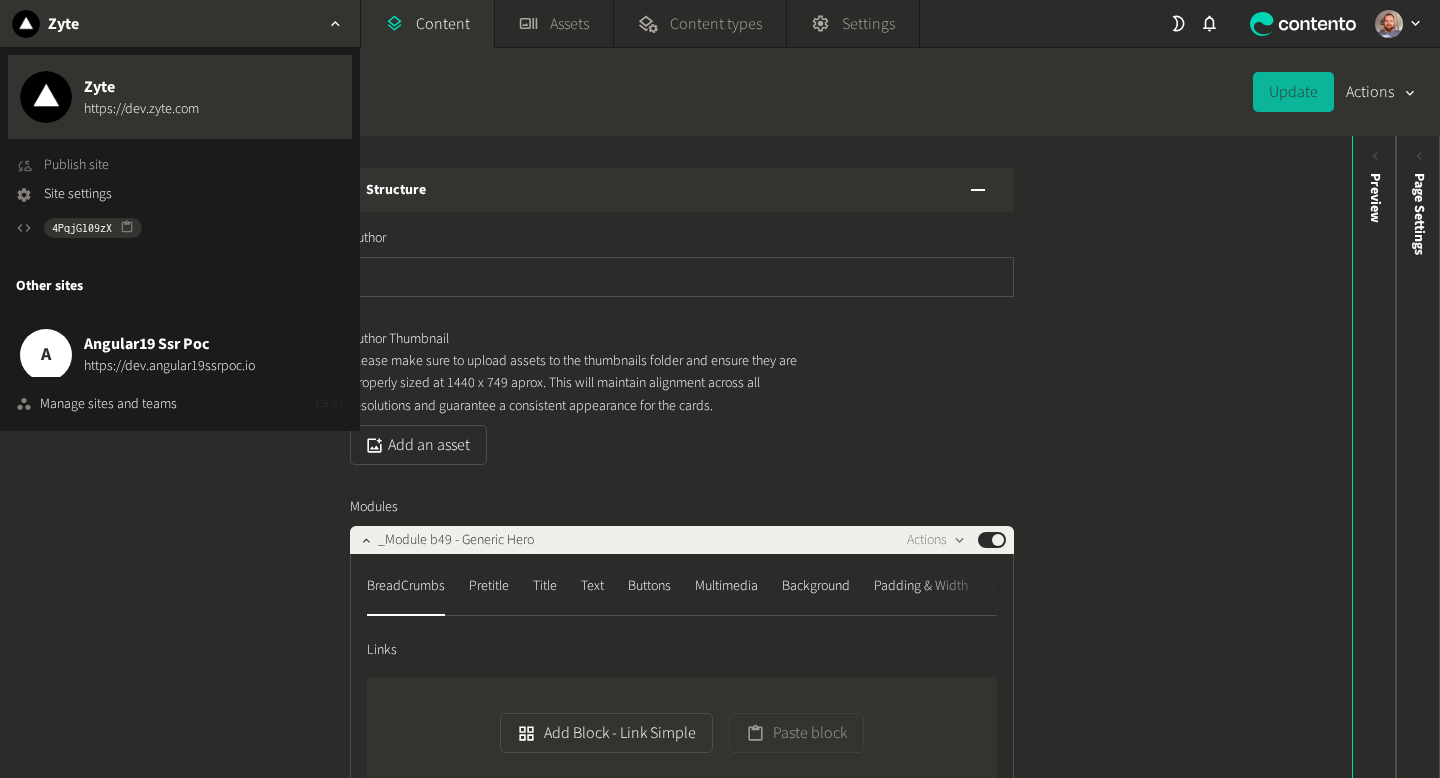 click on "Publish site" 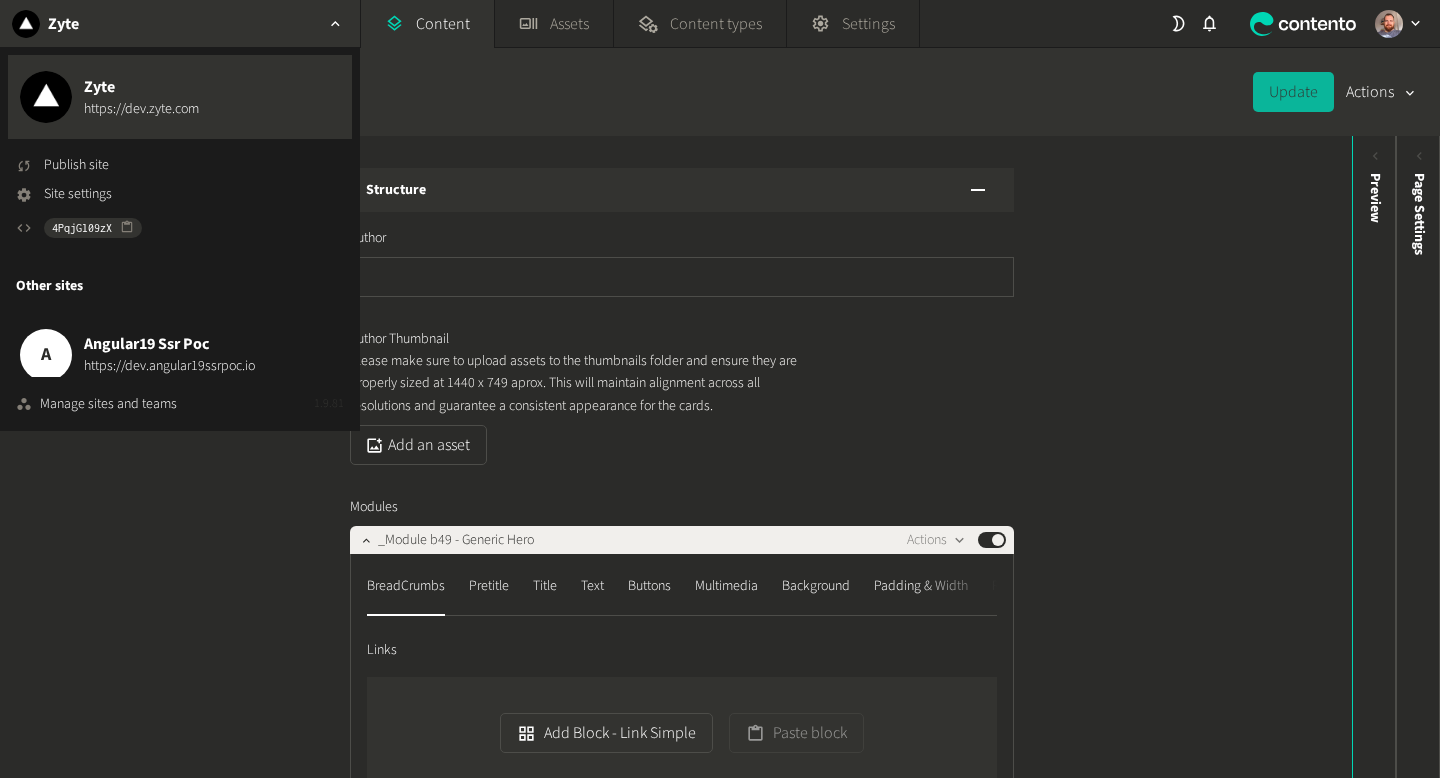 click on "**********" 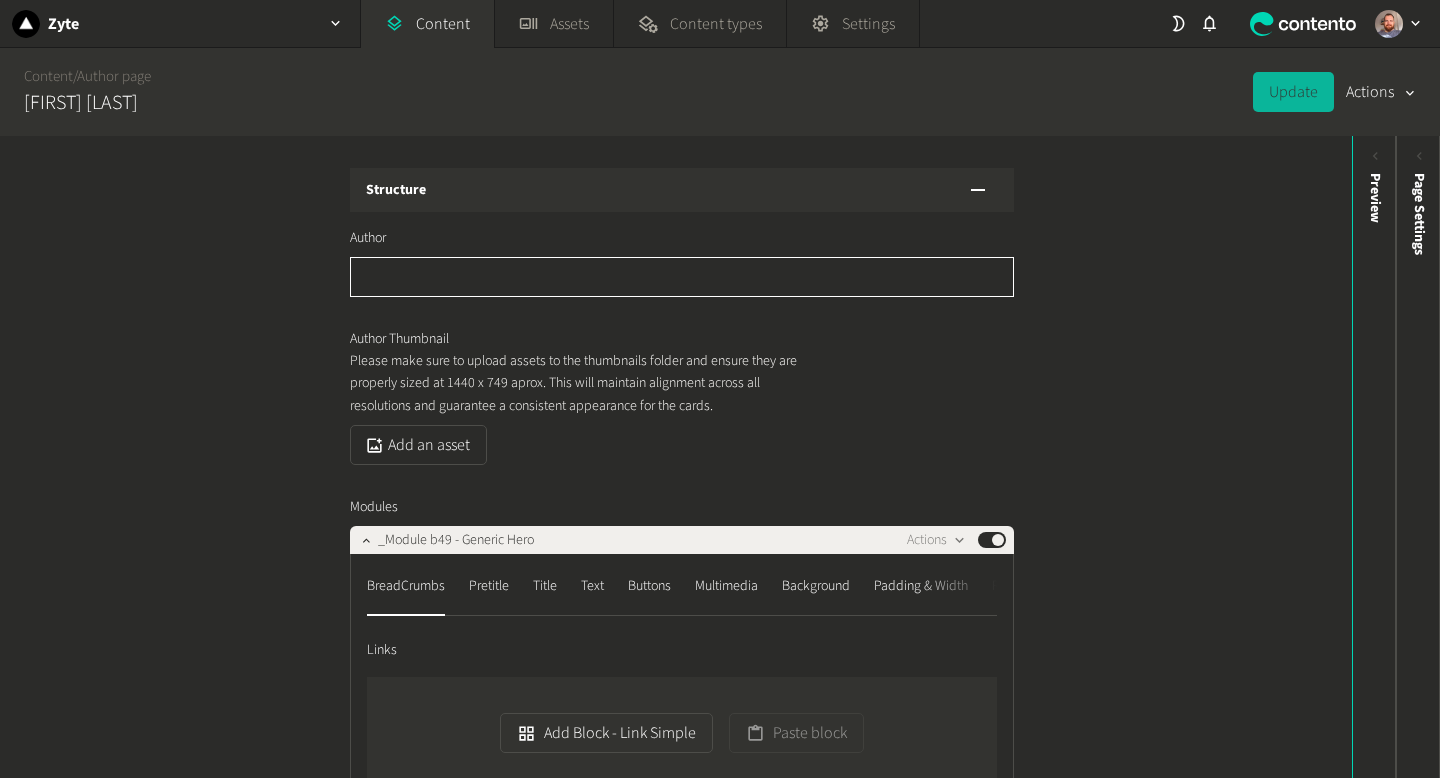 click 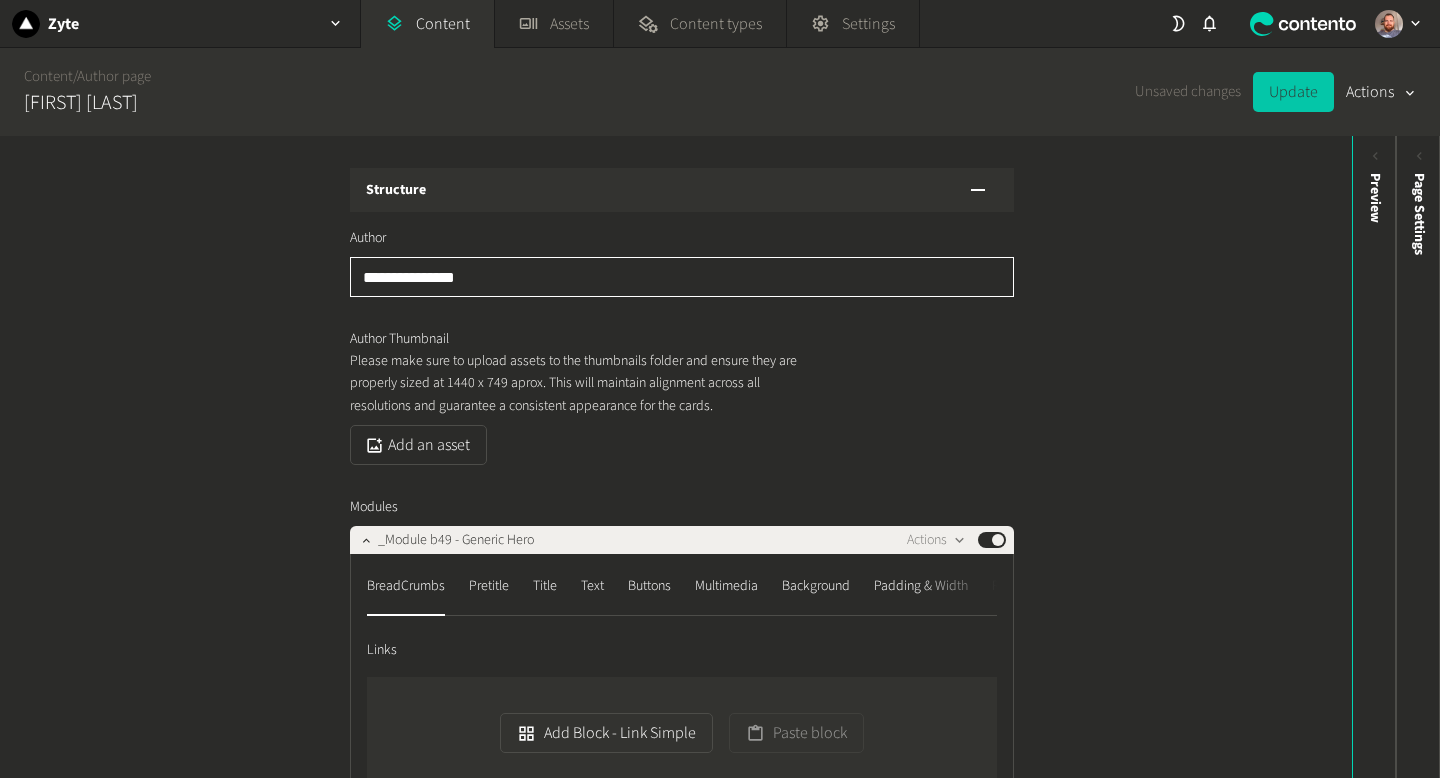 type on "**********" 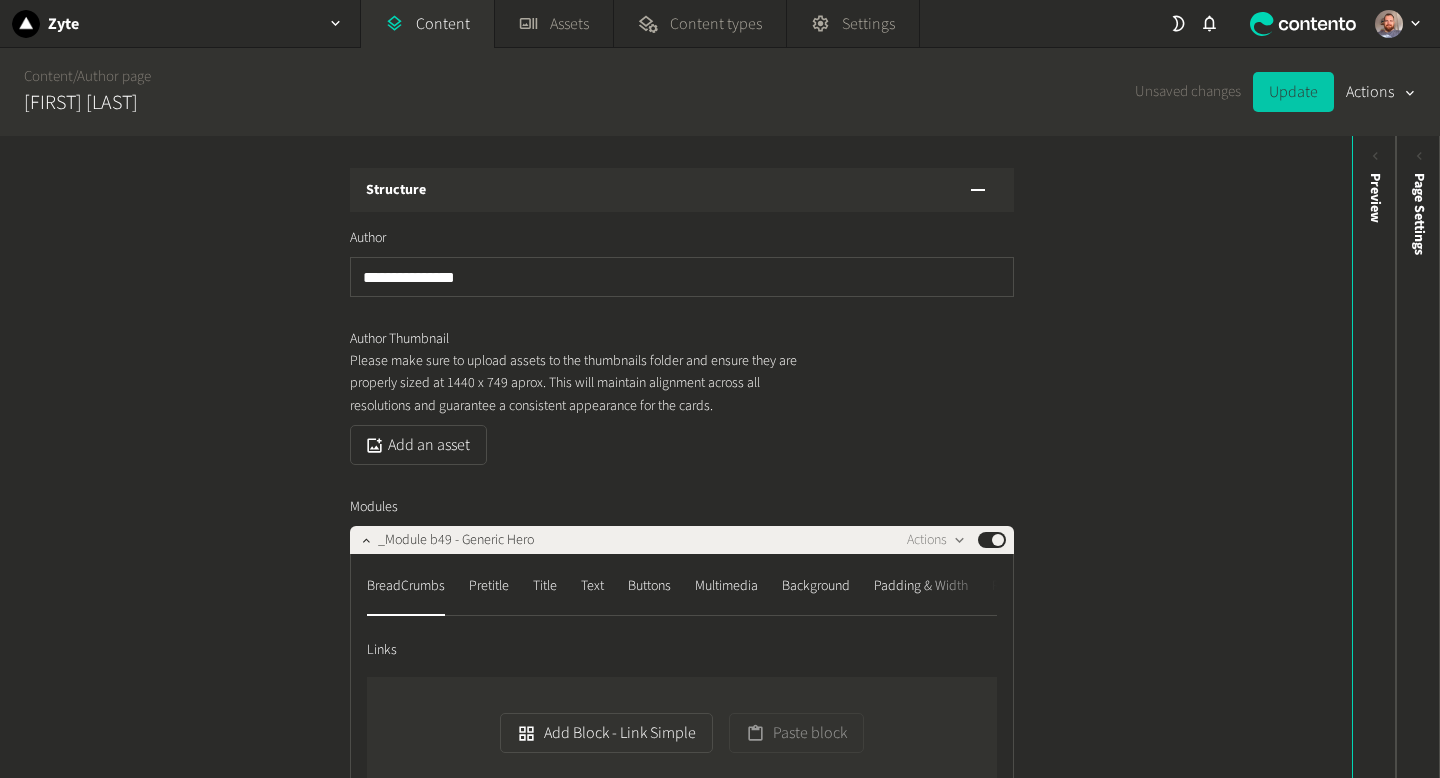 click on "Update" 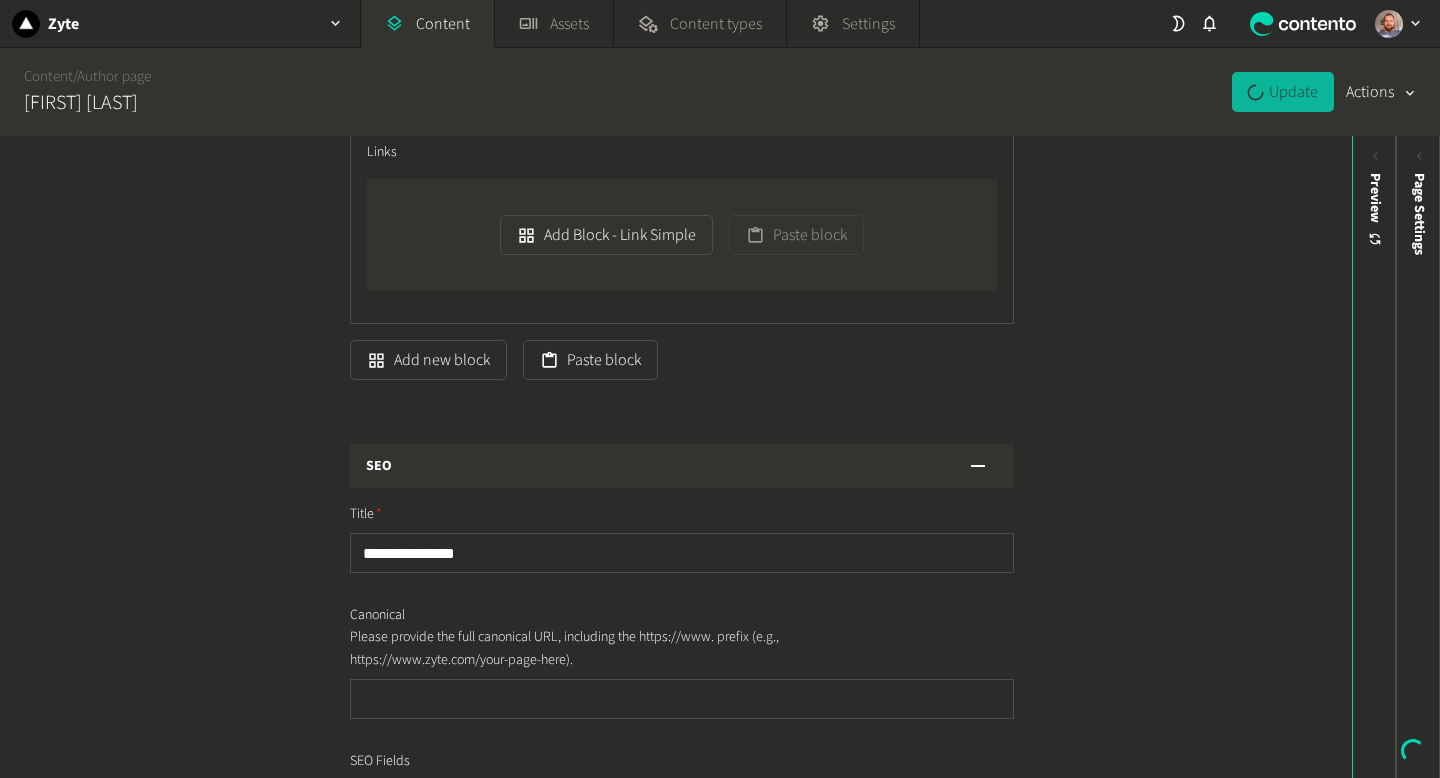 type on "**********" 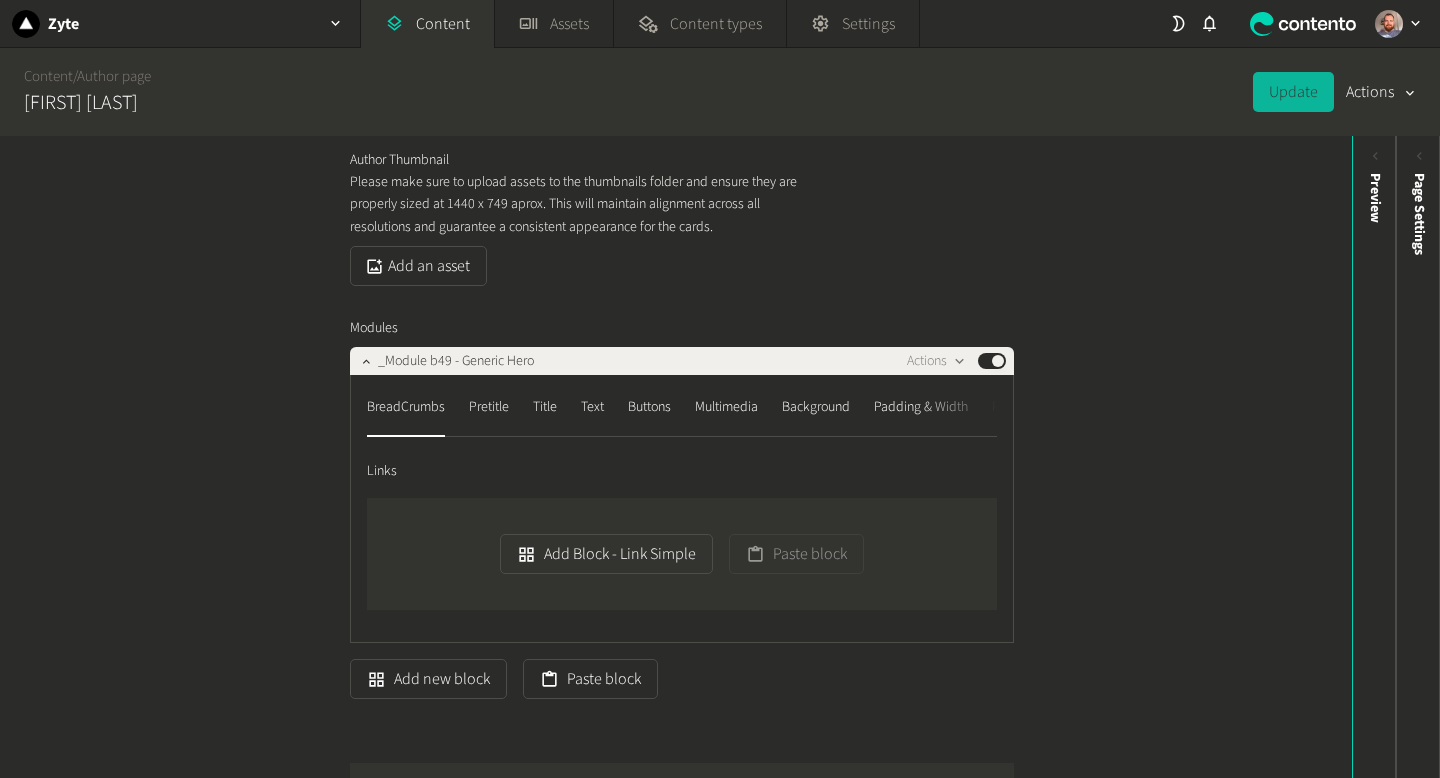 scroll, scrollTop: 0, scrollLeft: 0, axis: both 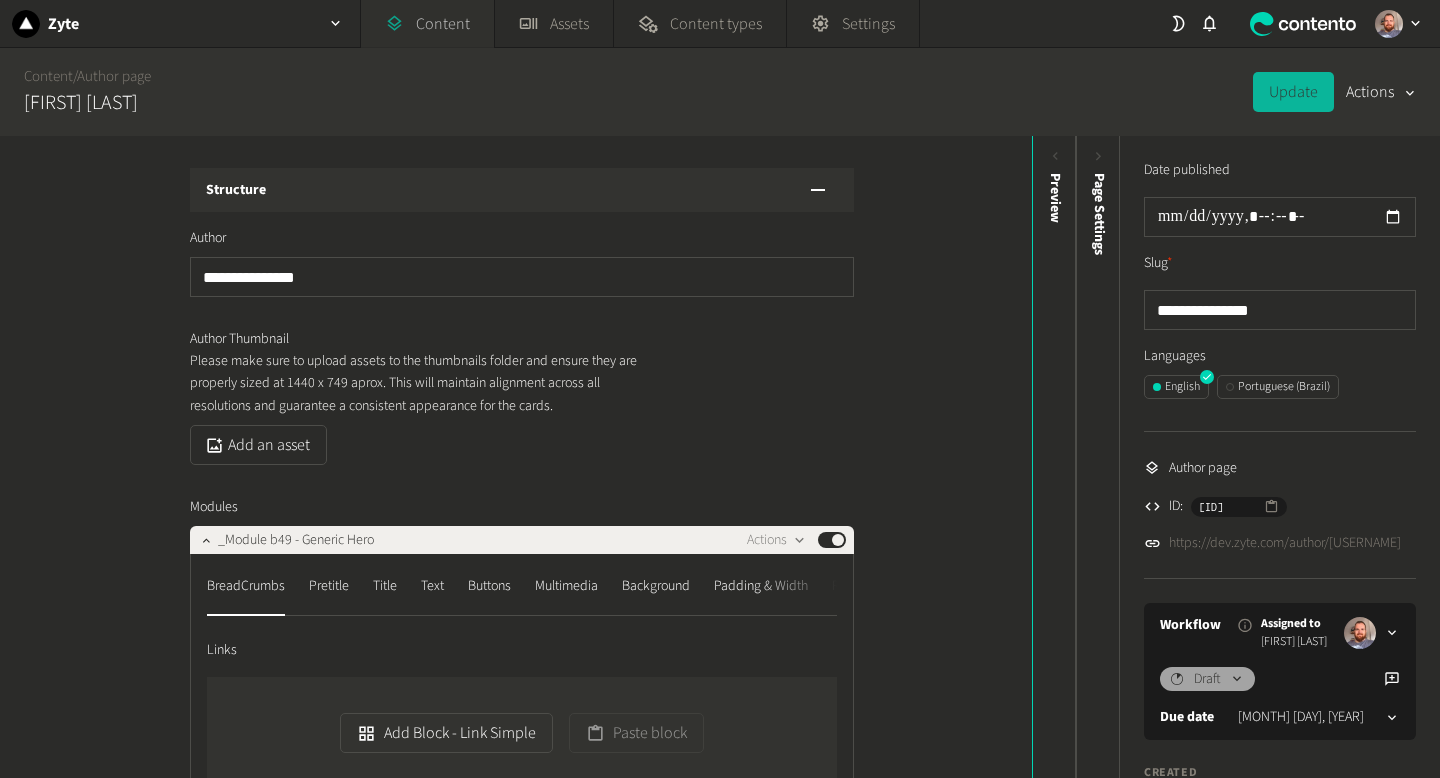 click on "Content" 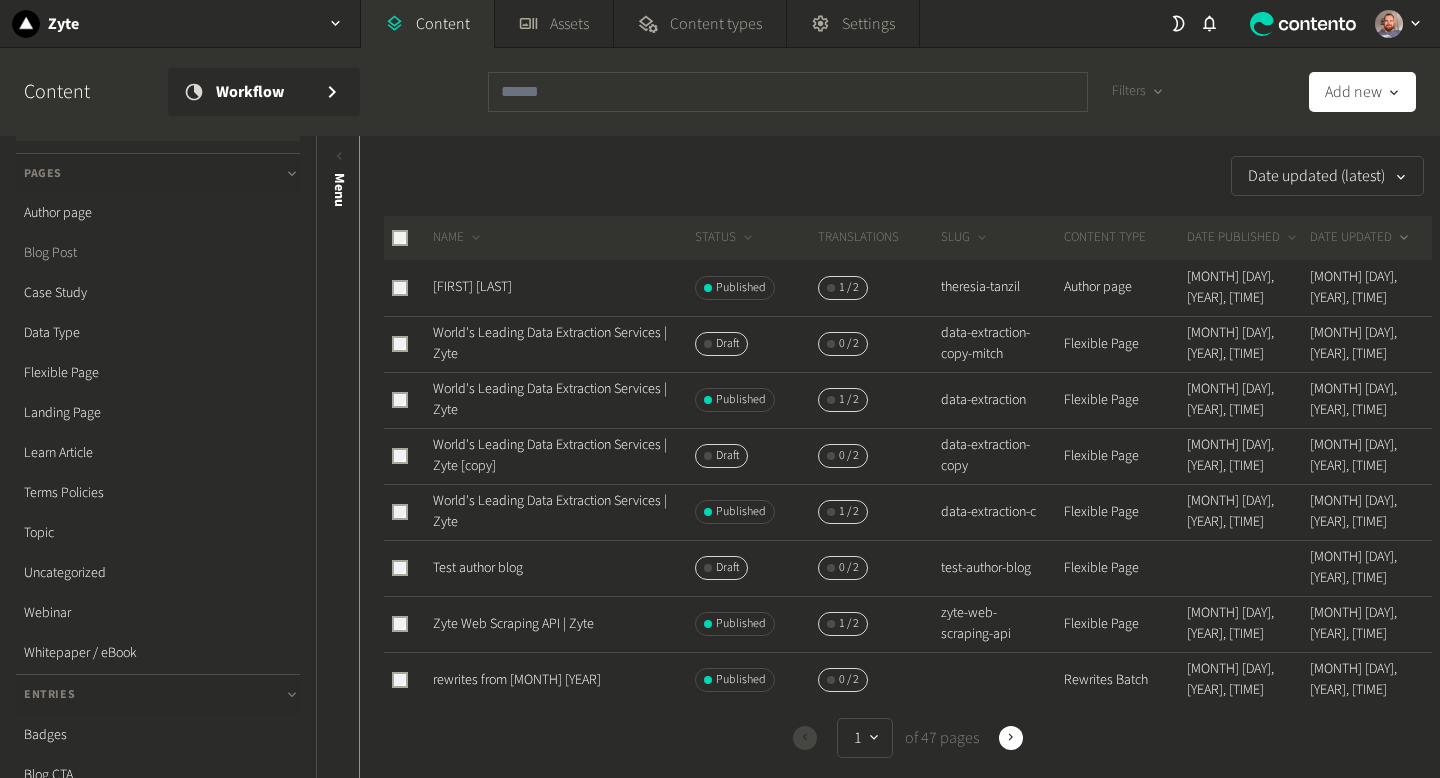 scroll, scrollTop: 0, scrollLeft: 0, axis: both 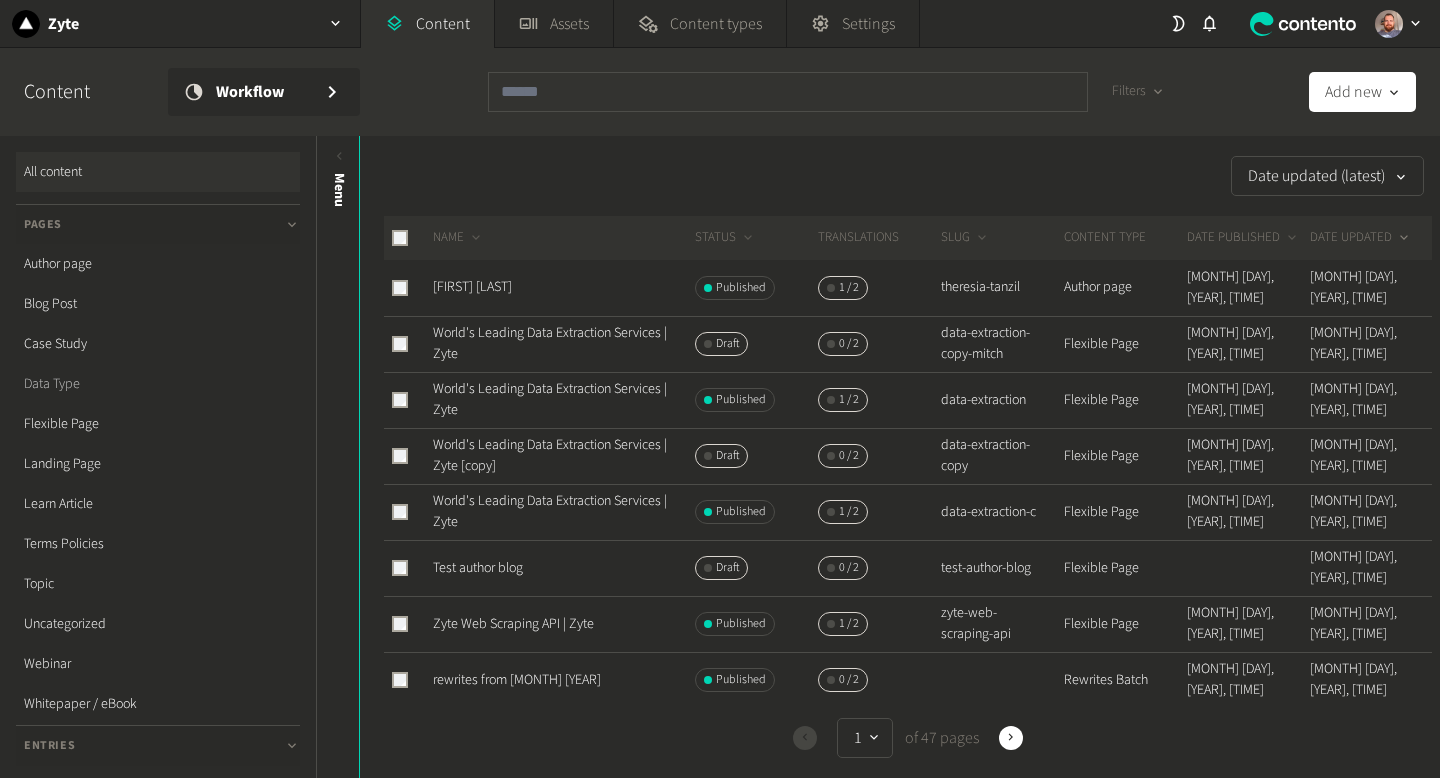 click on "Data Type" 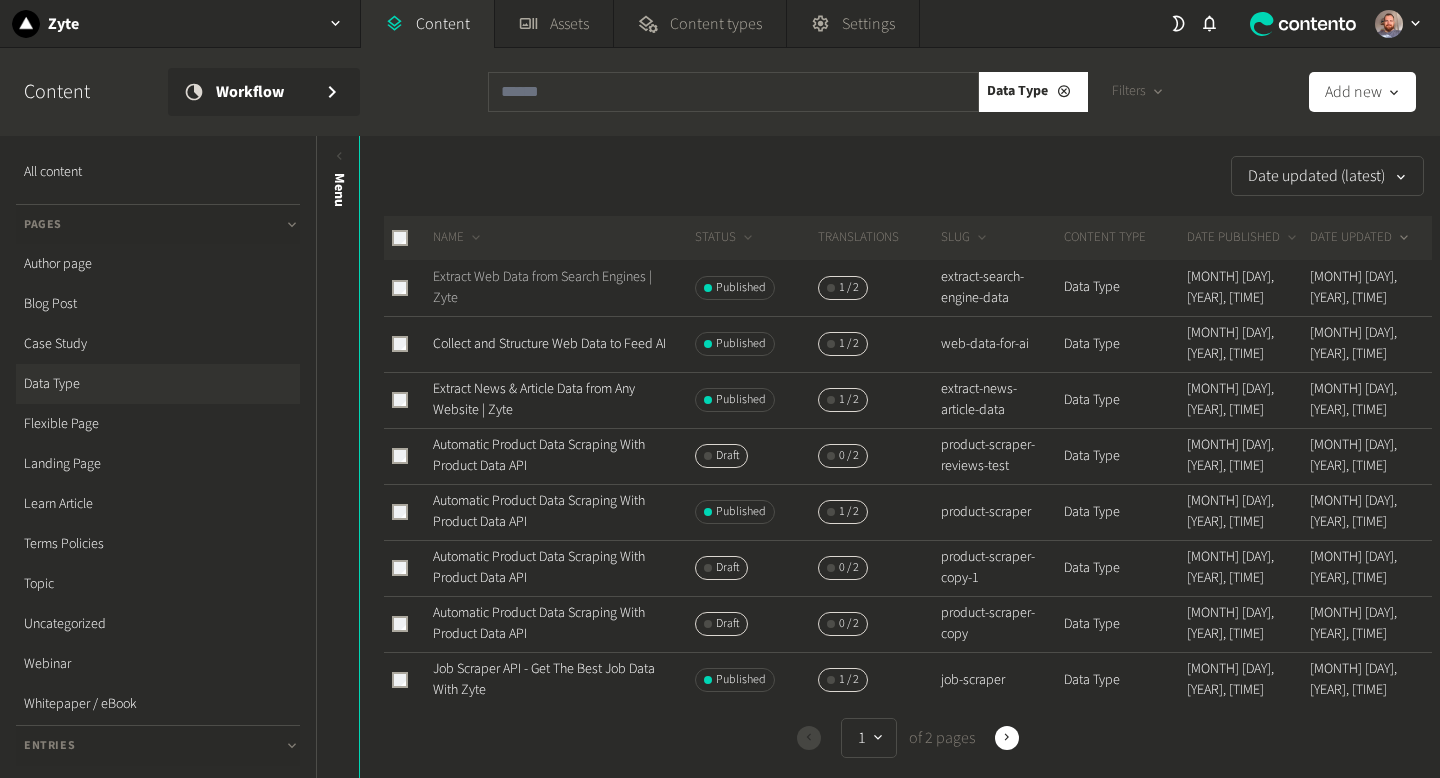 click on "Extract Web Data from Search Engines | Zyte" 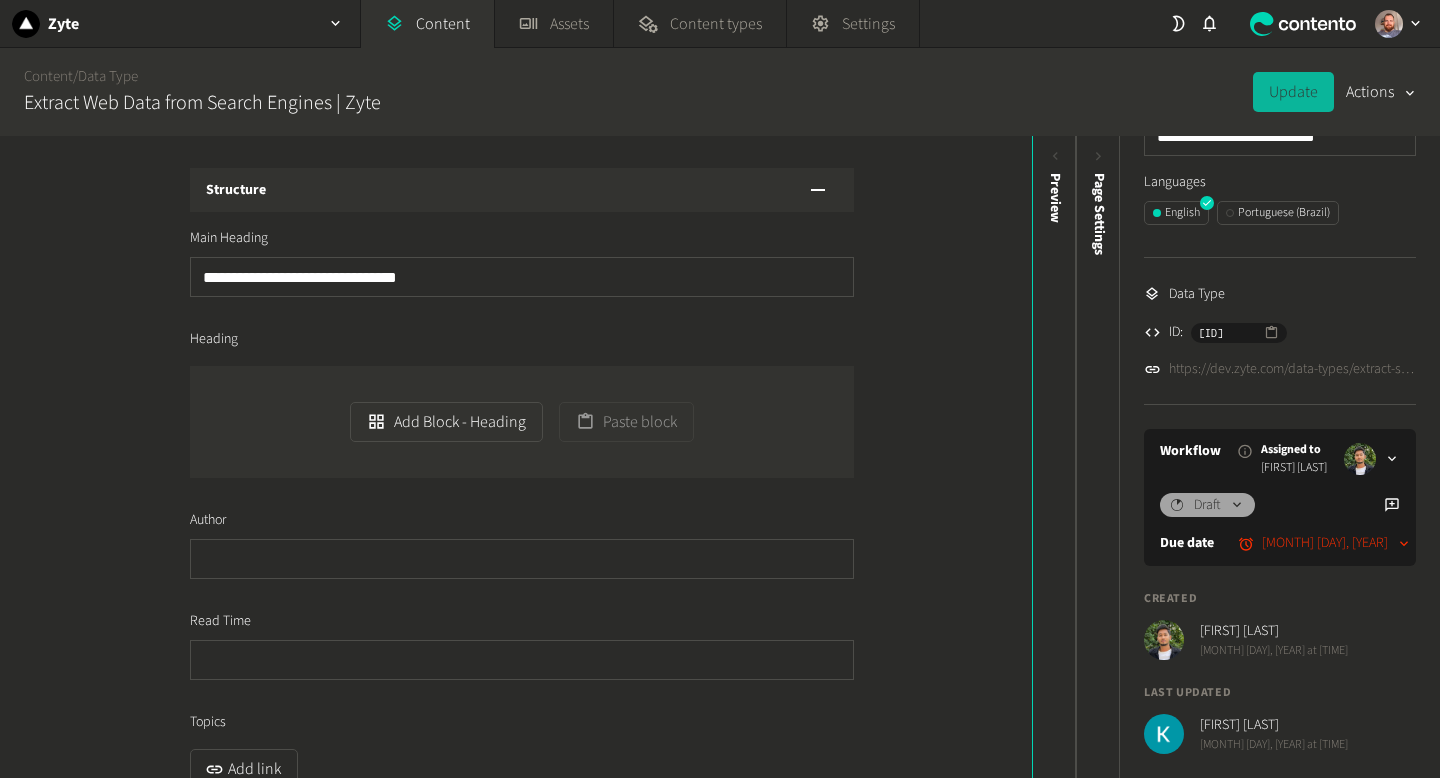 scroll, scrollTop: 0, scrollLeft: 0, axis: both 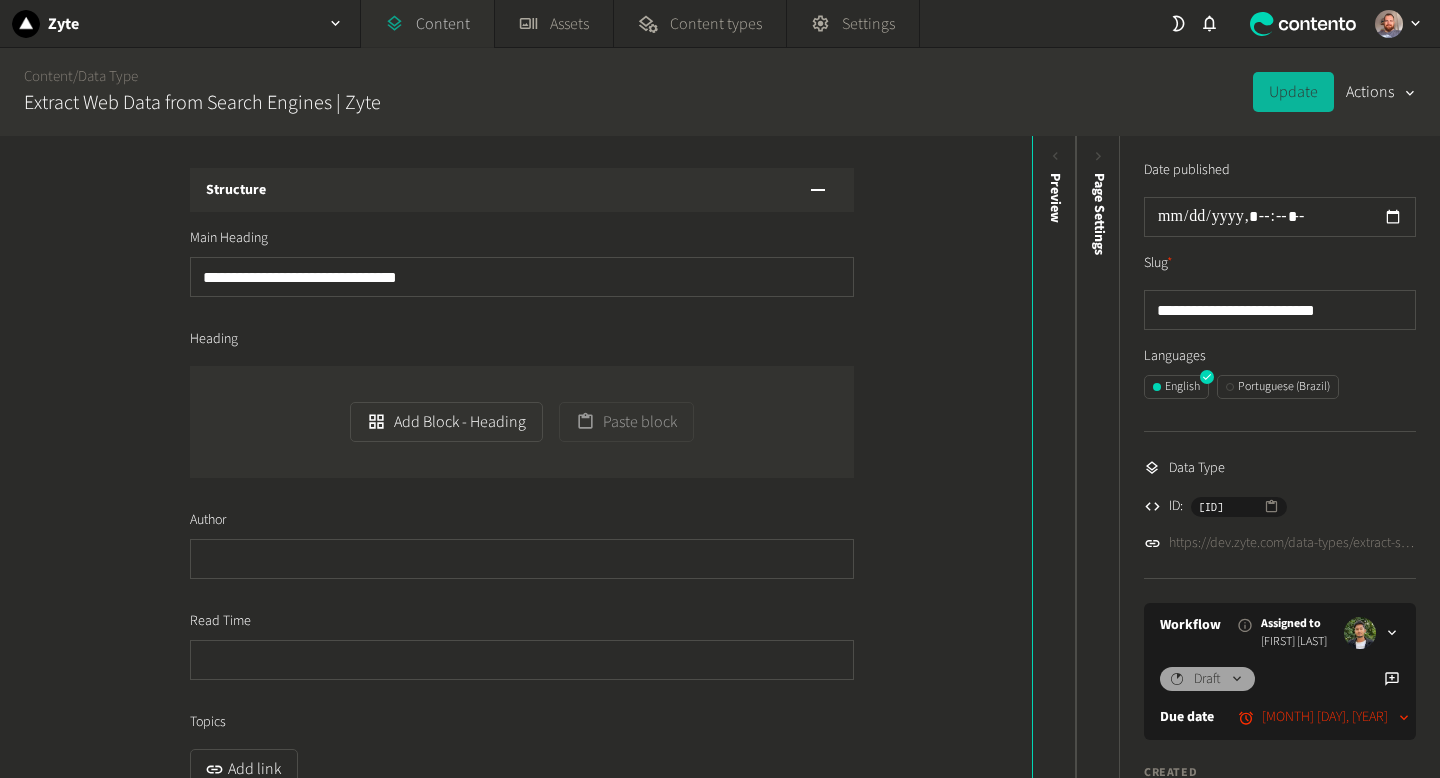 click on "Content" 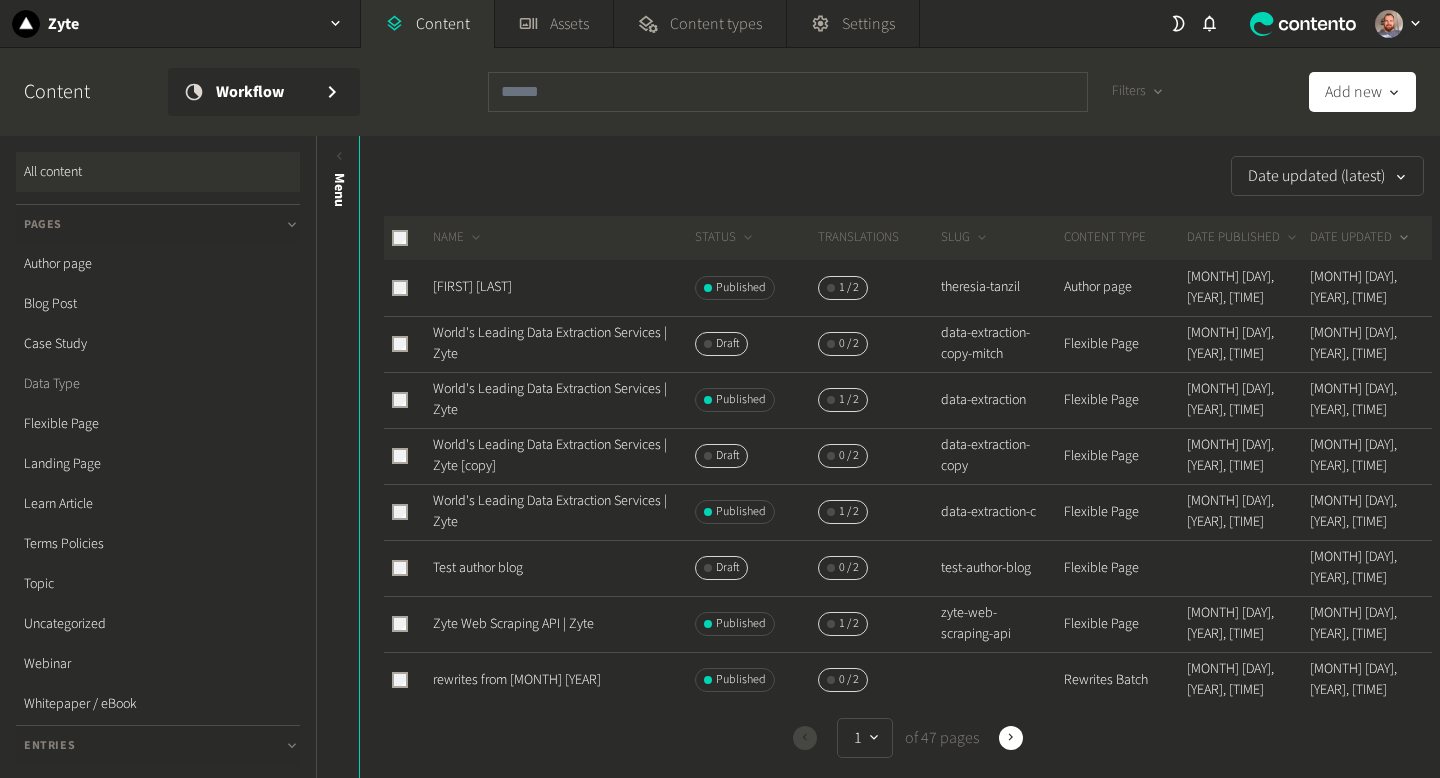 click on "Data Type" 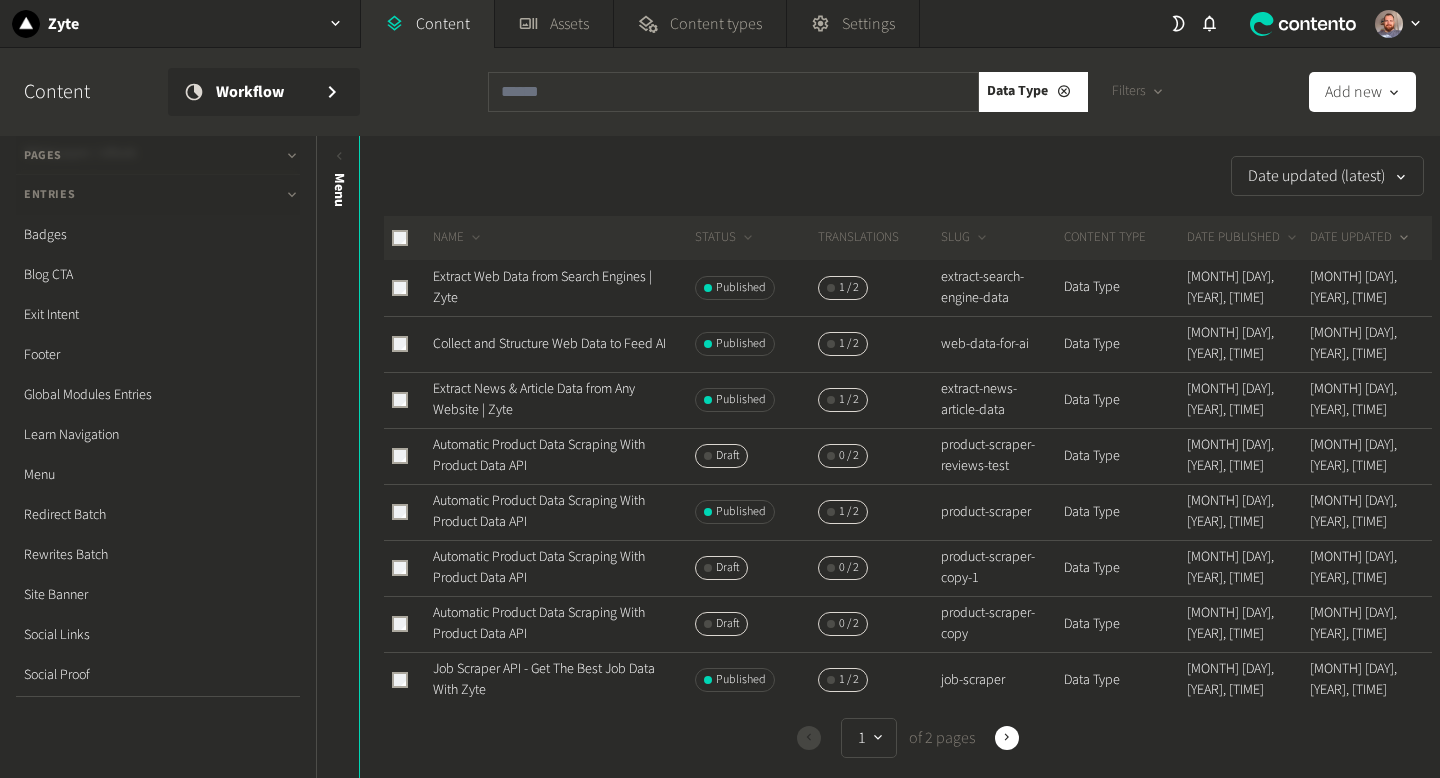 scroll, scrollTop: 566, scrollLeft: 0, axis: vertical 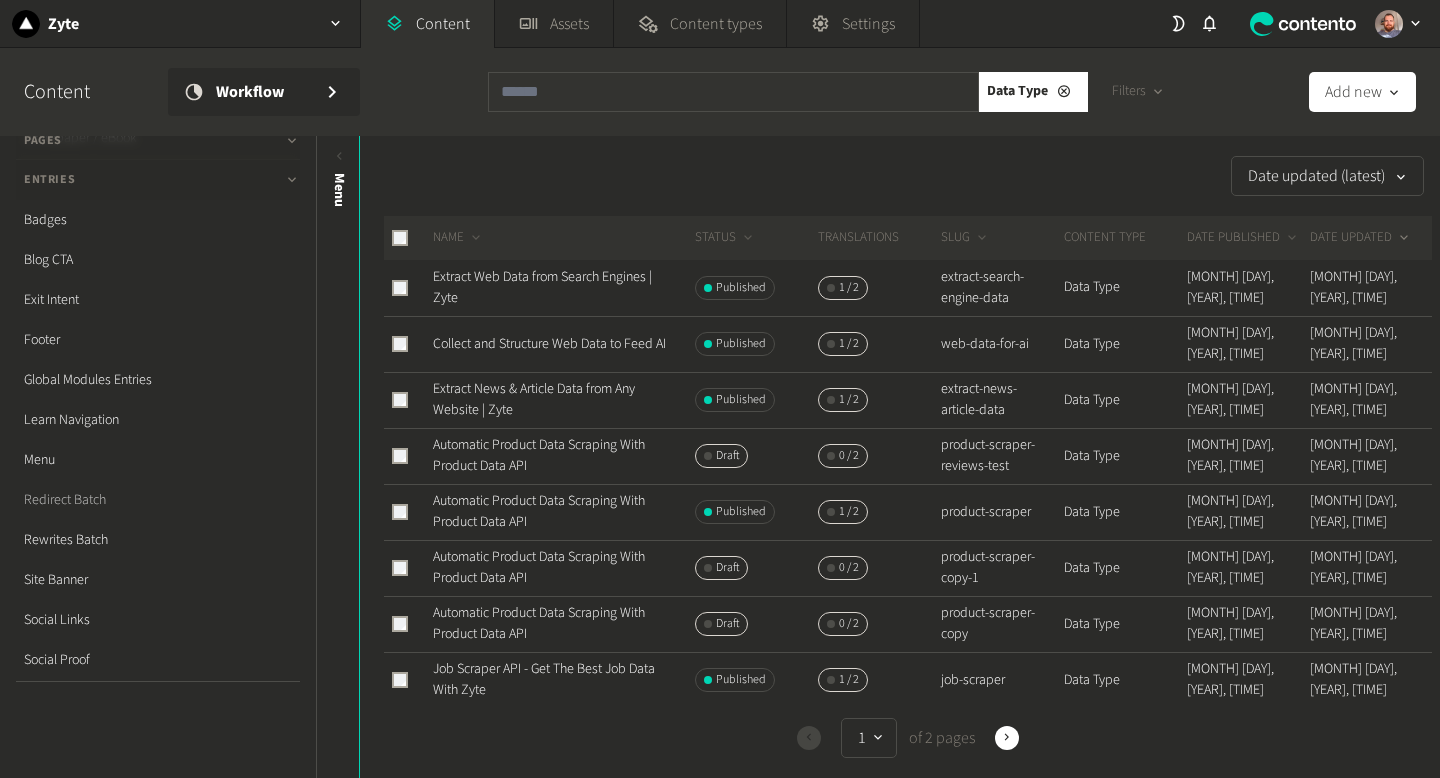 click on "Redirect Batch" 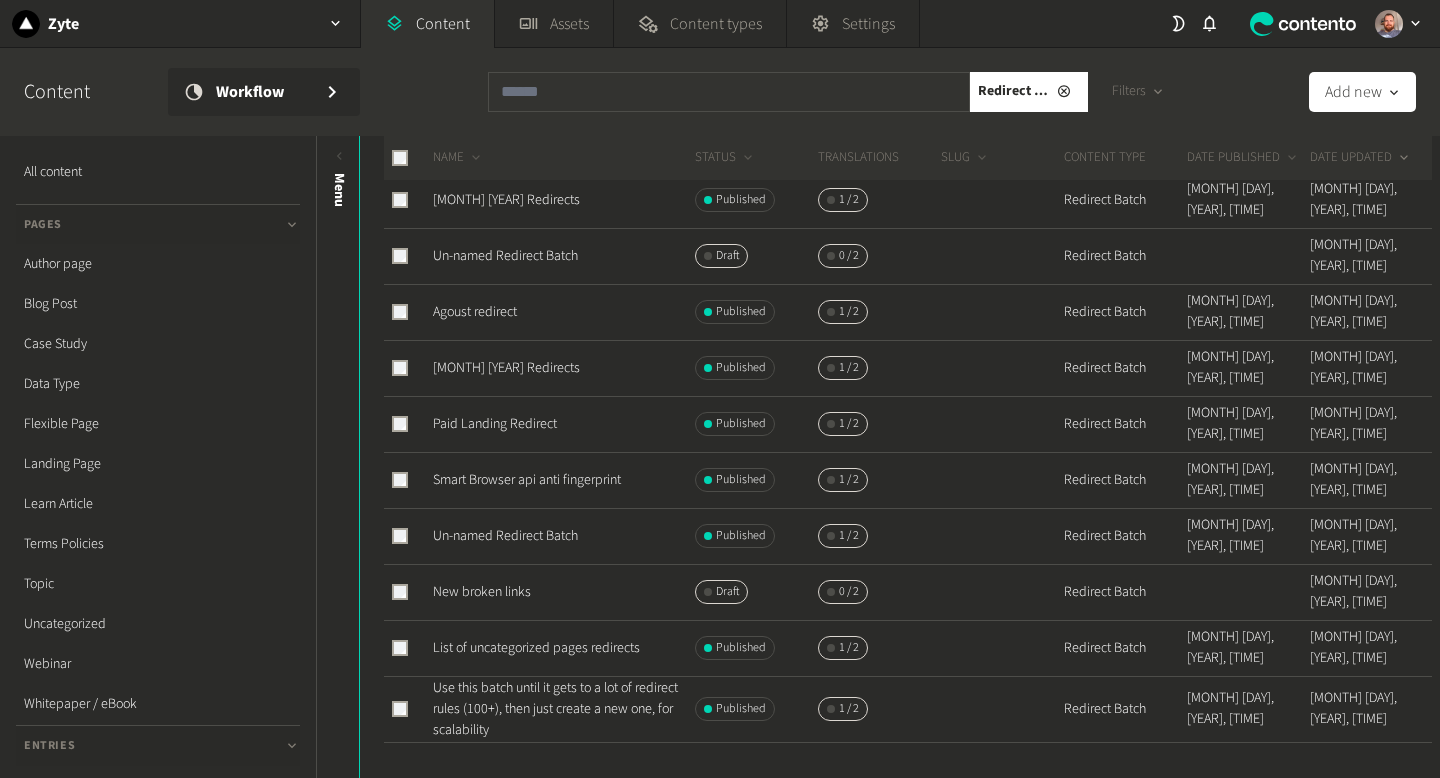 scroll, scrollTop: 684, scrollLeft: 0, axis: vertical 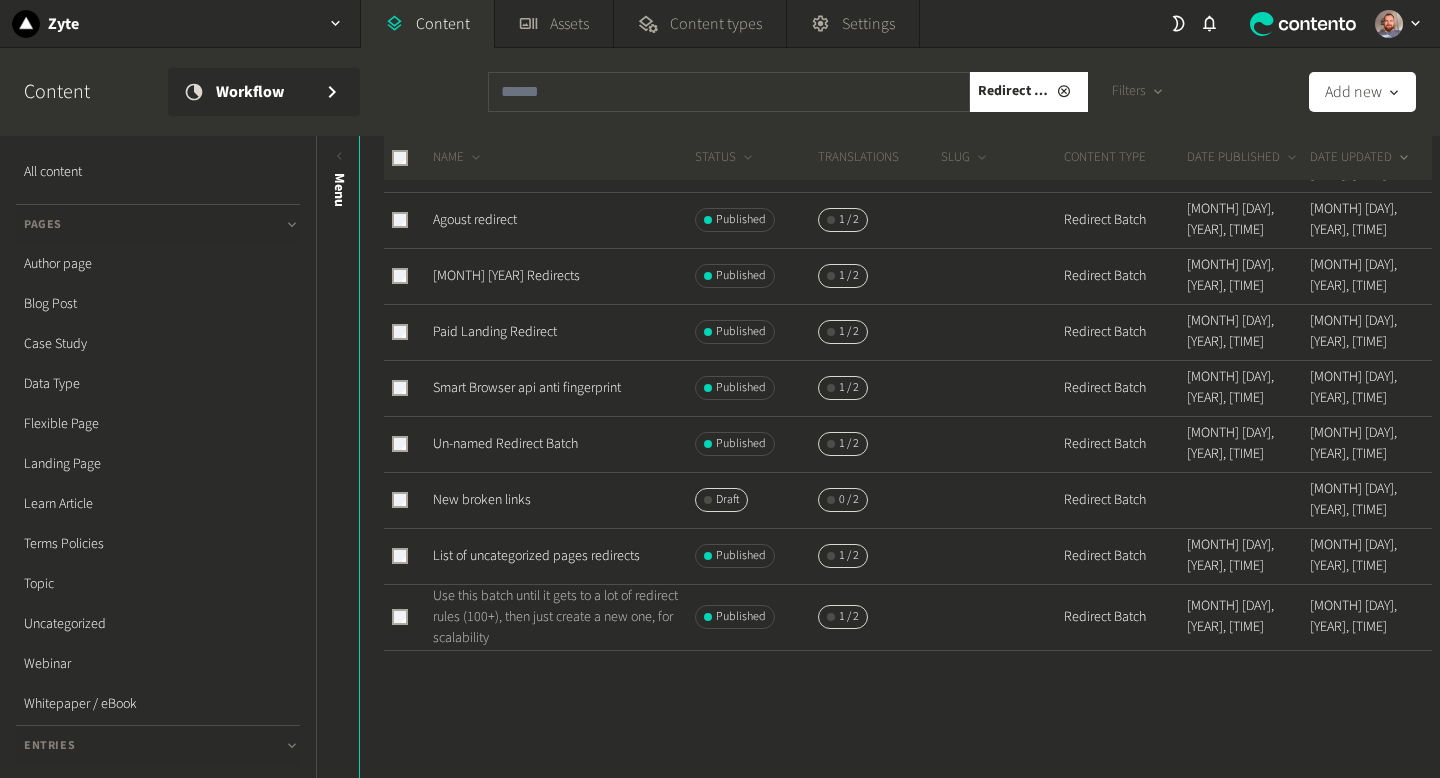 click on "Use this batch until it gets to a lot of redirect rules (100+), then just create a new one, for scalability" 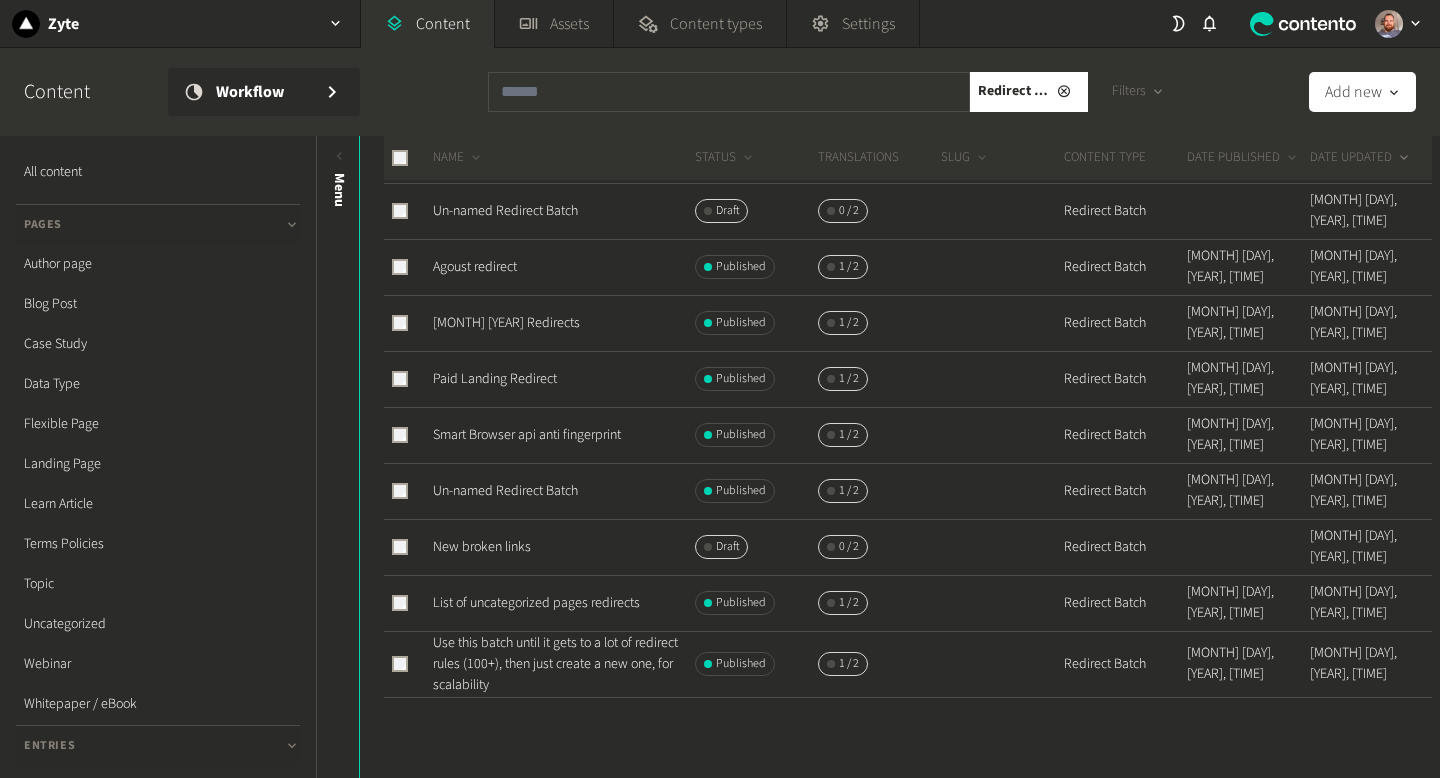 scroll, scrollTop: 684, scrollLeft: 0, axis: vertical 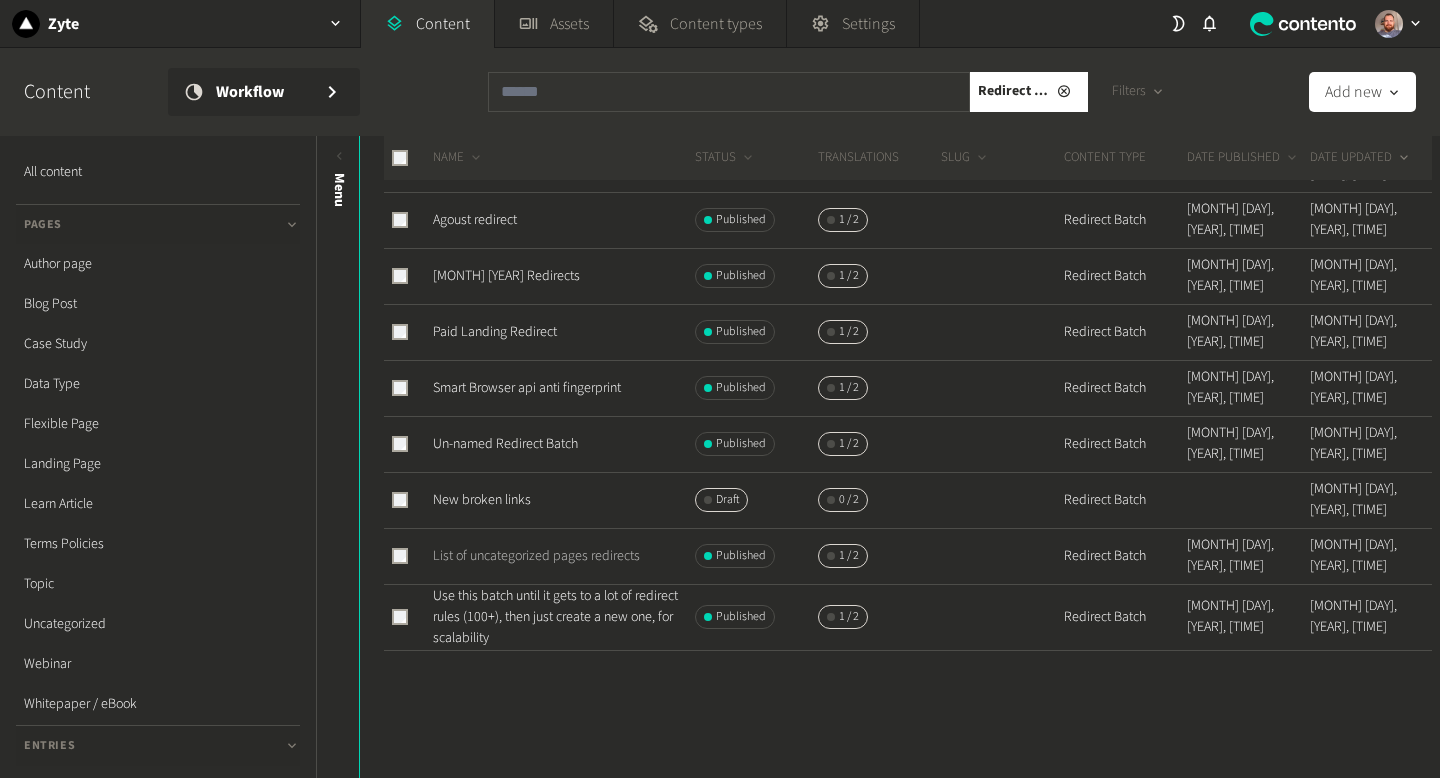click on "List of uncategorized pages redirects" 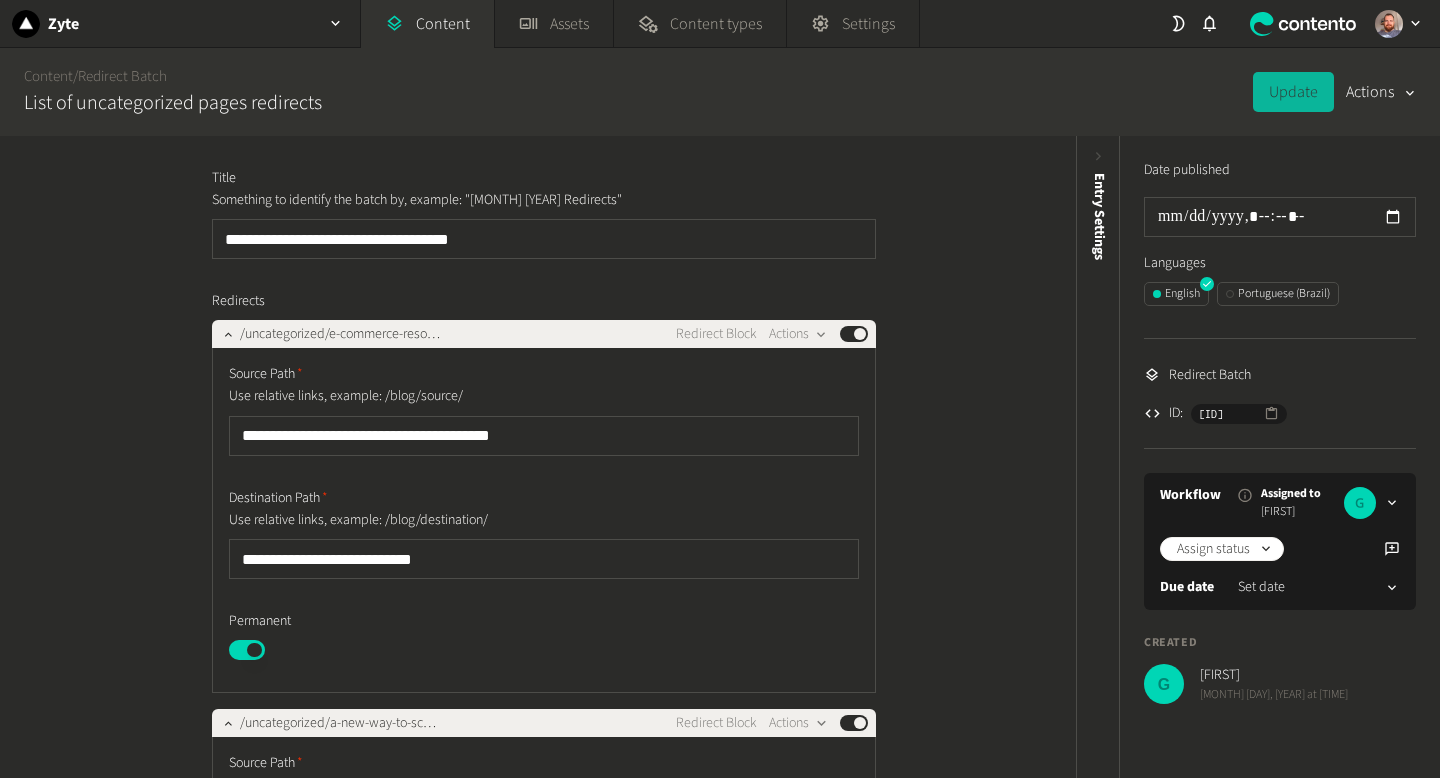 scroll, scrollTop: 0, scrollLeft: 0, axis: both 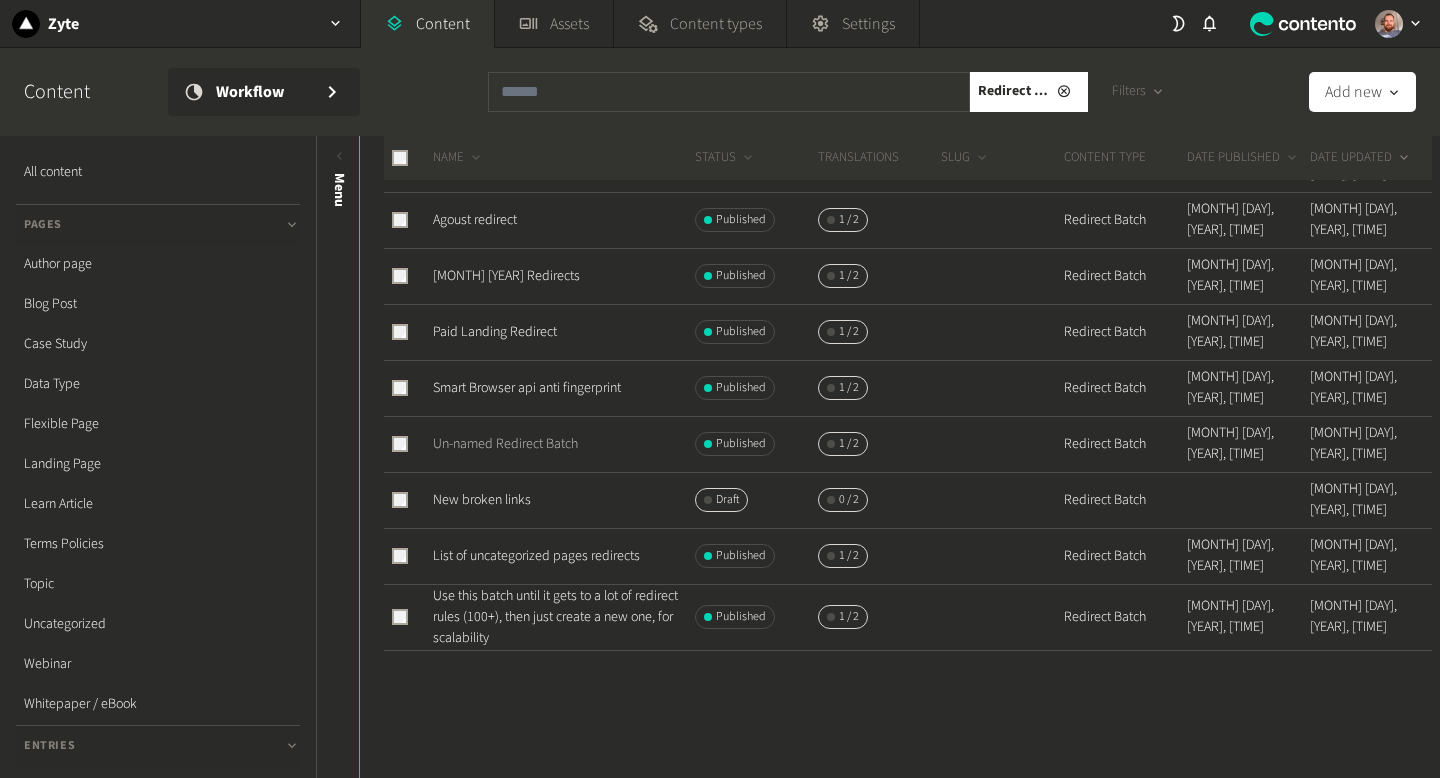 click on "Un-named Redirect Batch" 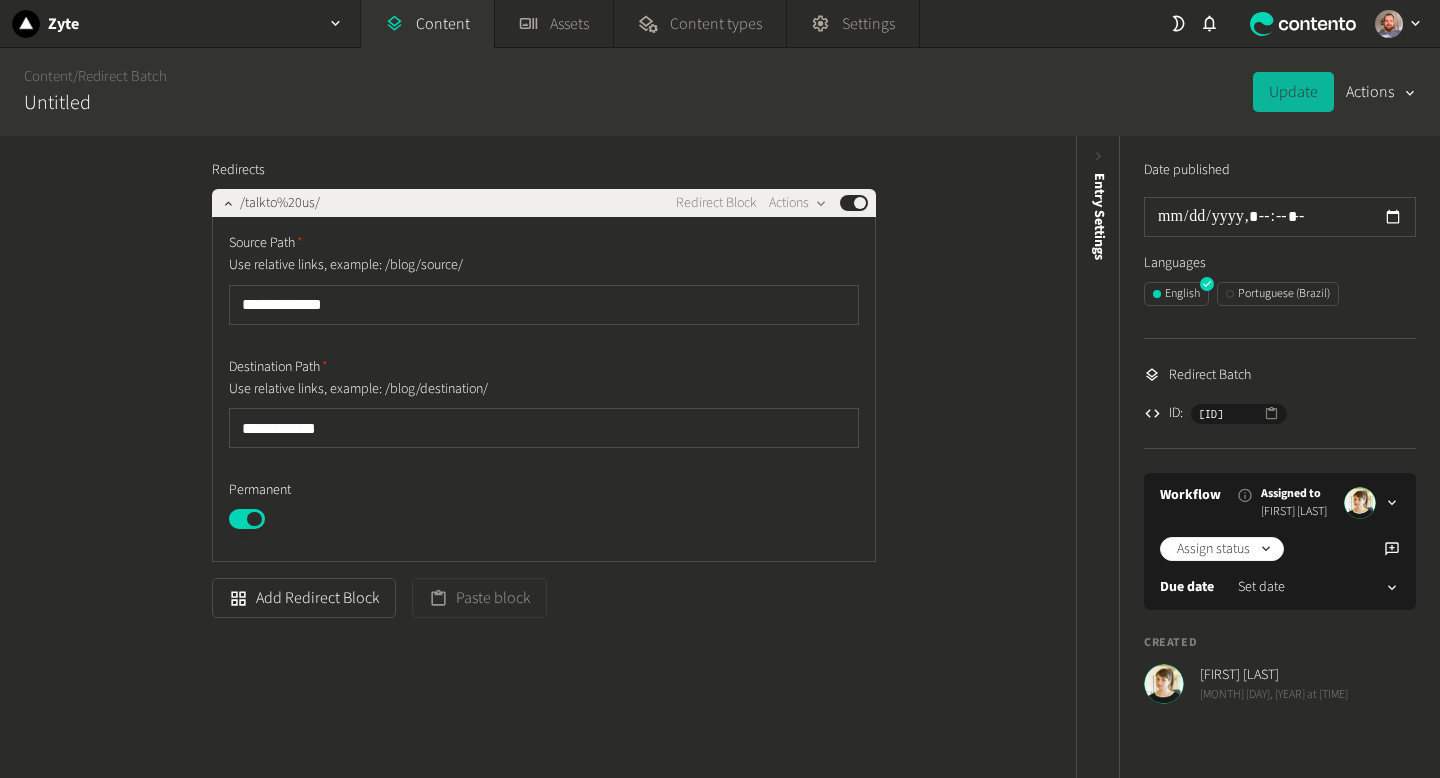 scroll, scrollTop: 0, scrollLeft: 0, axis: both 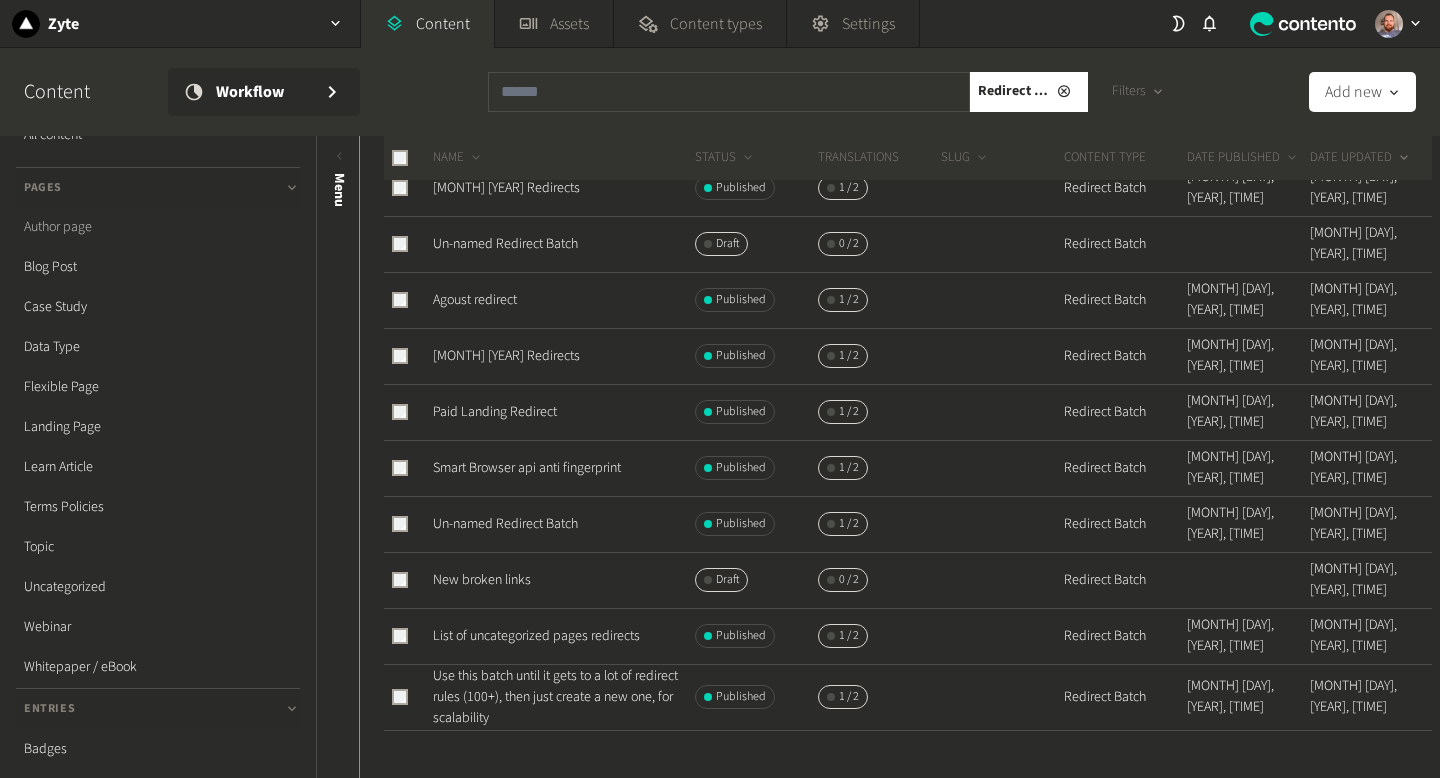 click on "Author page" 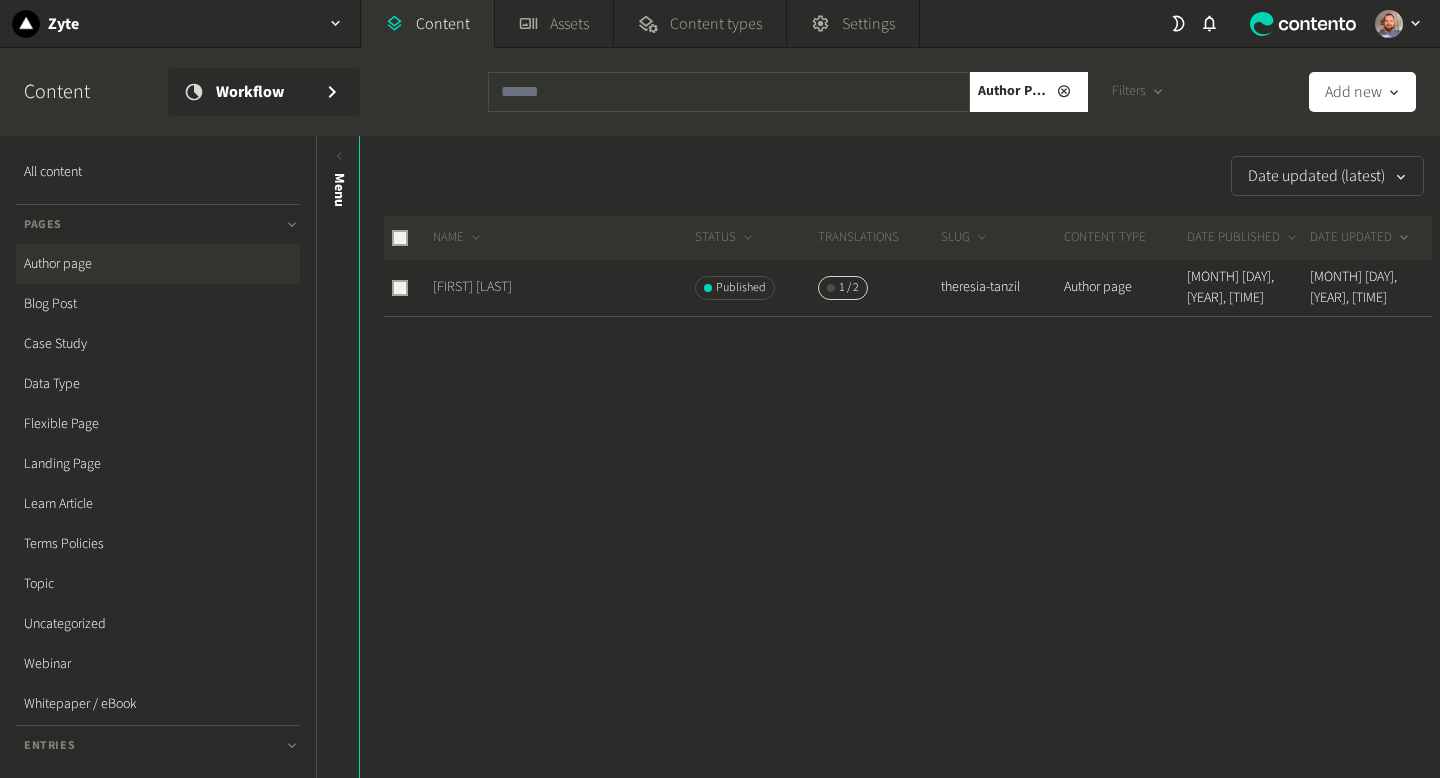 click on "[FIRST] [LAST]" 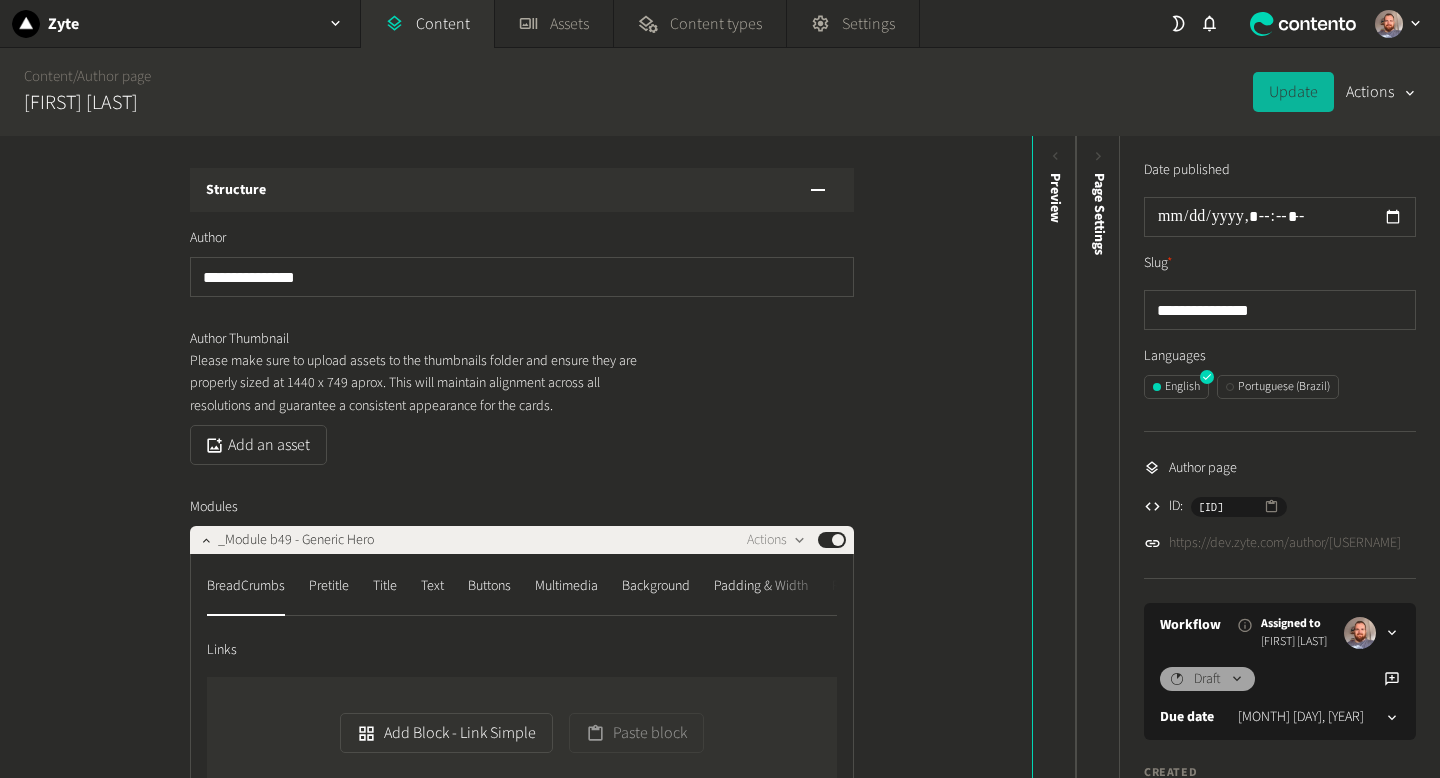 click on "https://dev.zyte.com/author/[USERNAME]" 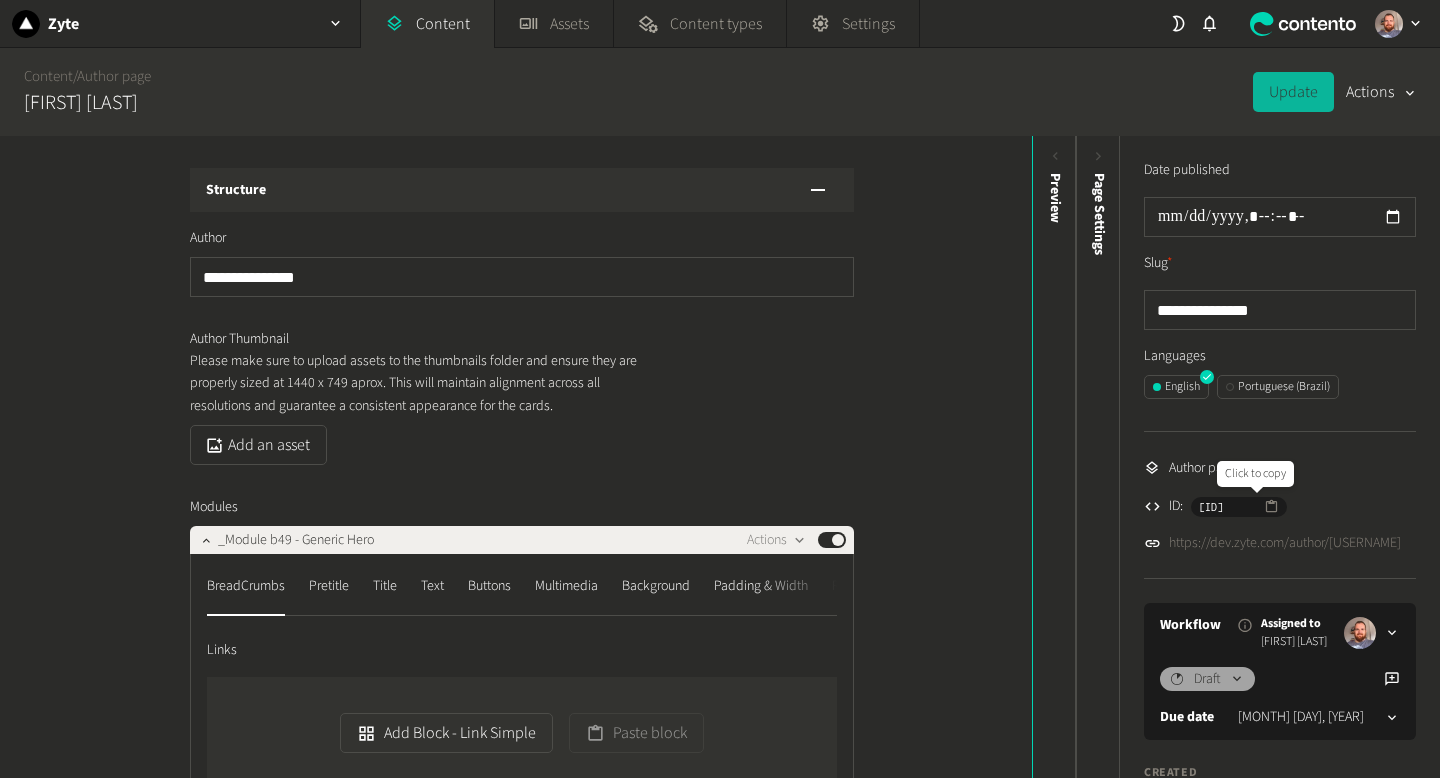 click 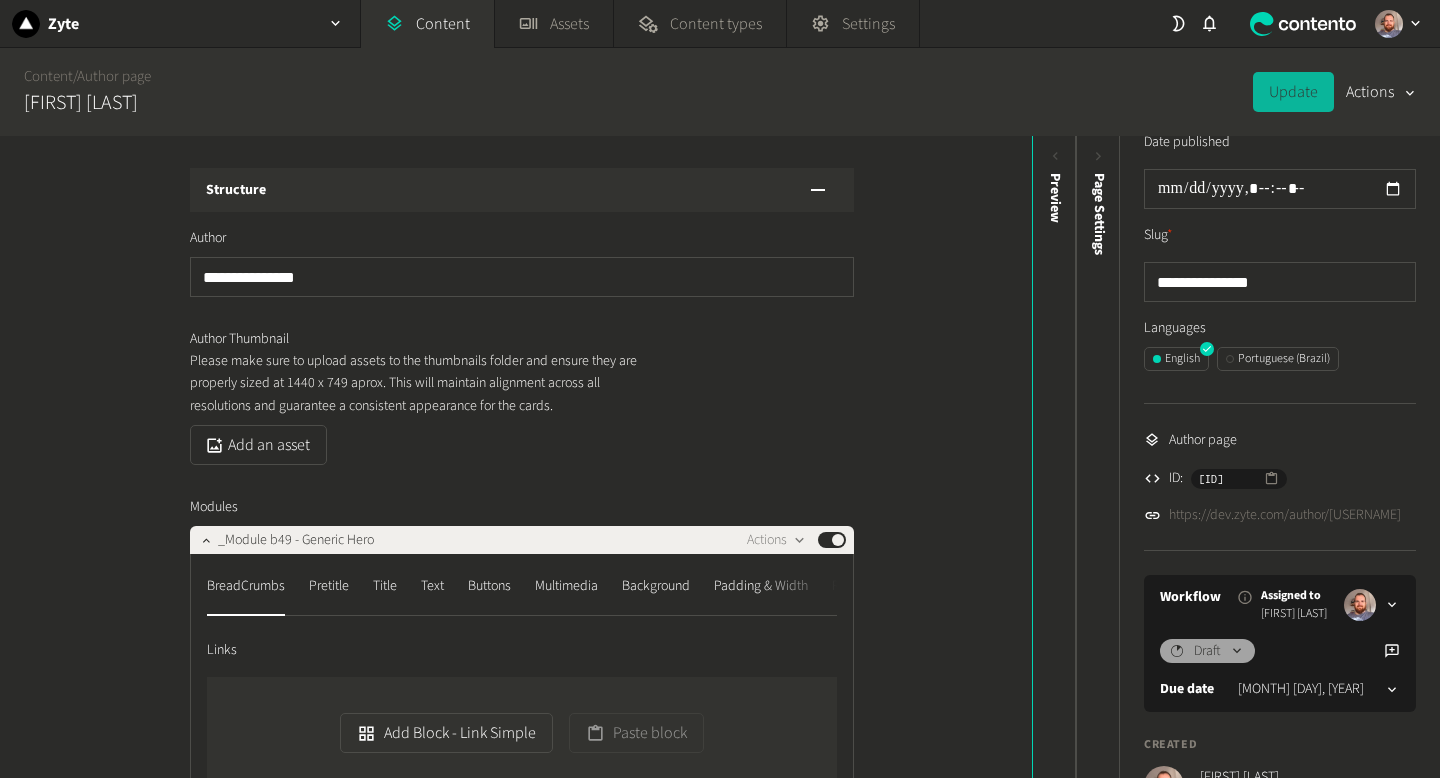 scroll, scrollTop: 0, scrollLeft: 0, axis: both 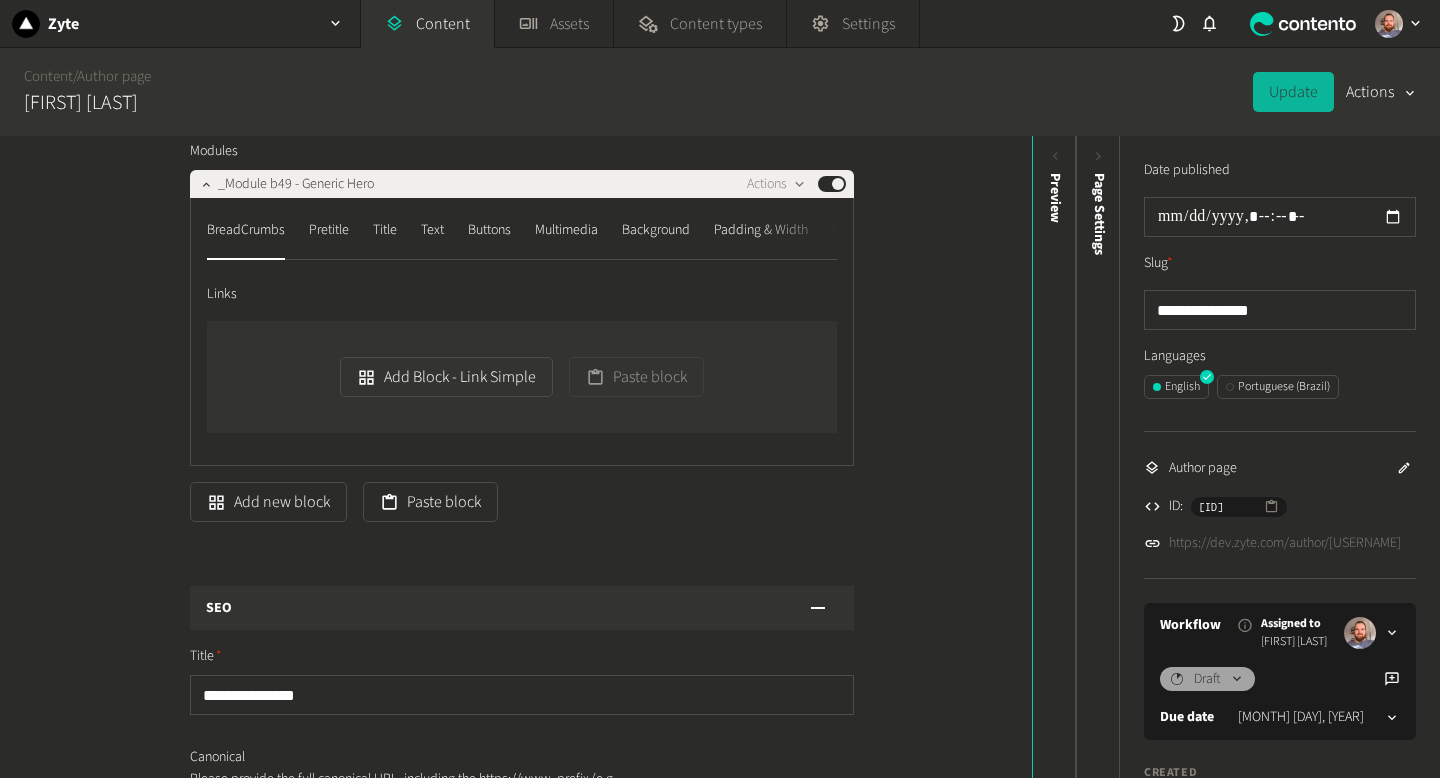click on "Author page" 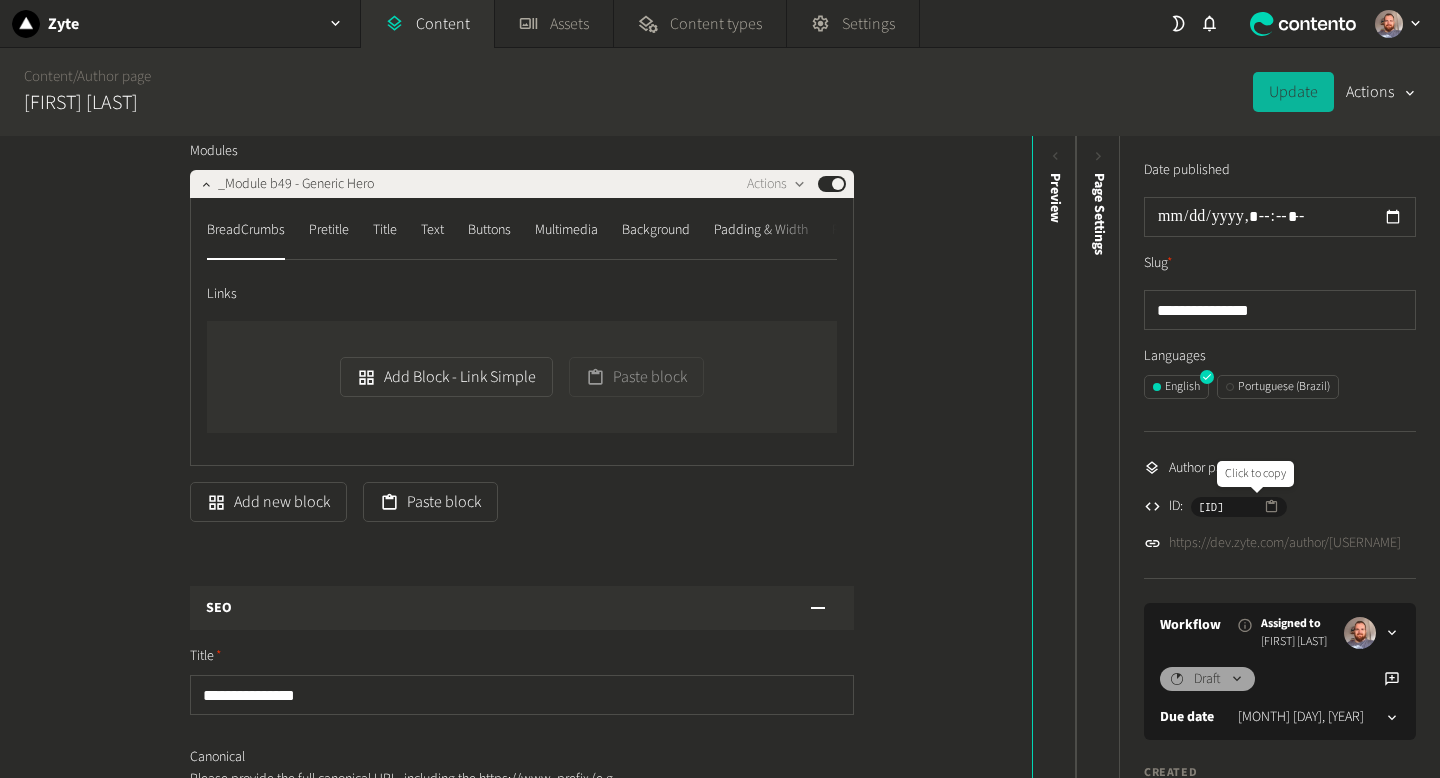 click 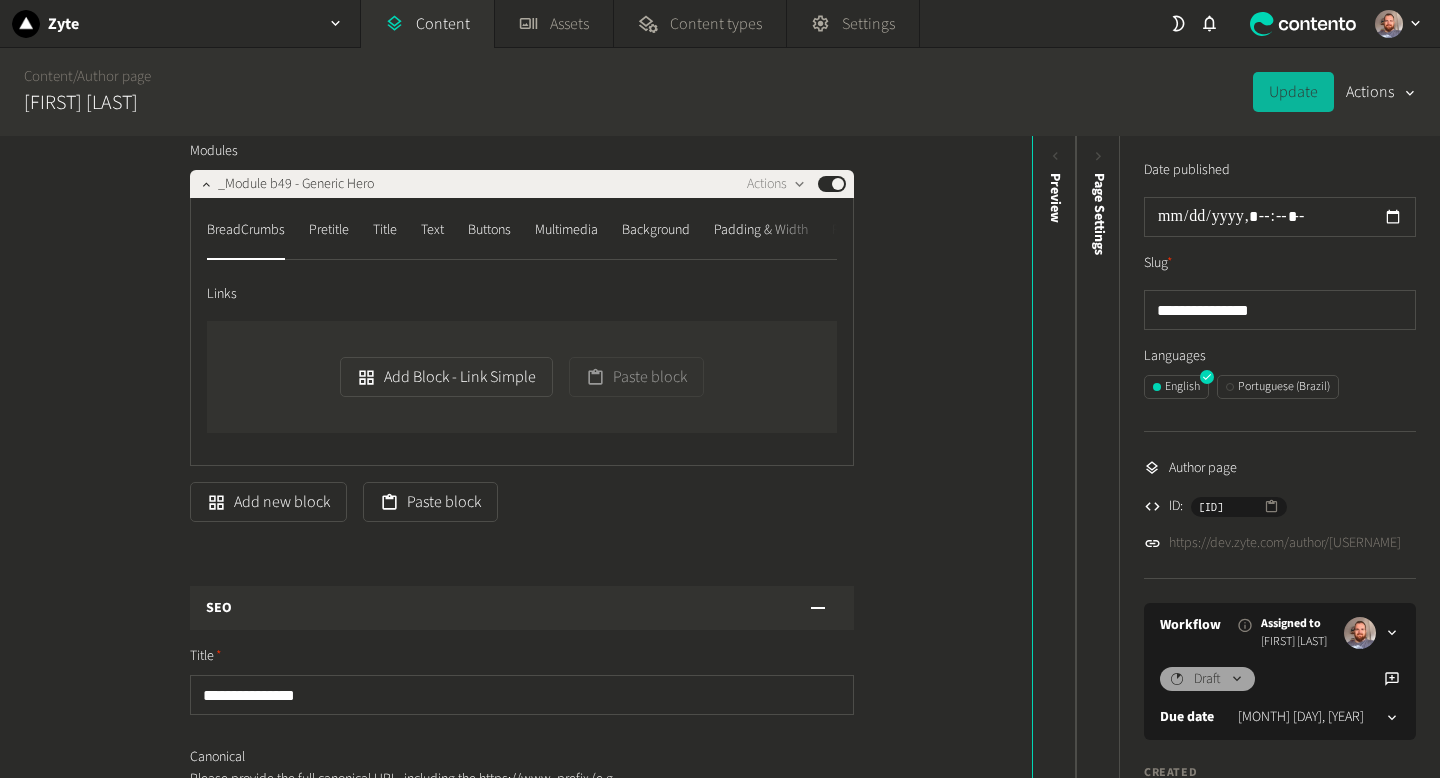 scroll, scrollTop: 174, scrollLeft: 0, axis: vertical 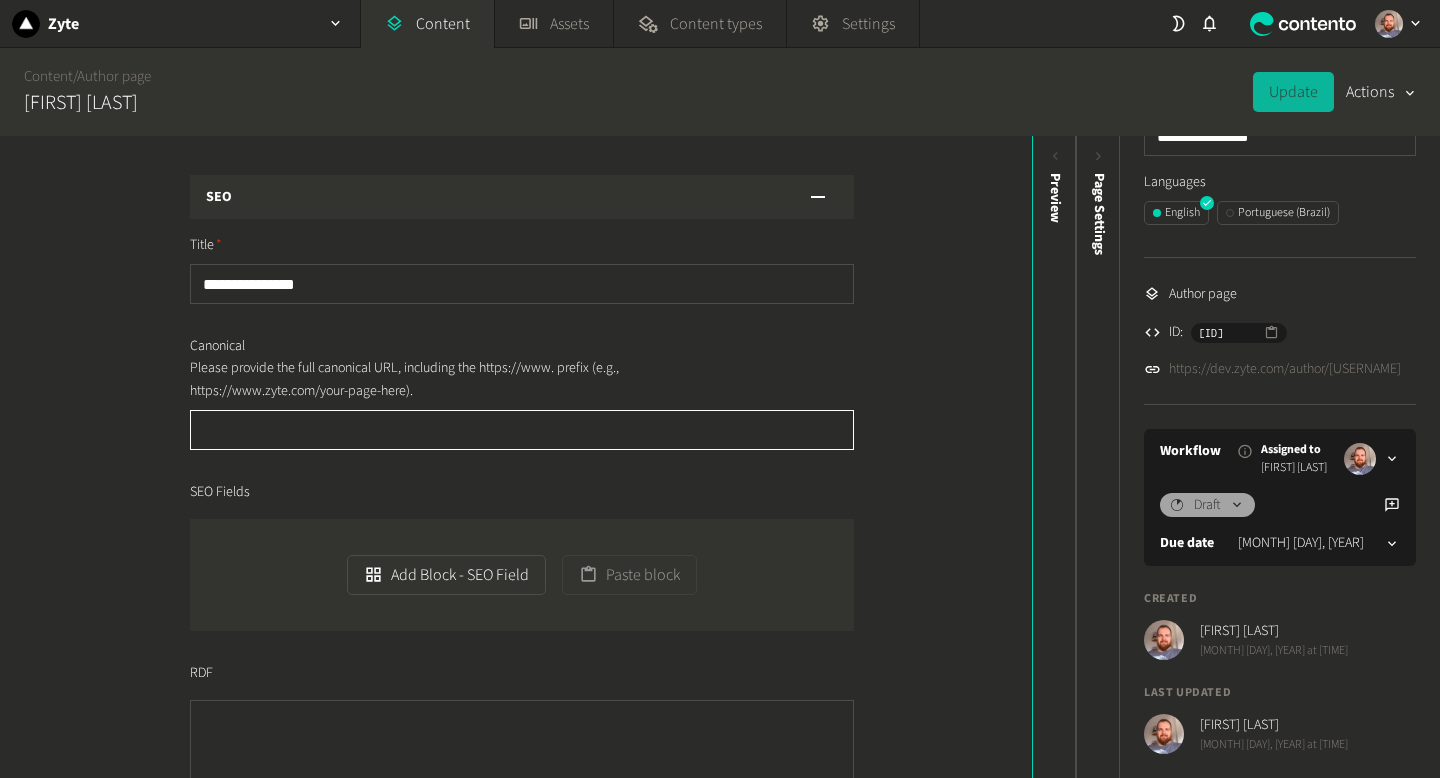 click 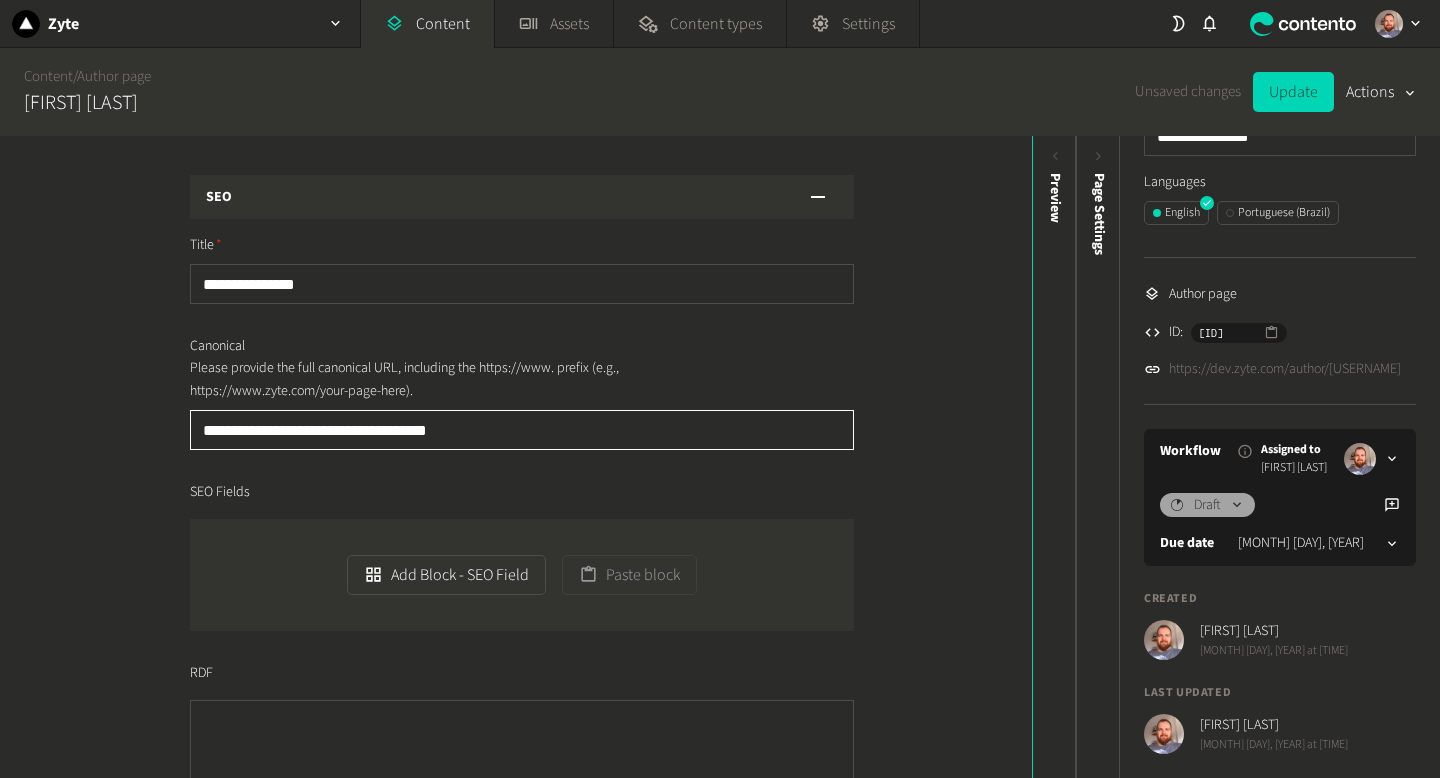 click on "**********" 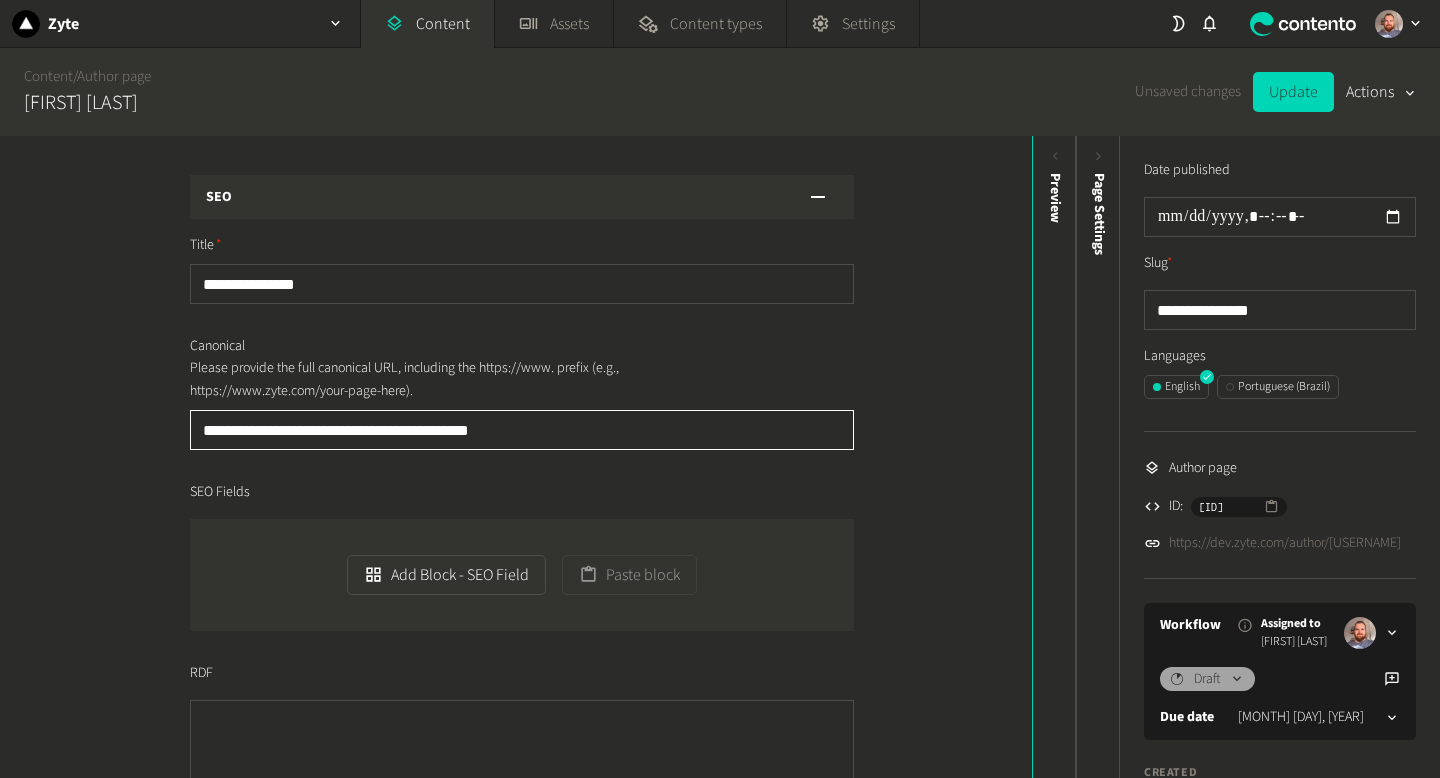 scroll, scrollTop: 1, scrollLeft: 0, axis: vertical 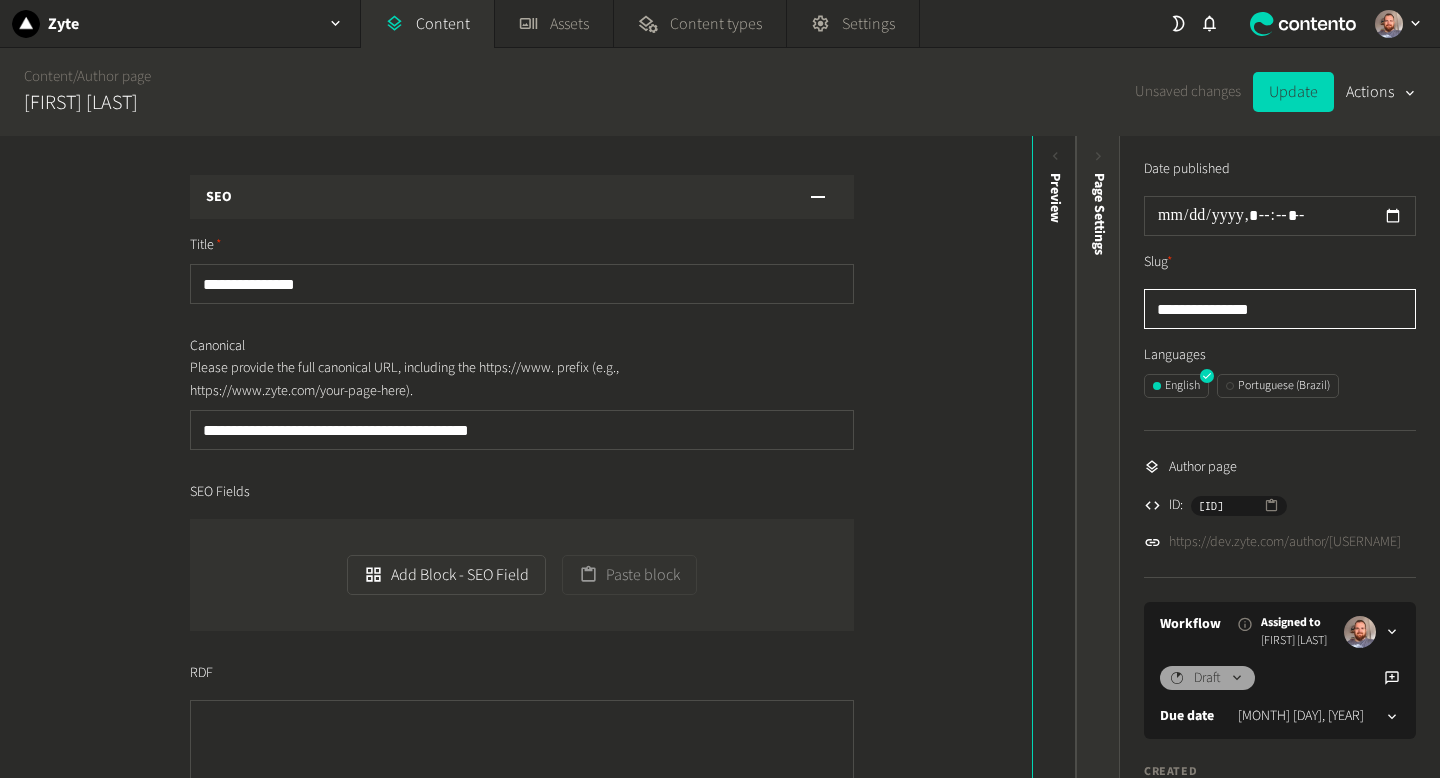 drag, startPoint x: 1272, startPoint y: 311, endPoint x: 1096, endPoint y: 311, distance: 176 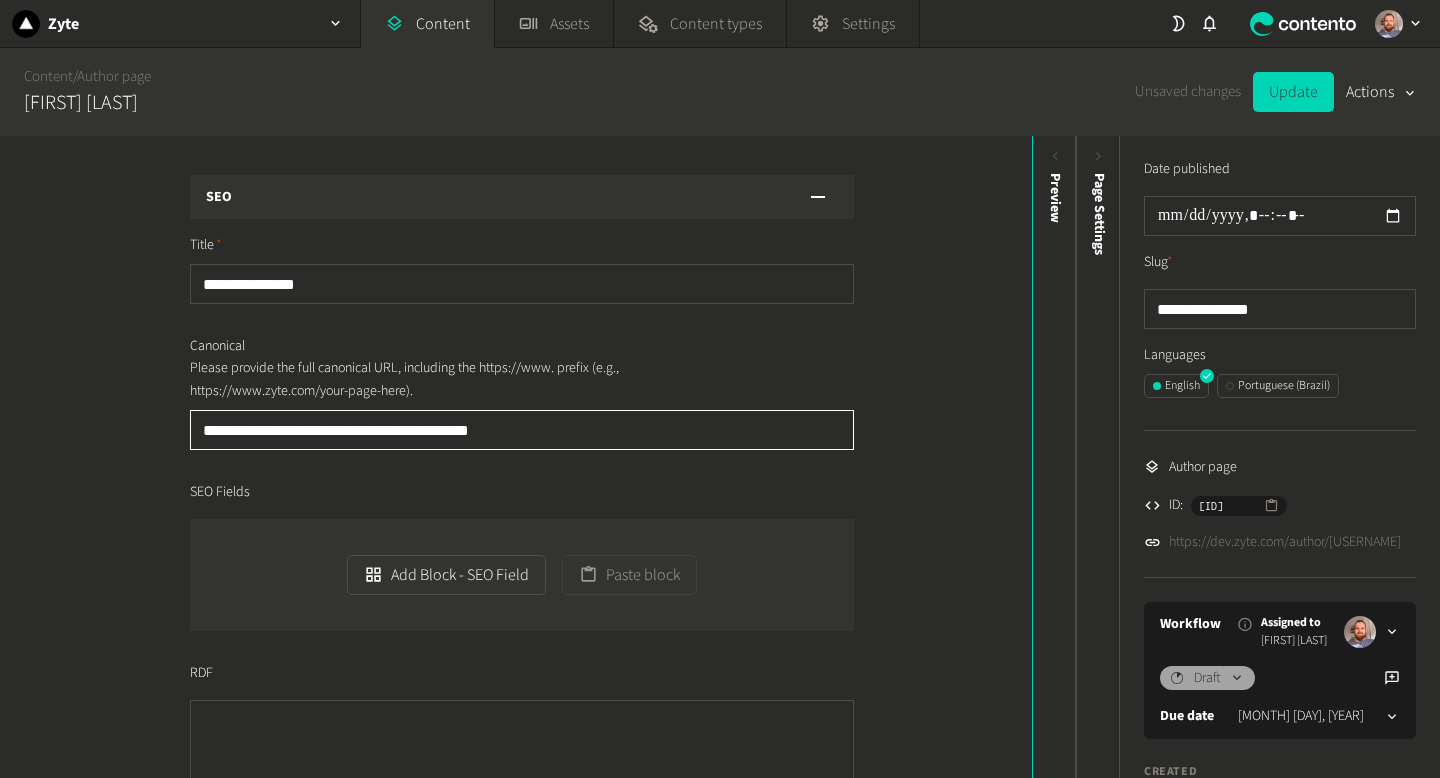 click on "**********" 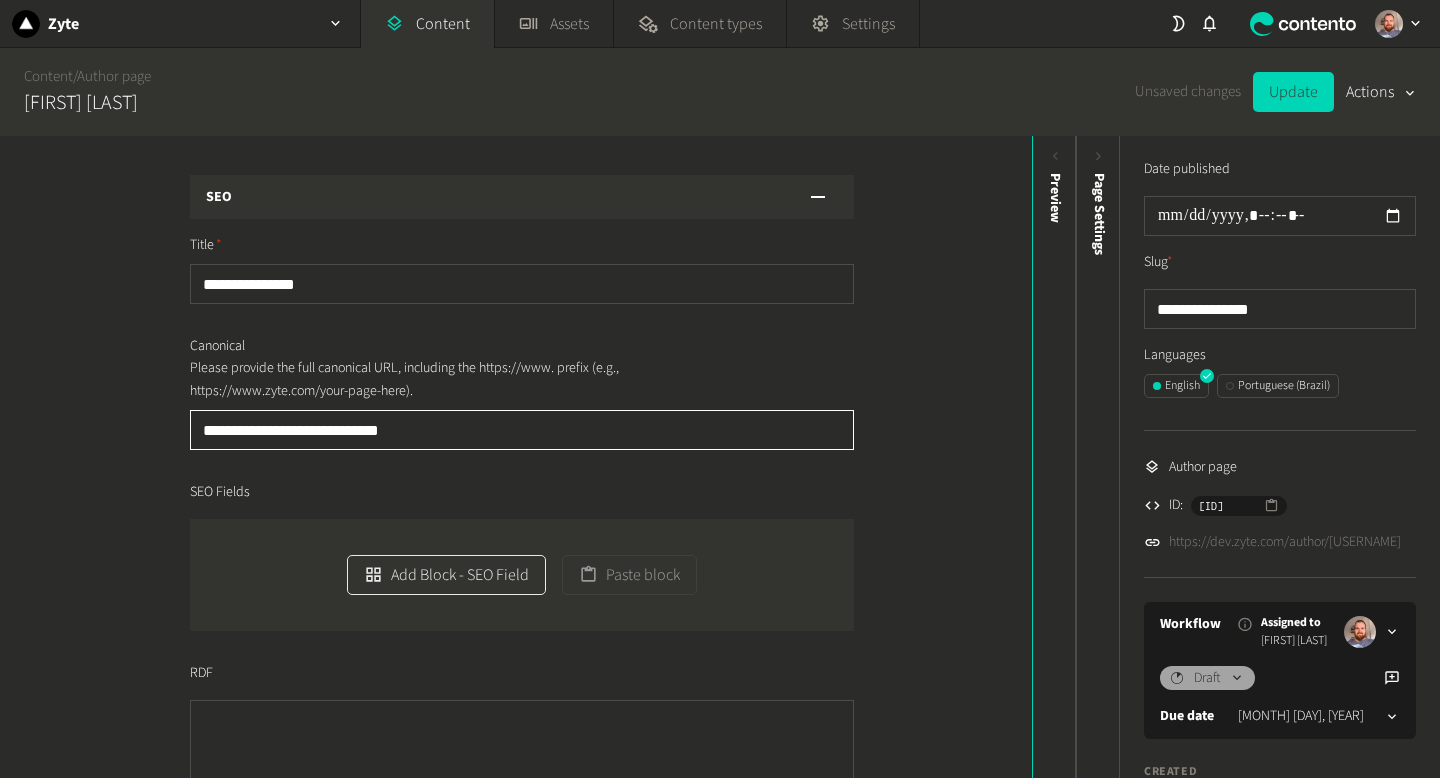 paste on "**********" 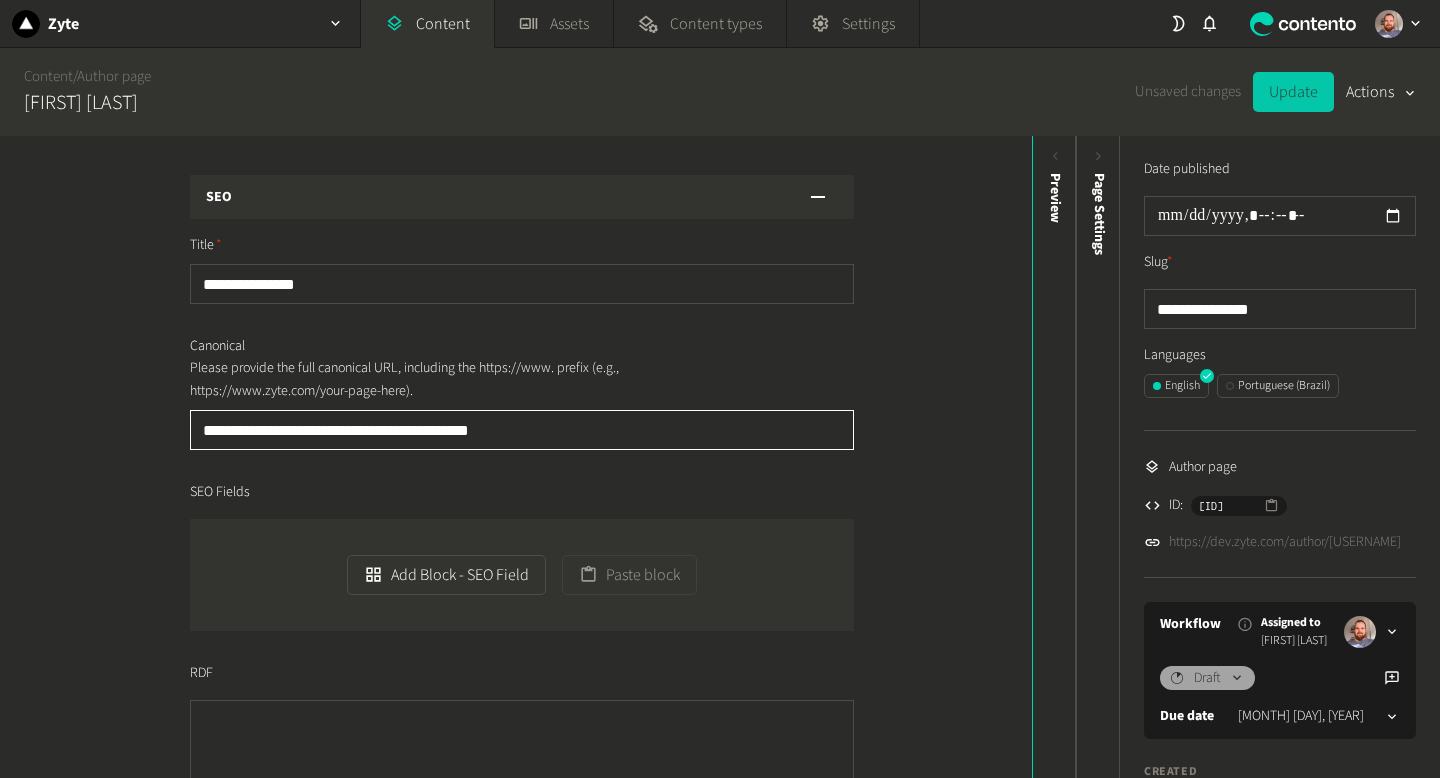 type on "**********" 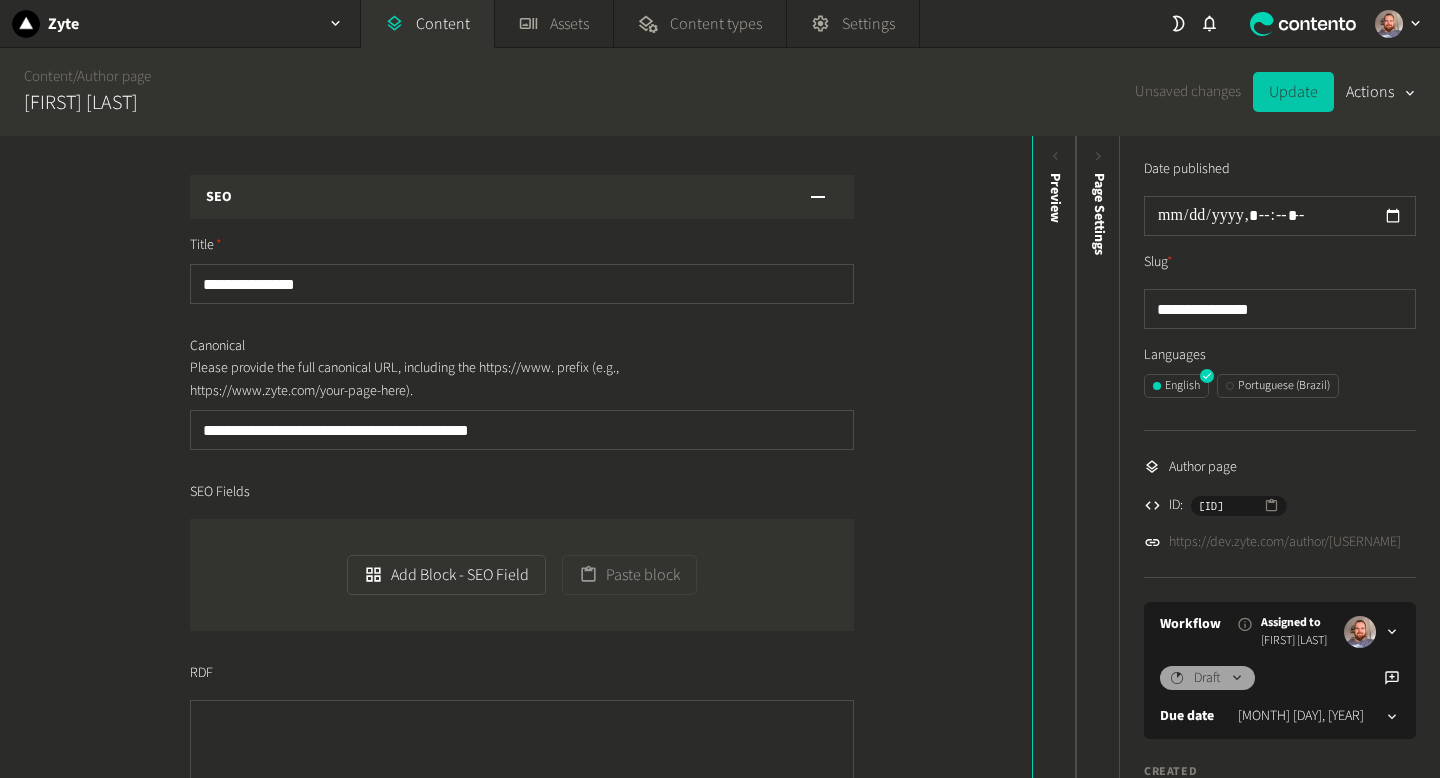 click on "Update" 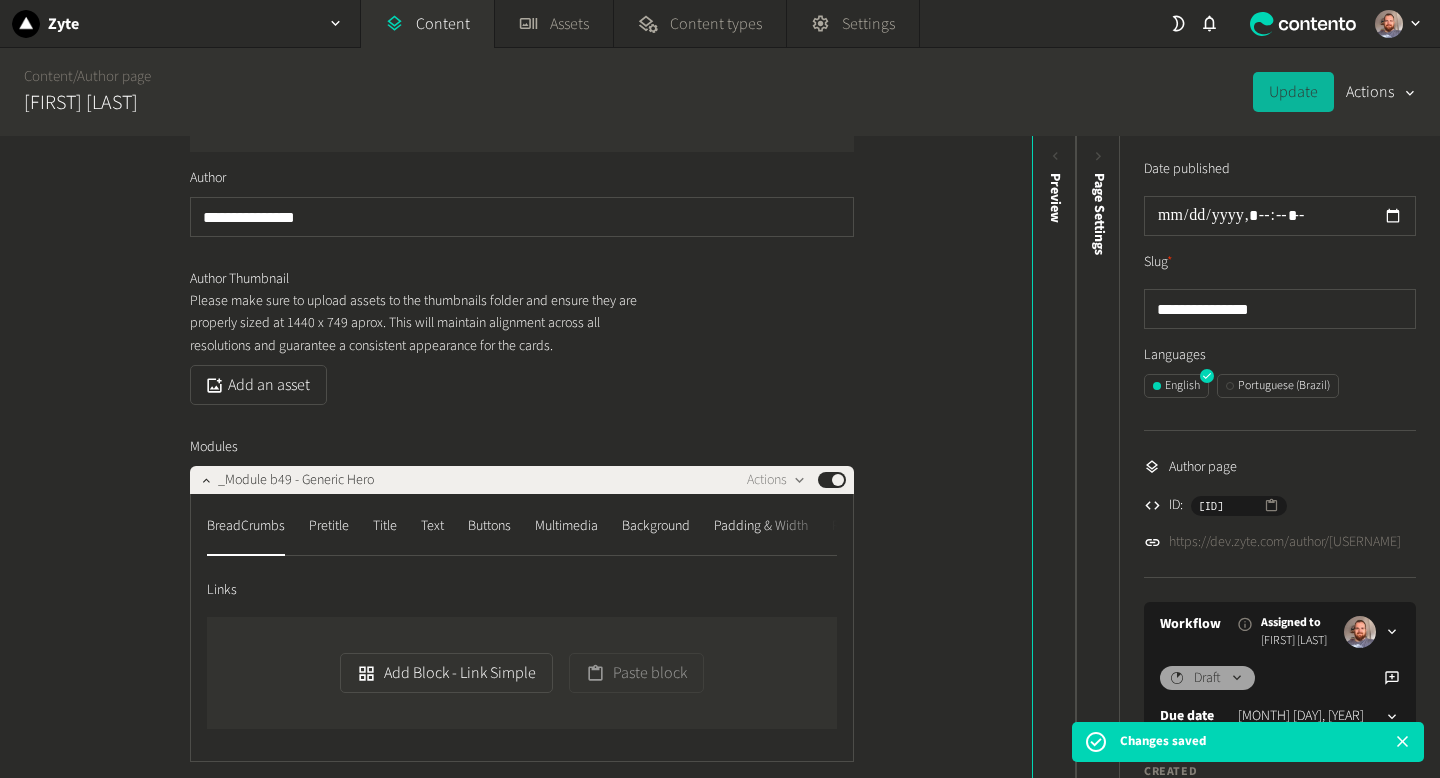 scroll, scrollTop: 30, scrollLeft: 0, axis: vertical 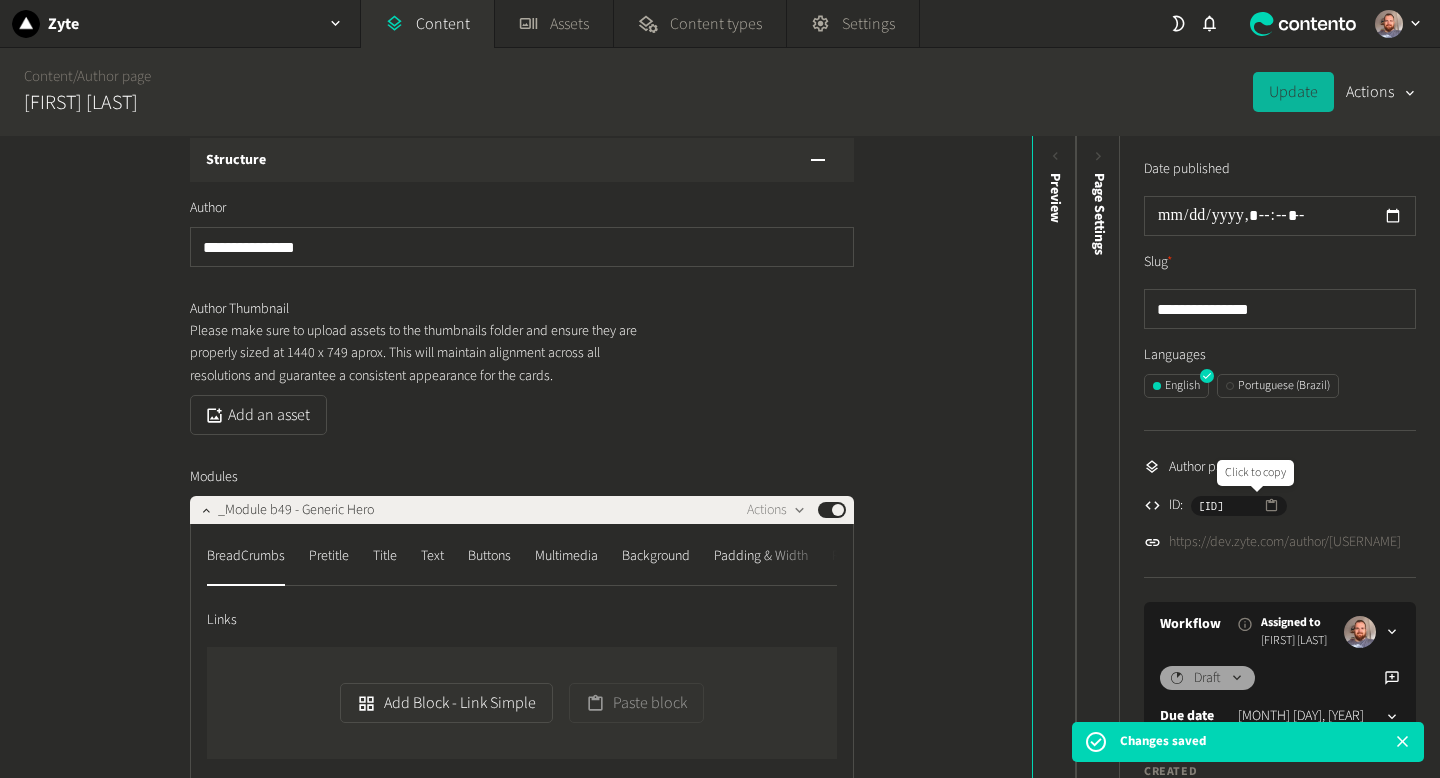 click 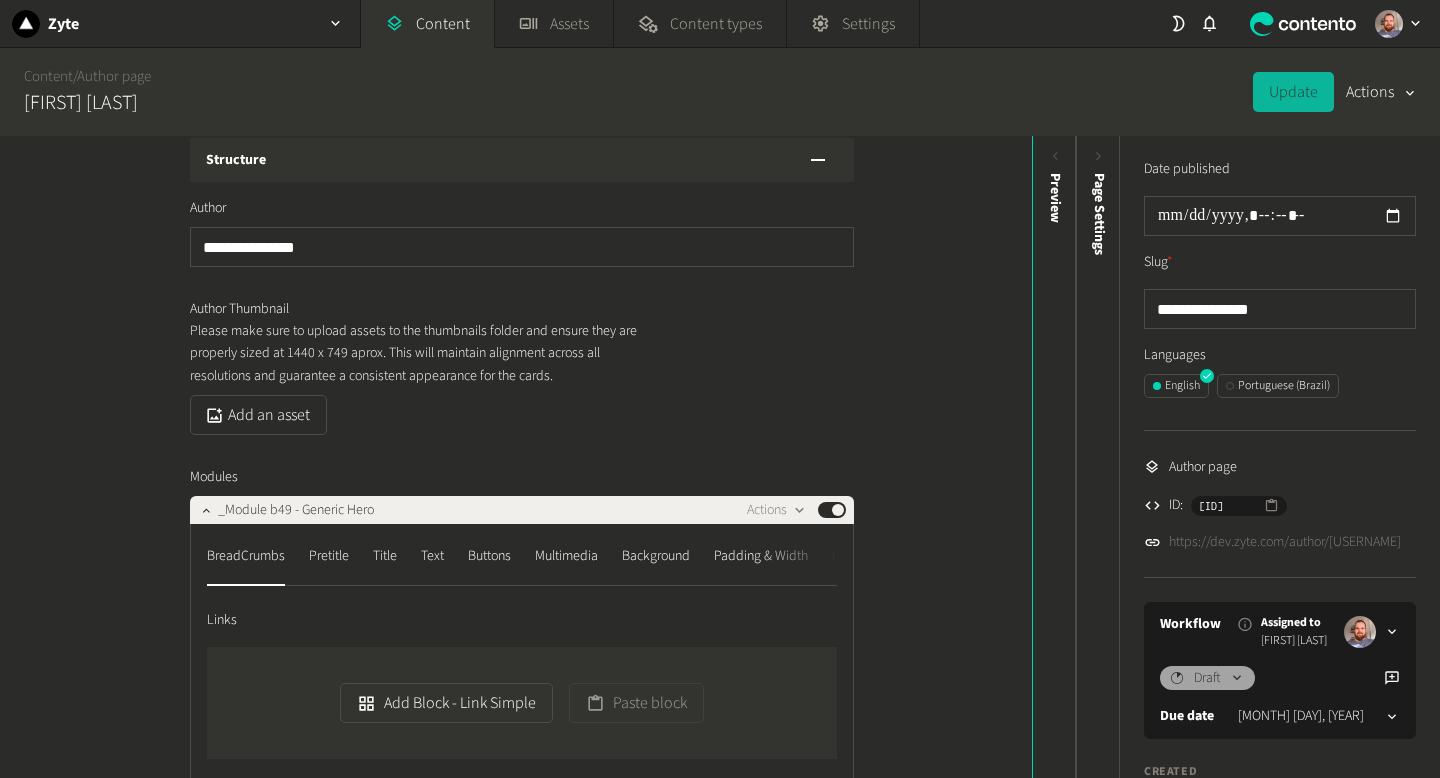 scroll, scrollTop: 0, scrollLeft: 0, axis: both 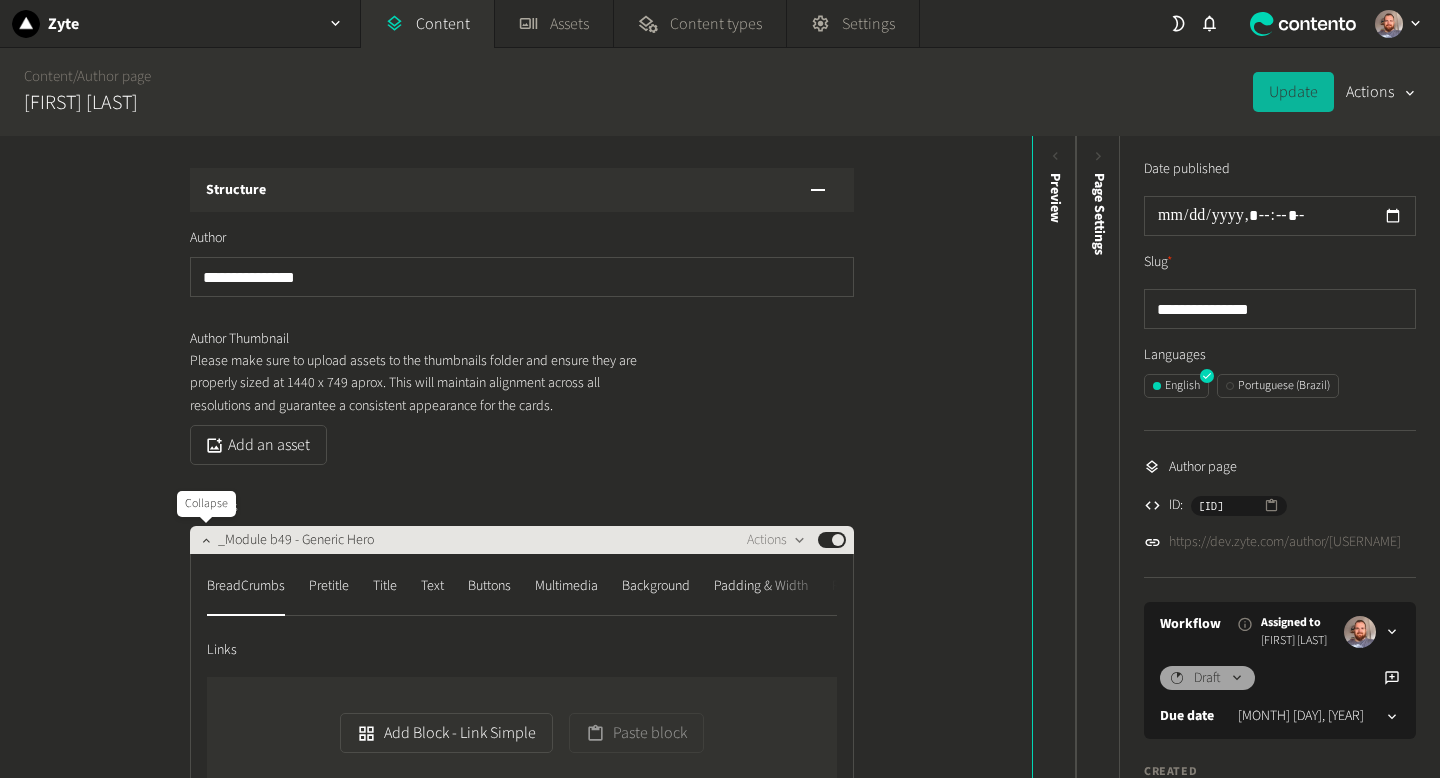 click 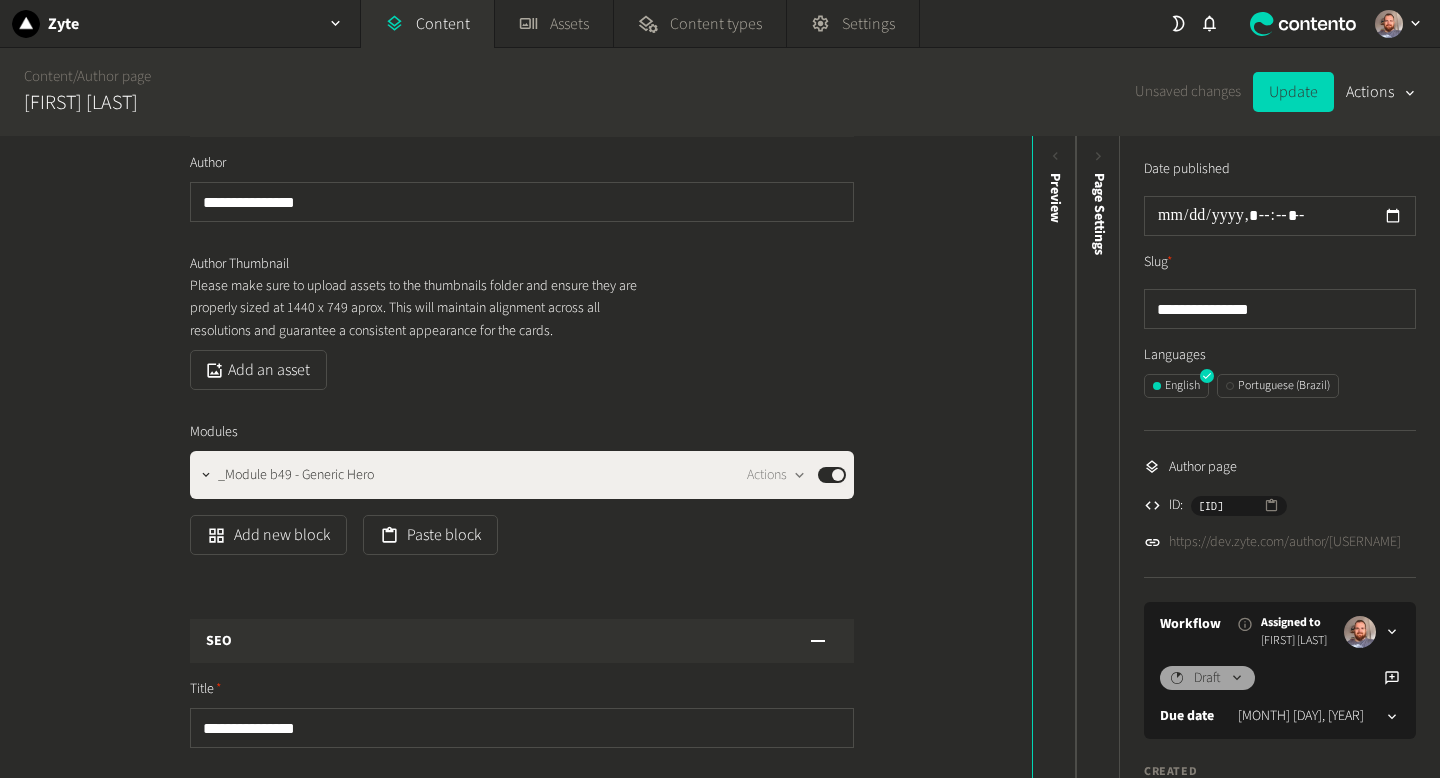 scroll, scrollTop: 74, scrollLeft: 0, axis: vertical 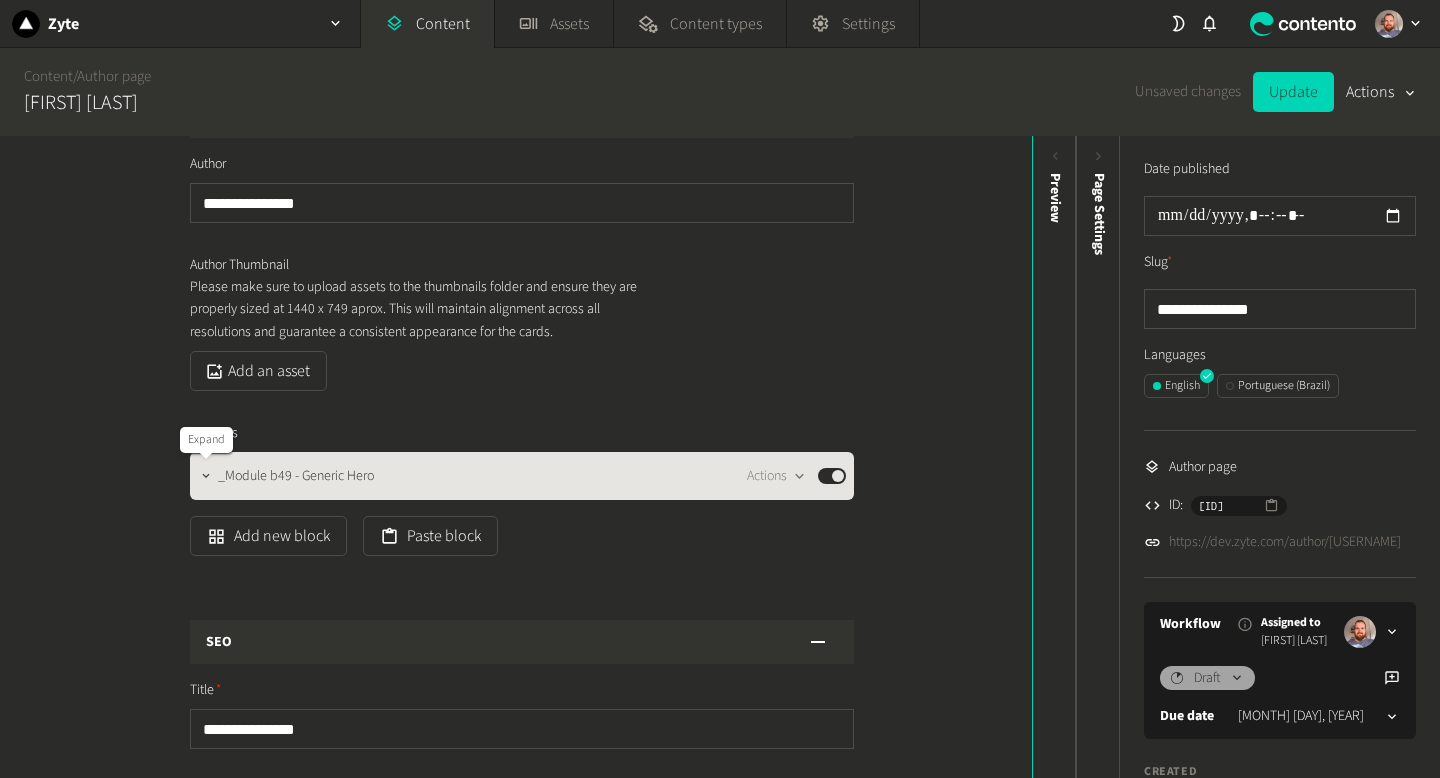 click 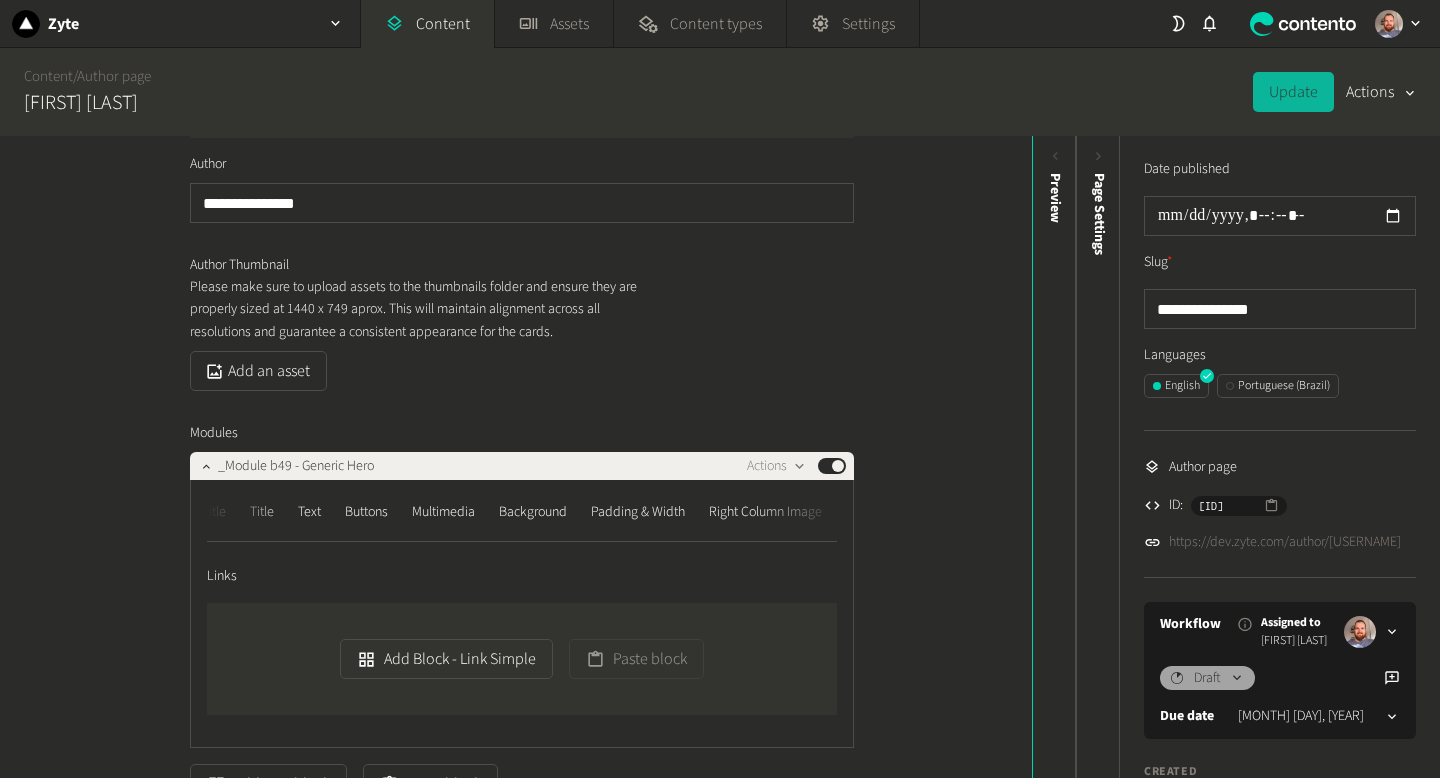 scroll, scrollTop: 0, scrollLeft: 260, axis: horizontal 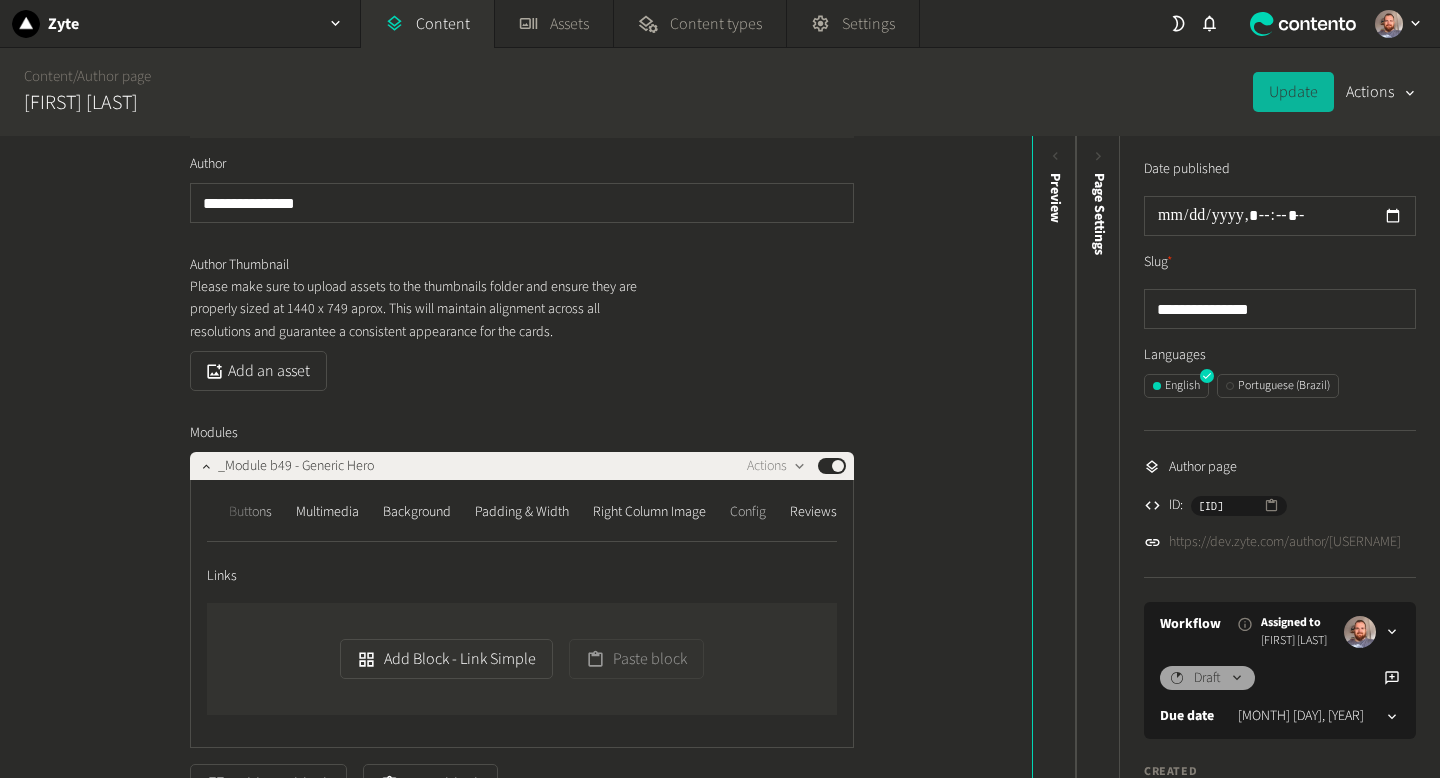 click on "Config" 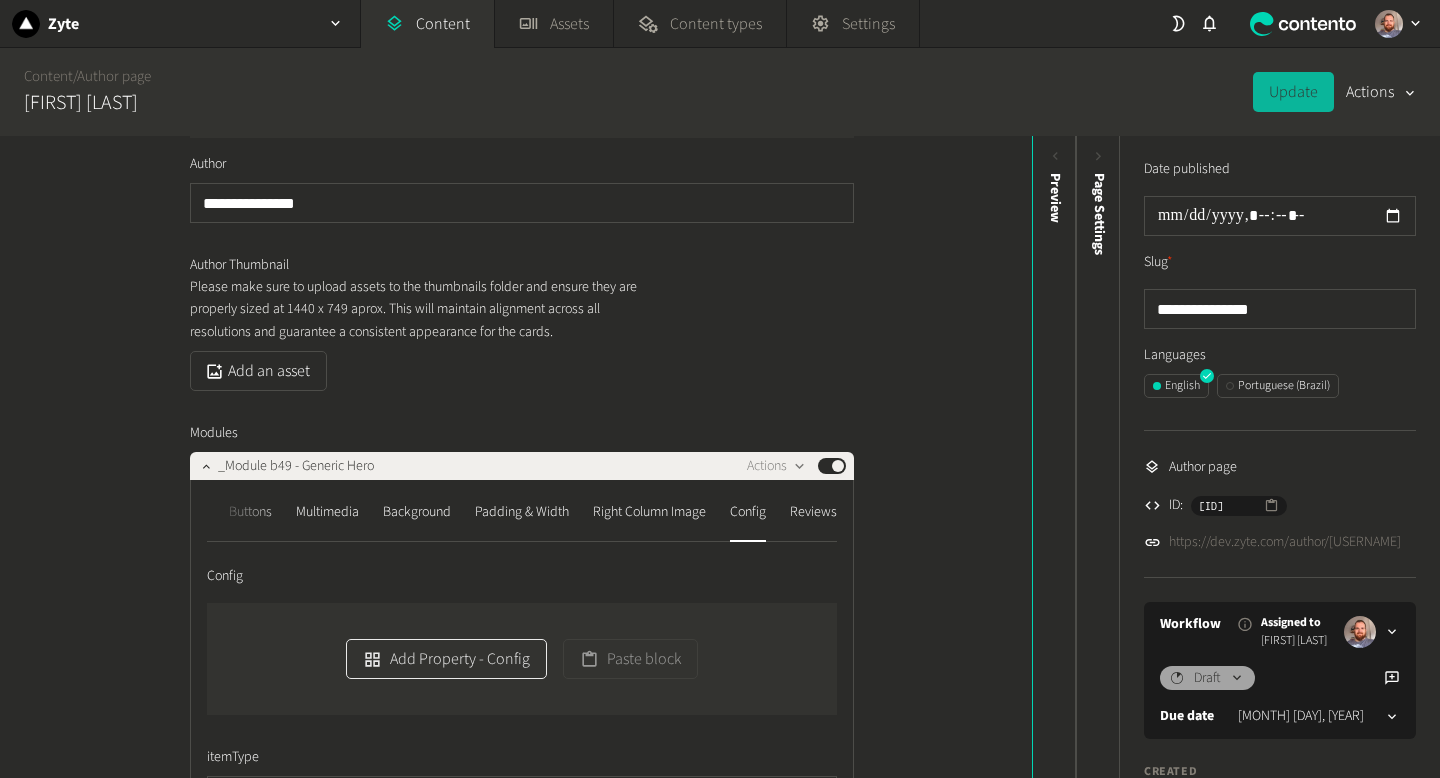 click on "Add Property - Config" 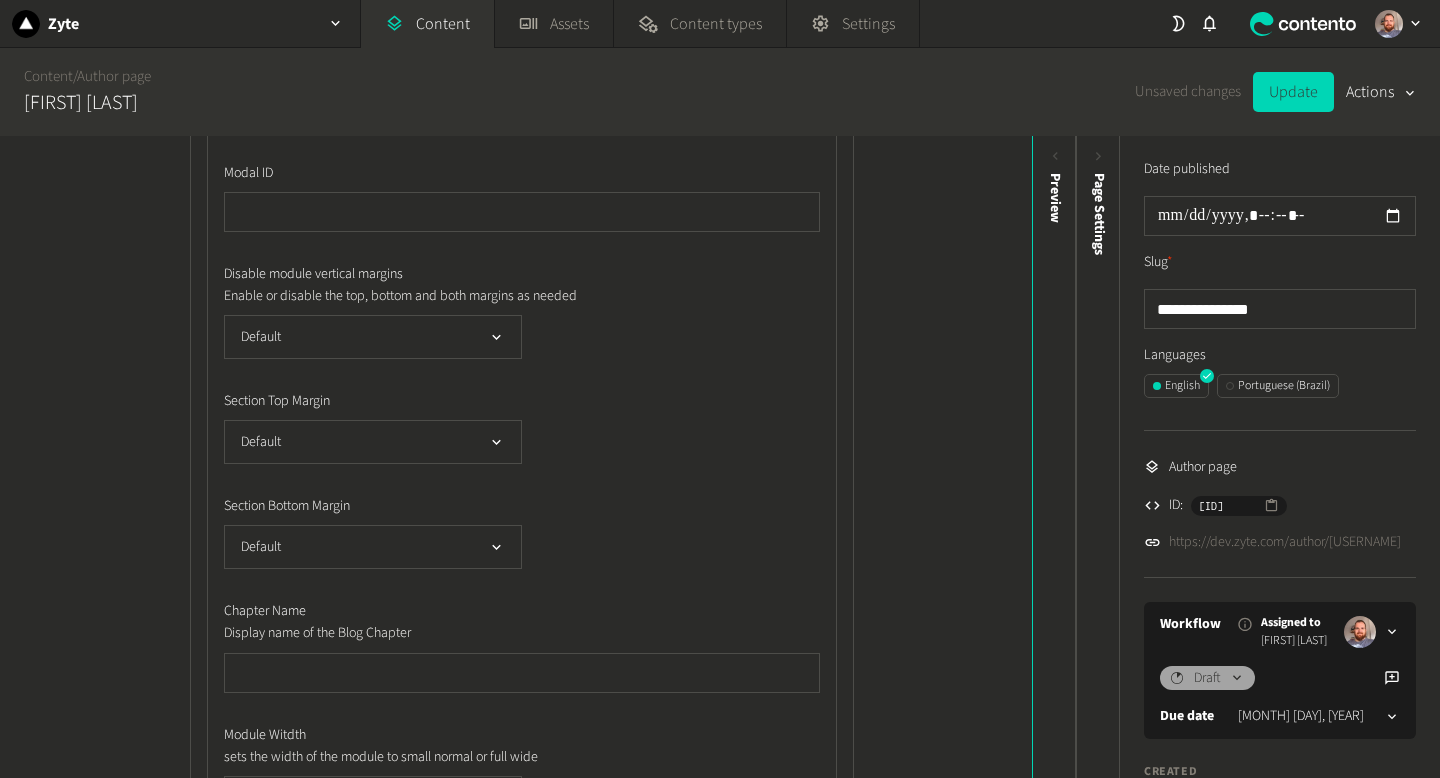 scroll, scrollTop: 899, scrollLeft: 0, axis: vertical 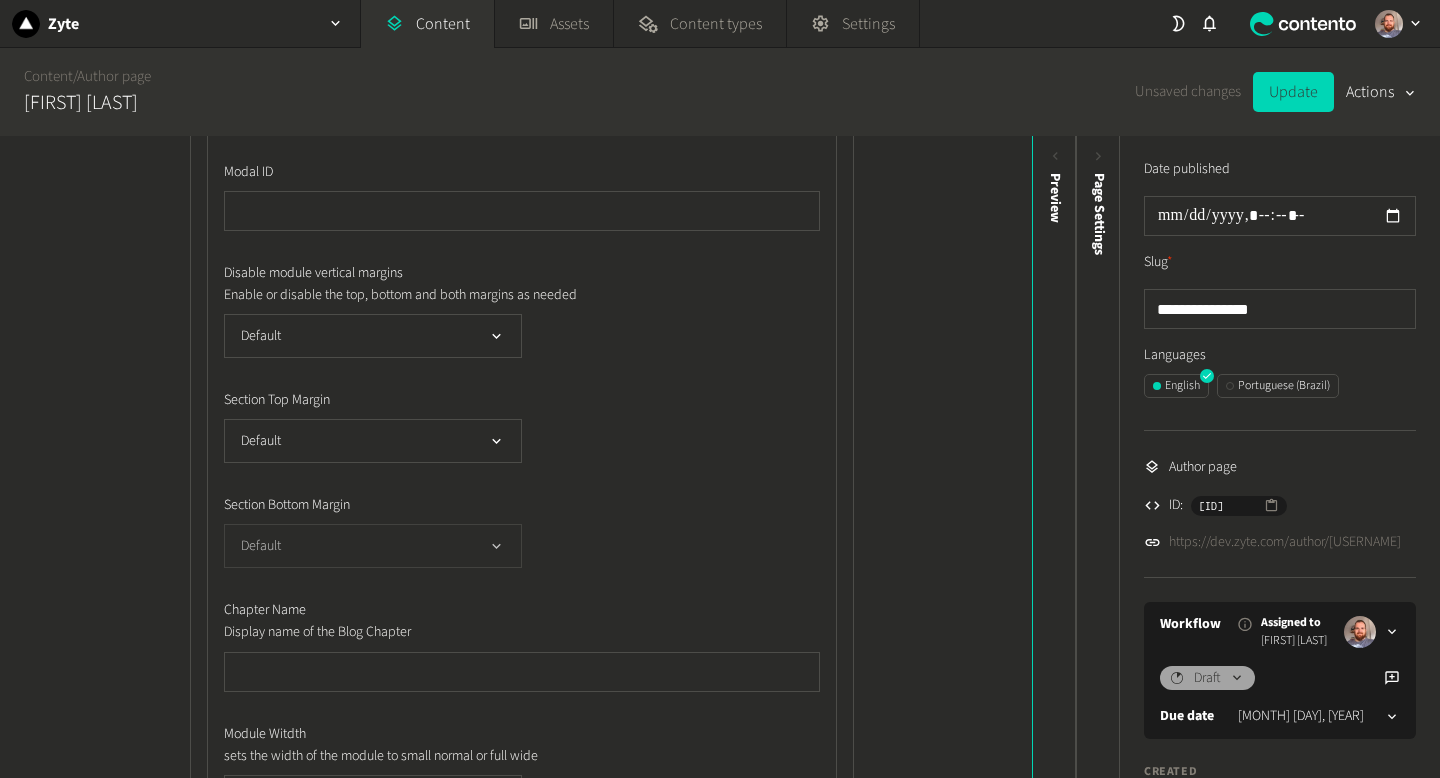 click on "Default" 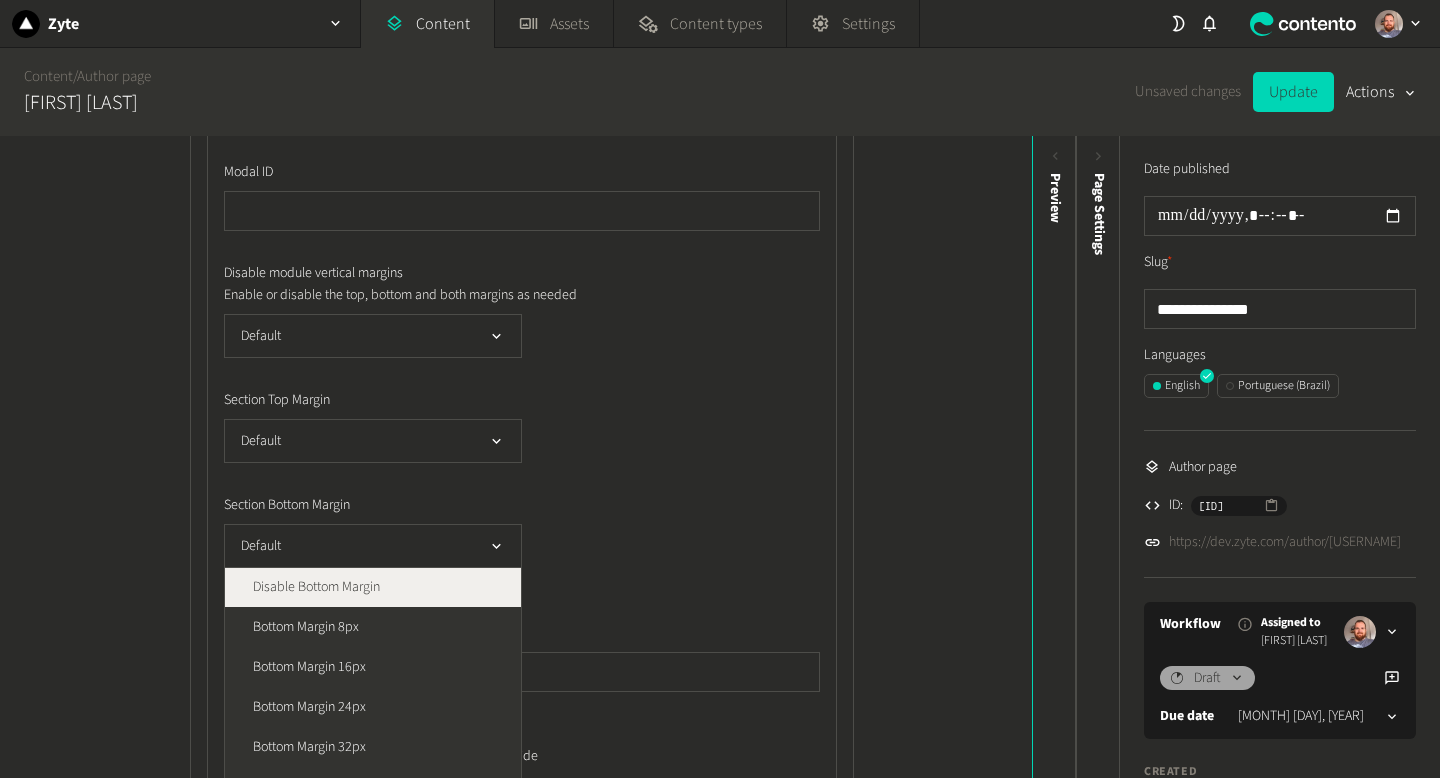 scroll, scrollTop: 40, scrollLeft: 0, axis: vertical 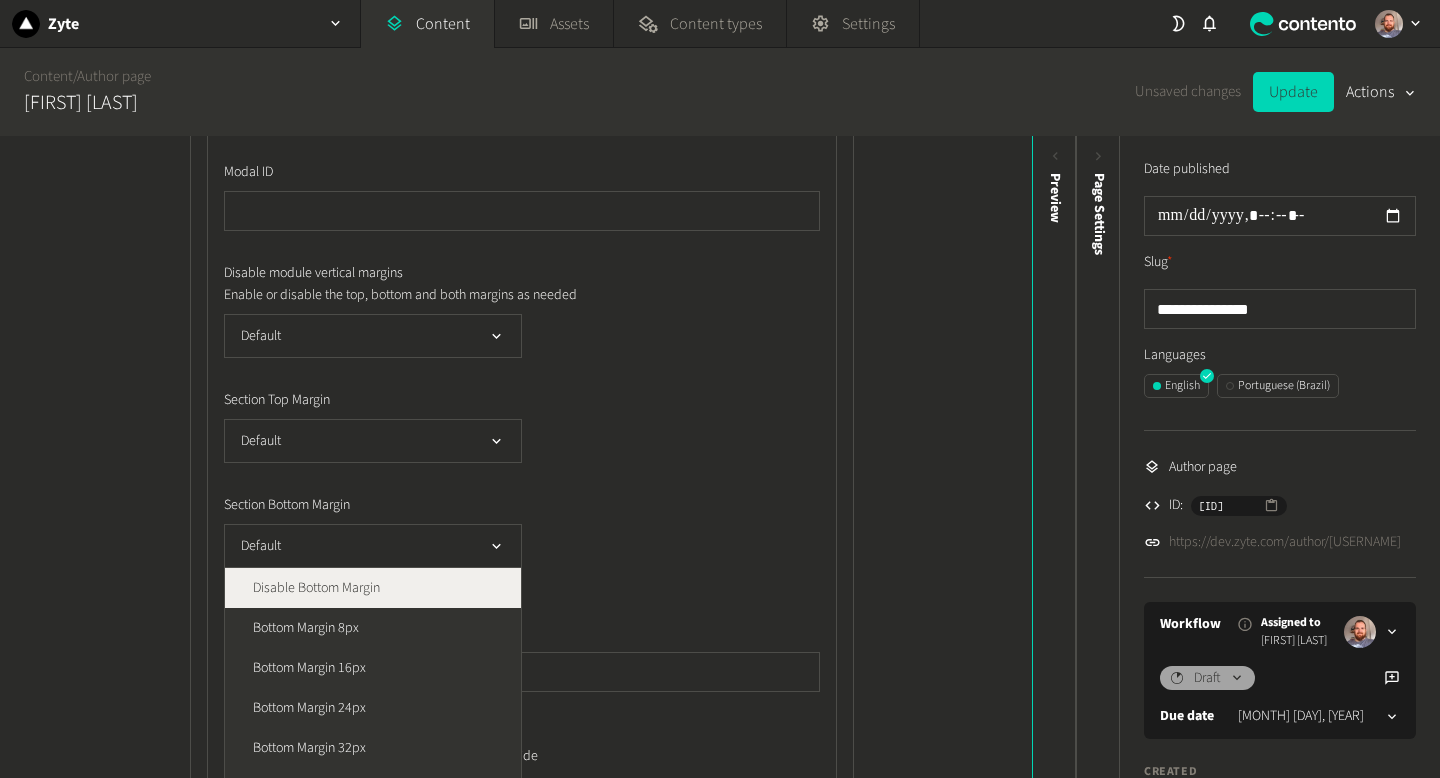 click on "Disable Bottom Margin" 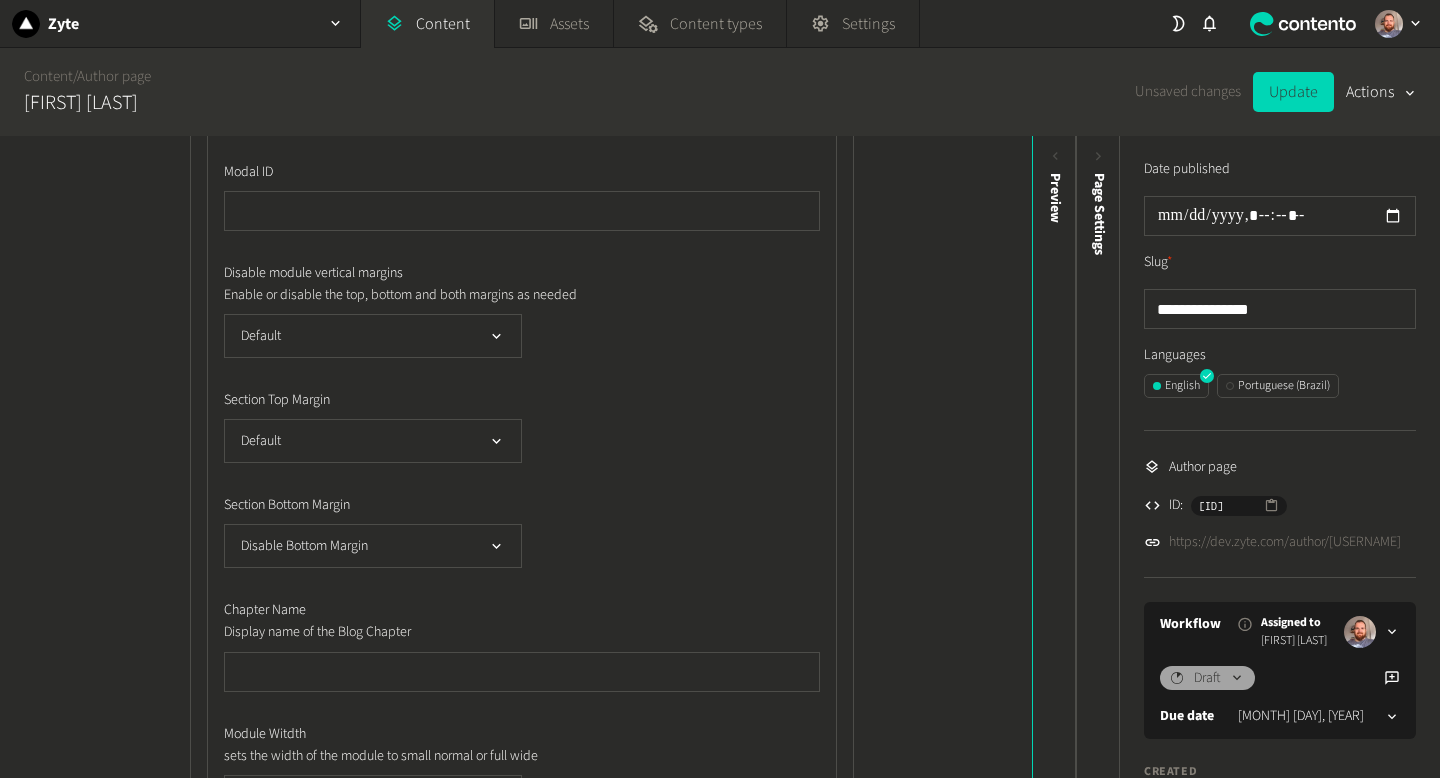 click on "Disable Bottom Margin" 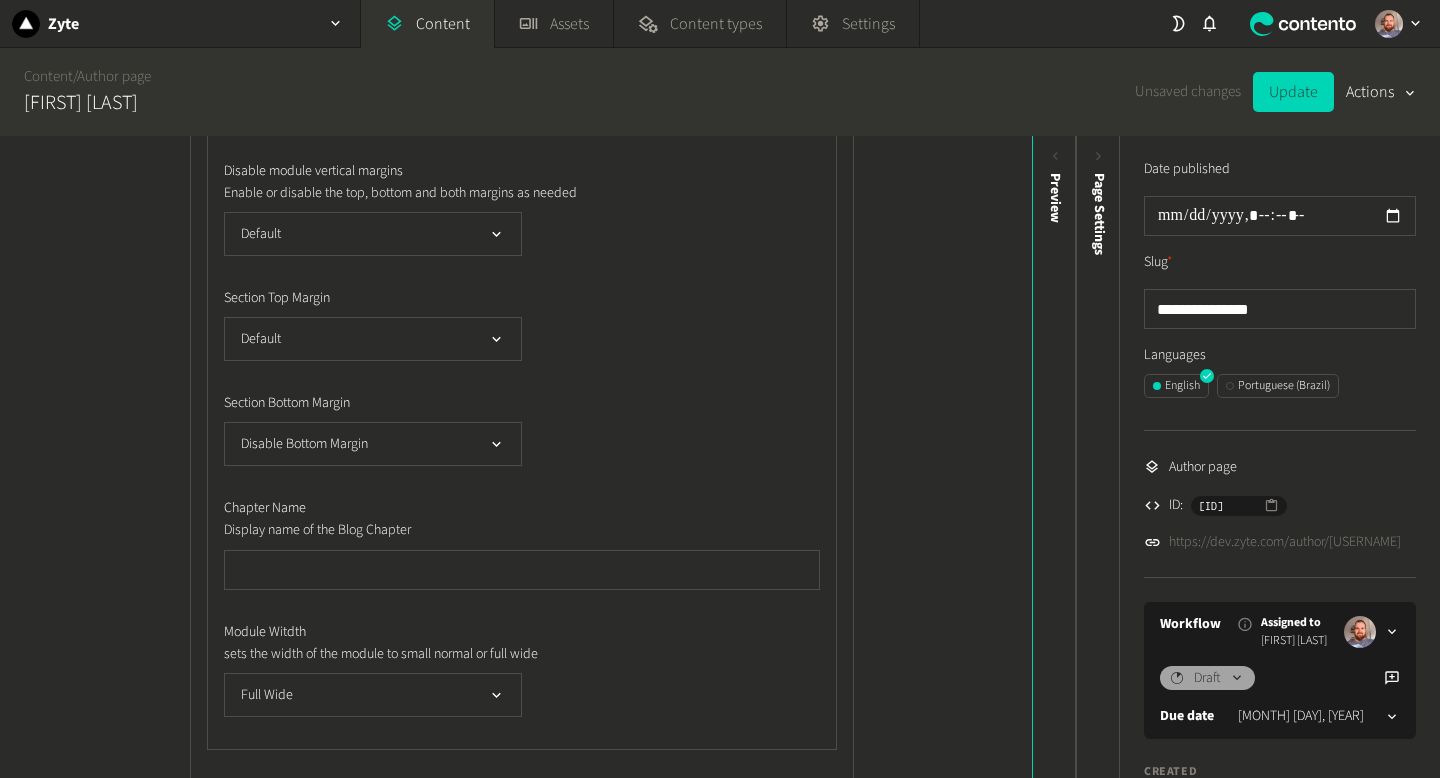 scroll, scrollTop: 1004, scrollLeft: 0, axis: vertical 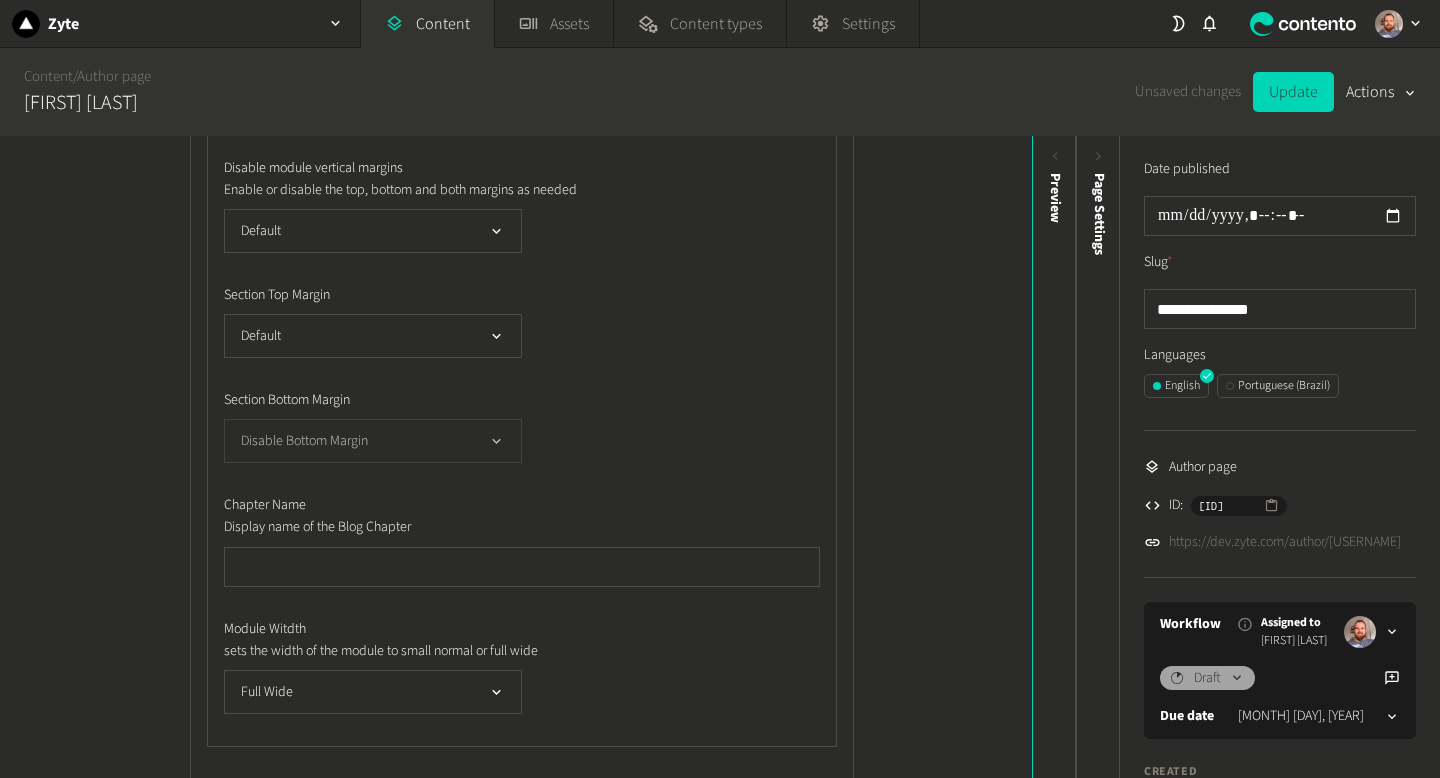 click 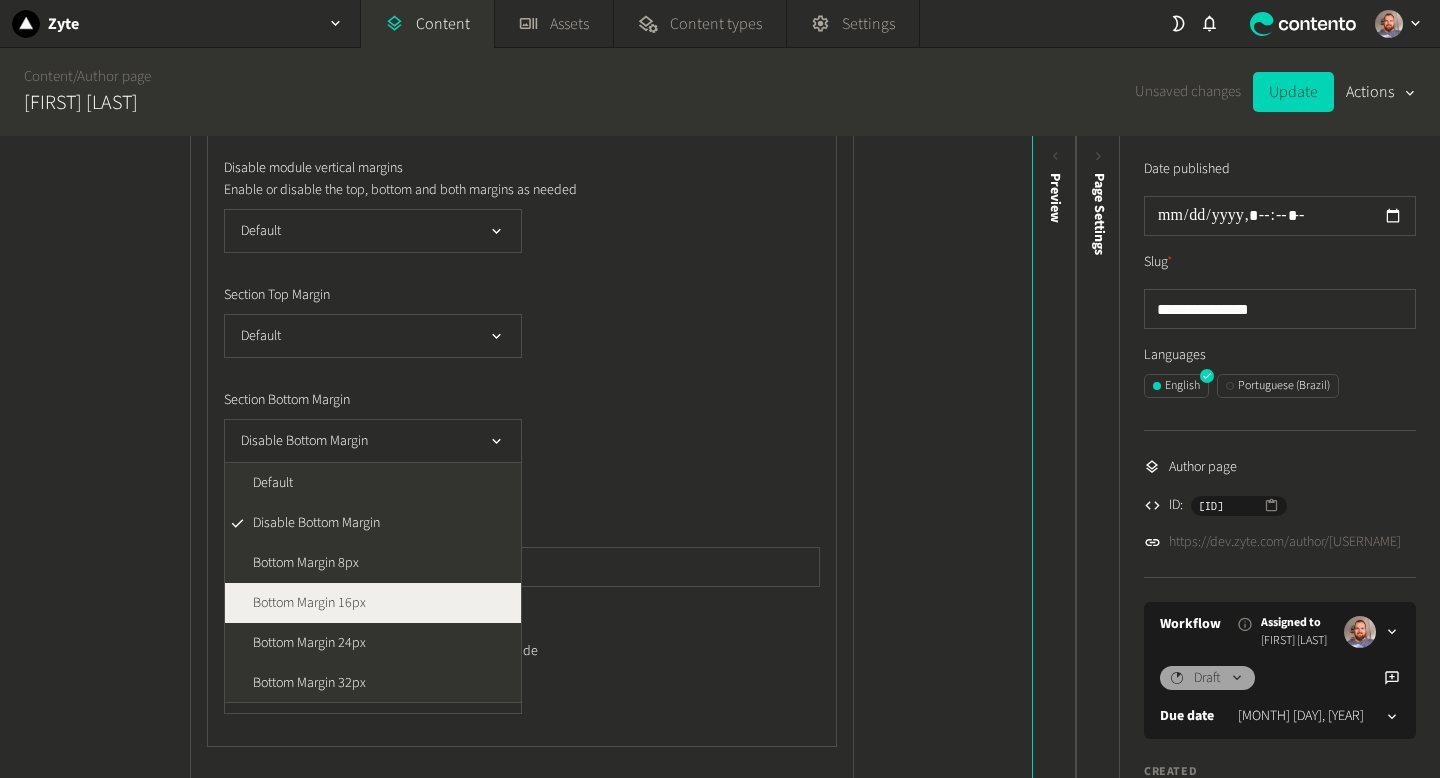 click on "Bottom Margin 16px" 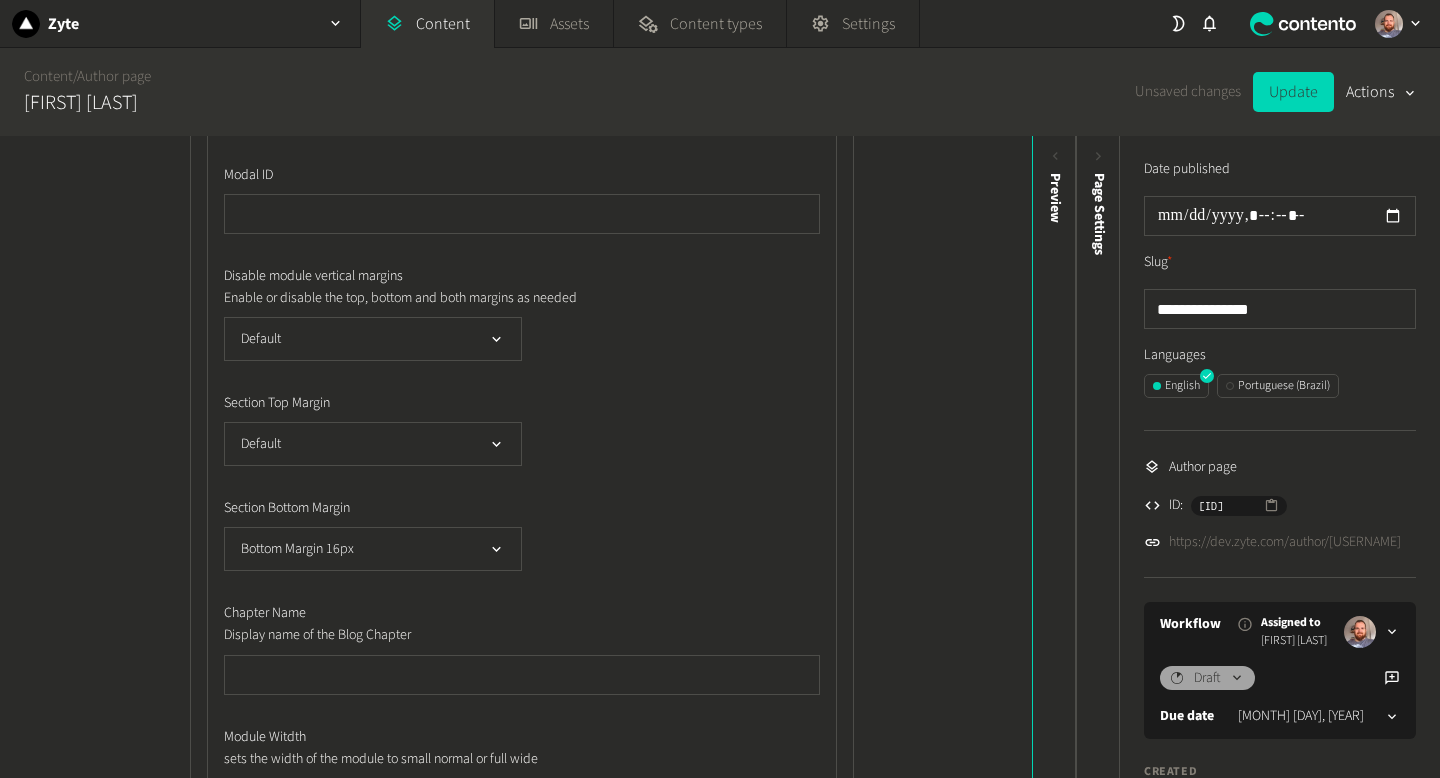 scroll, scrollTop: 892, scrollLeft: 0, axis: vertical 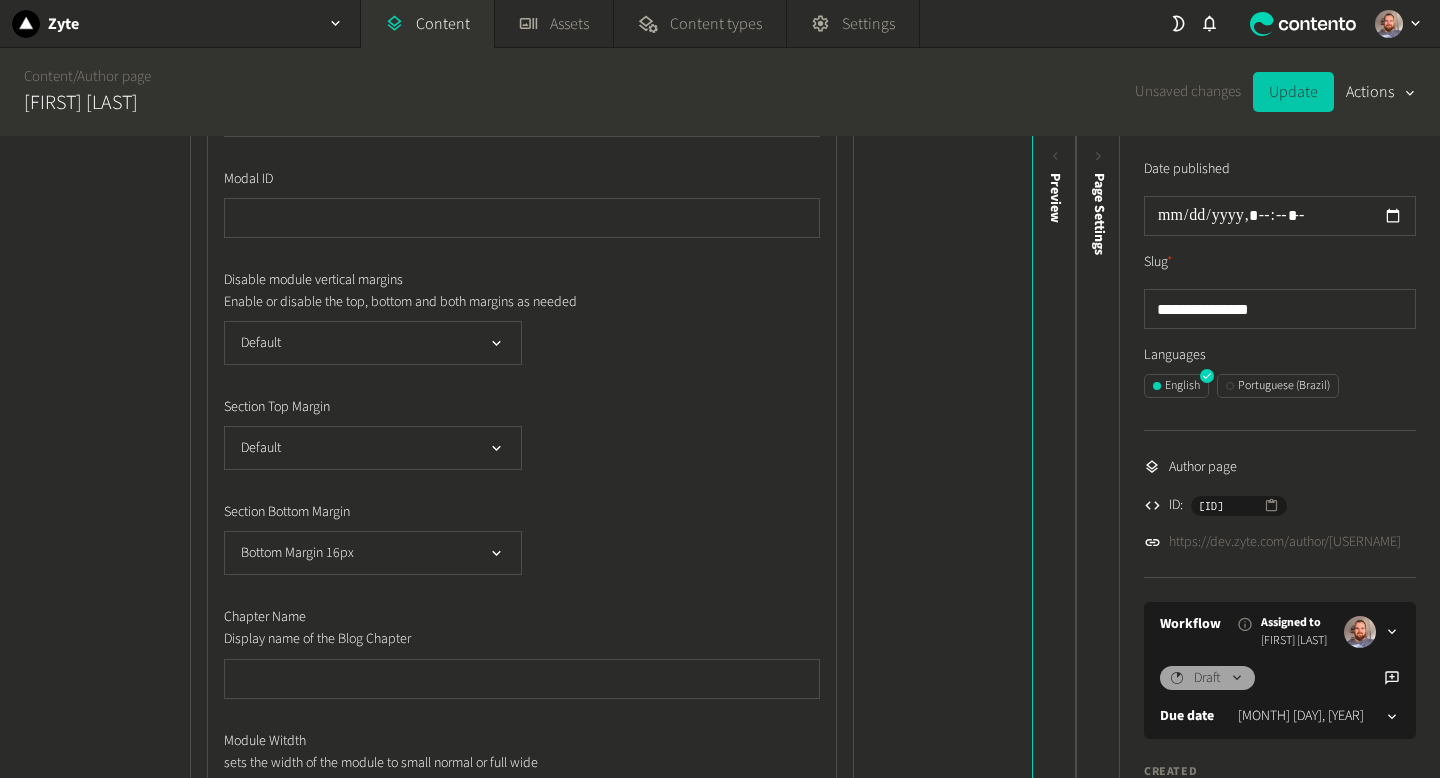 click on "Update" 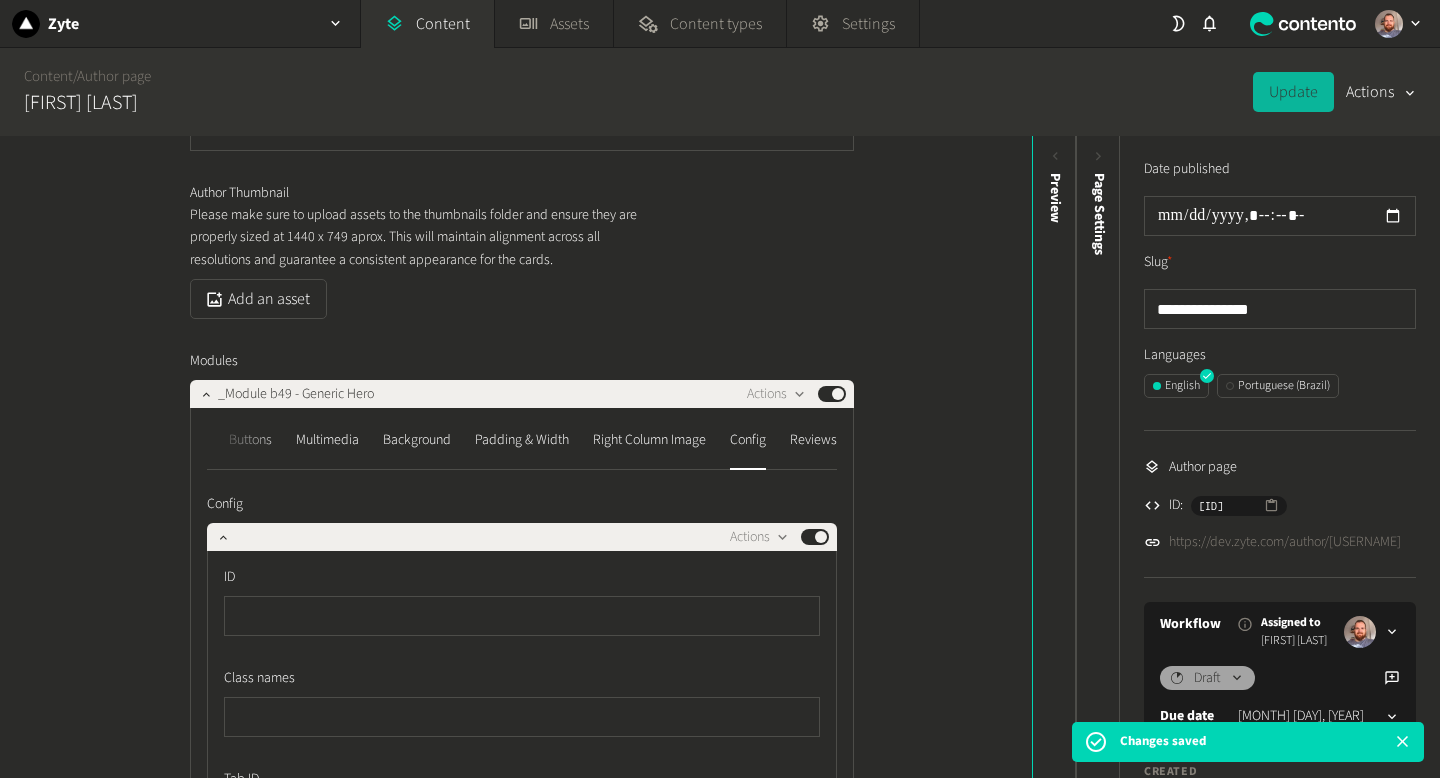 scroll, scrollTop: 85, scrollLeft: 0, axis: vertical 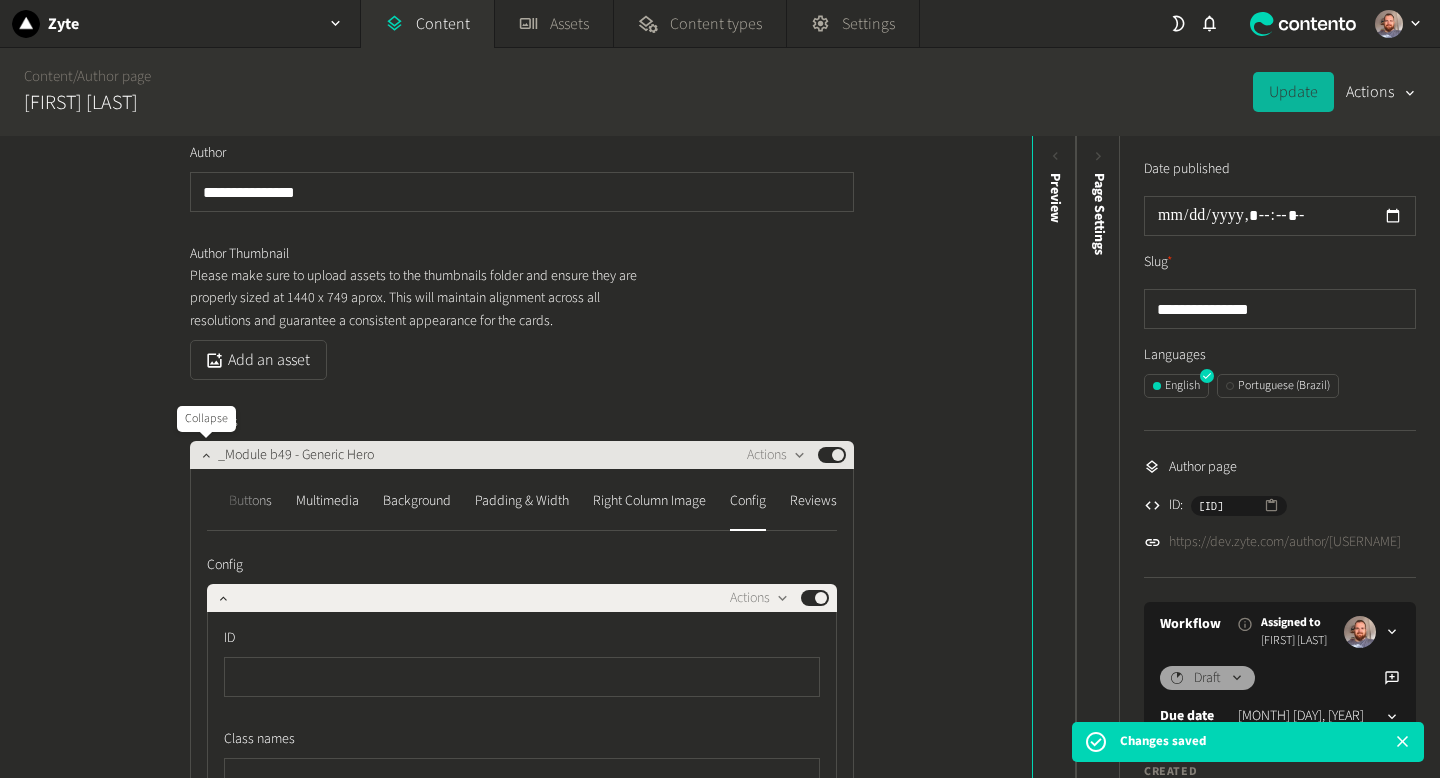 click 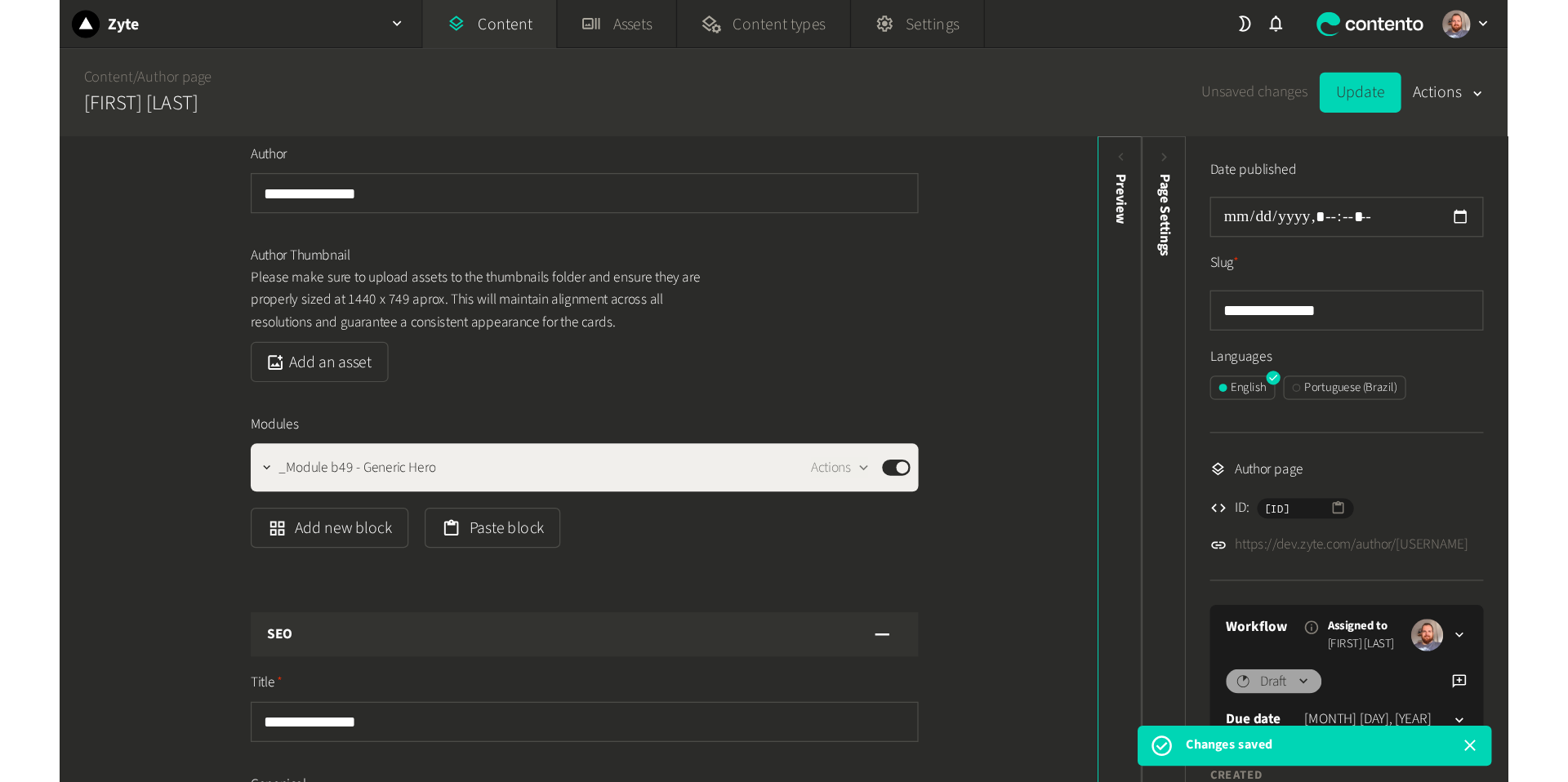 scroll, scrollTop: 0, scrollLeft: 0, axis: both 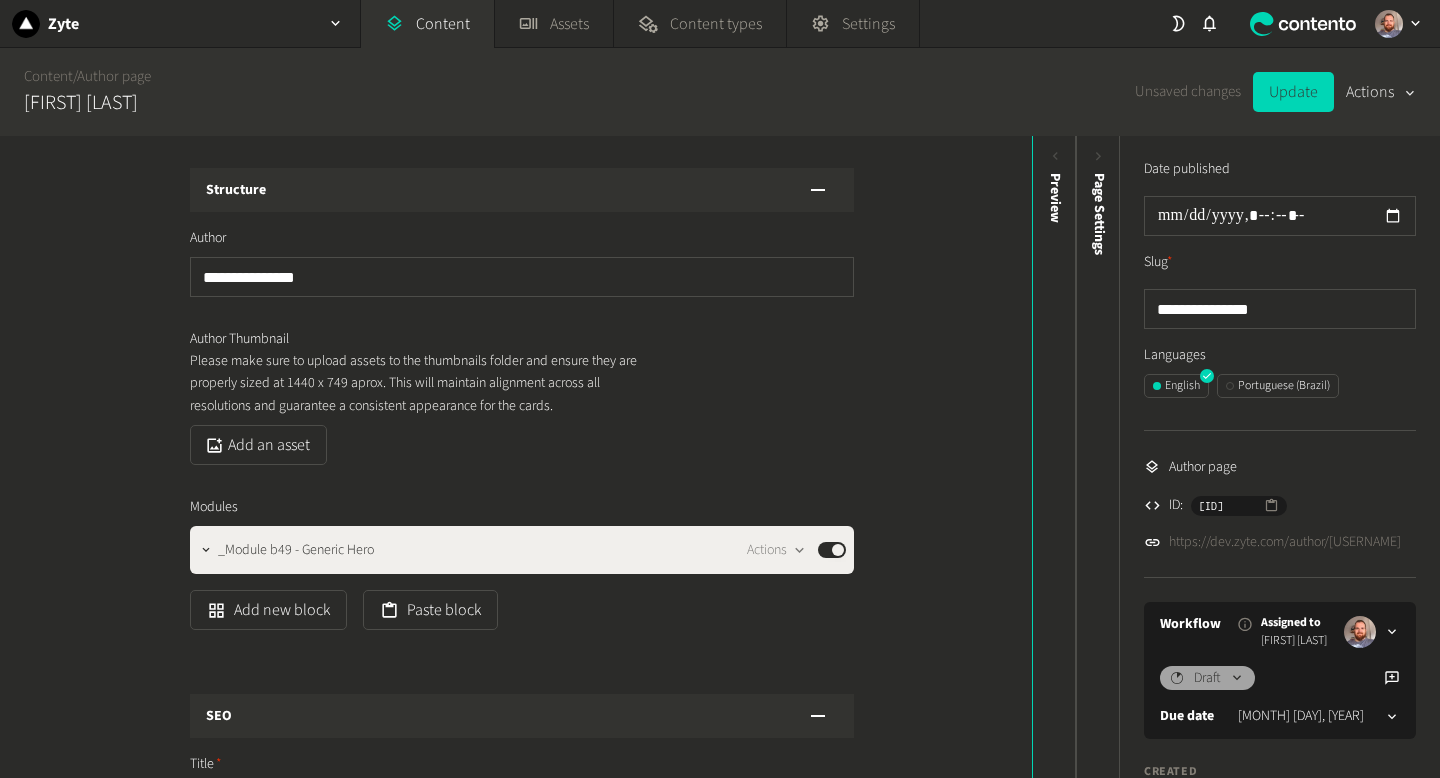 click 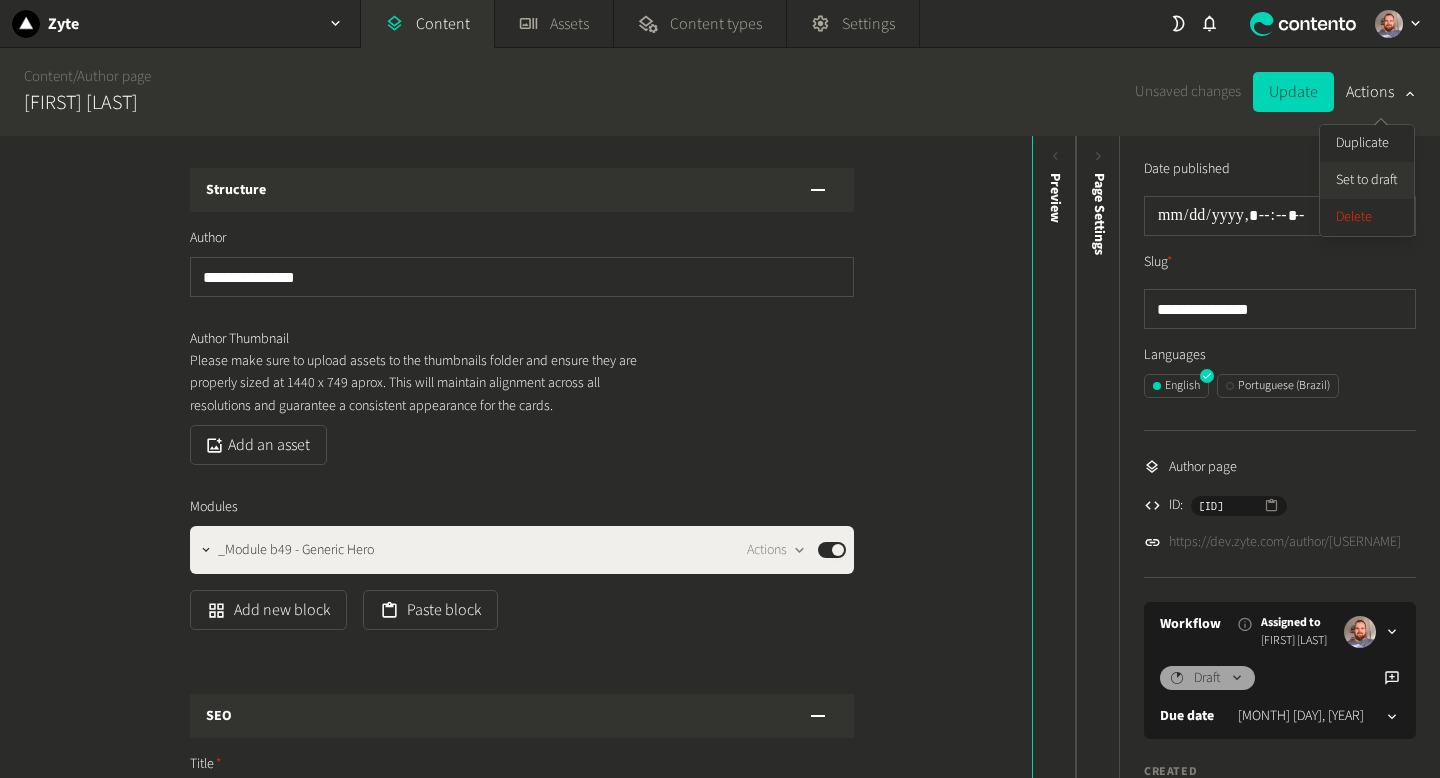 click on "Set to draft" 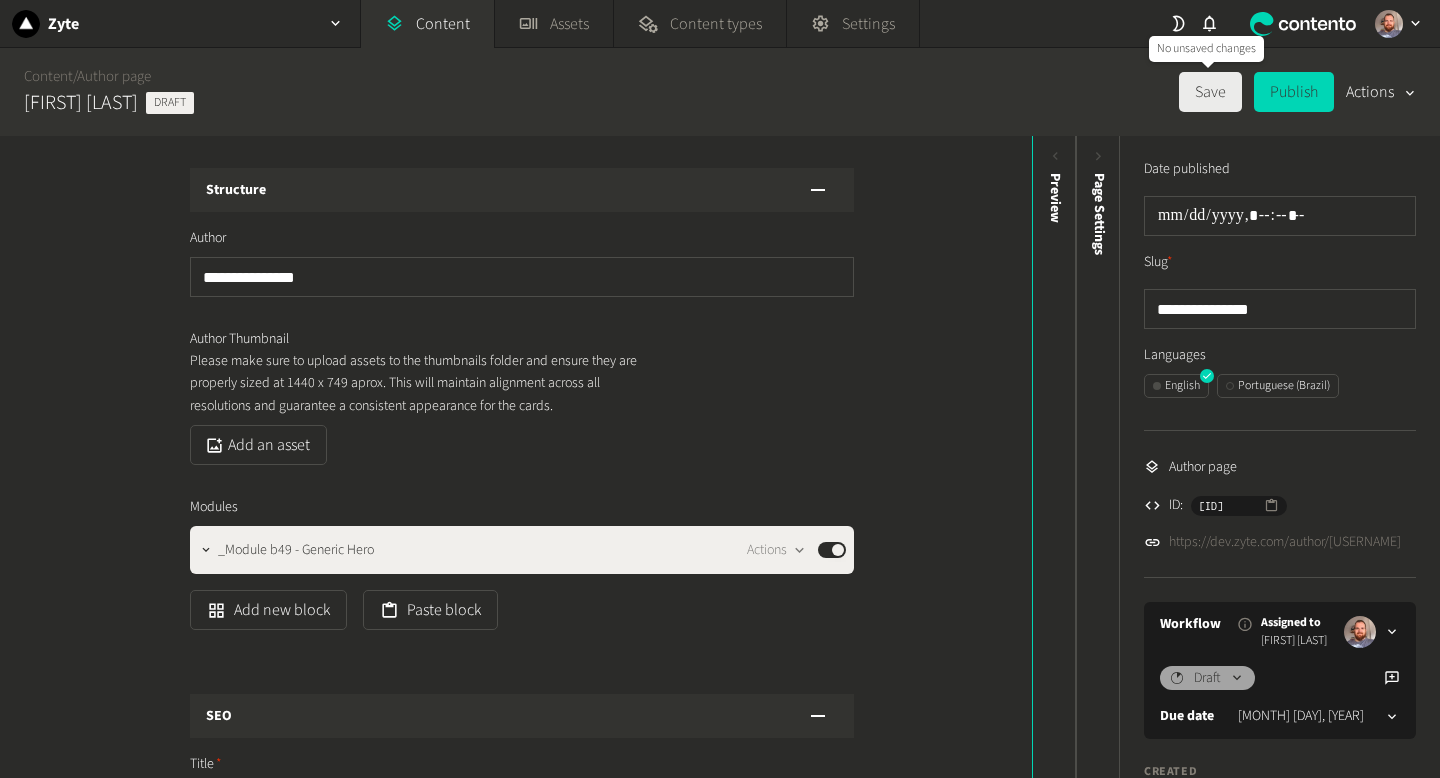 click on "Save" 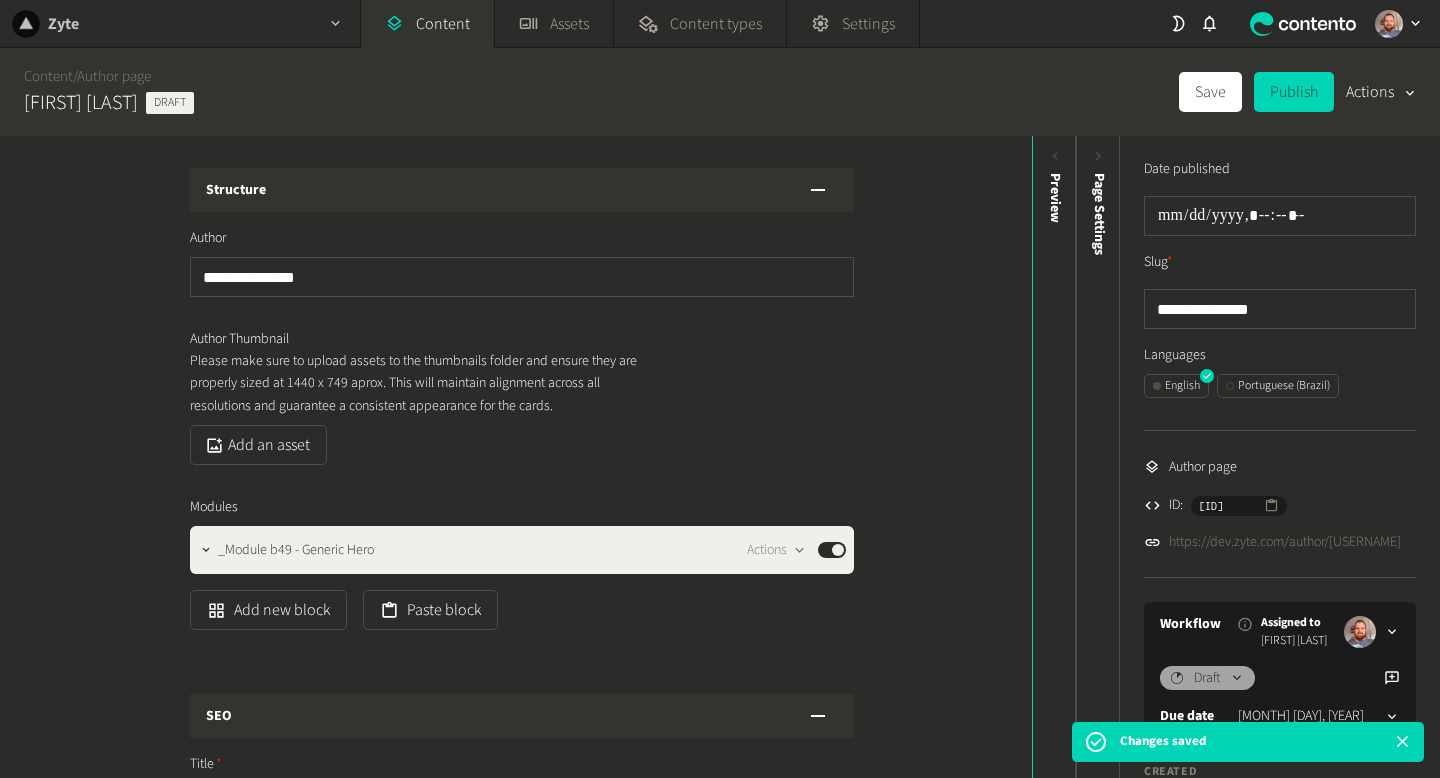 click on "Zyte" 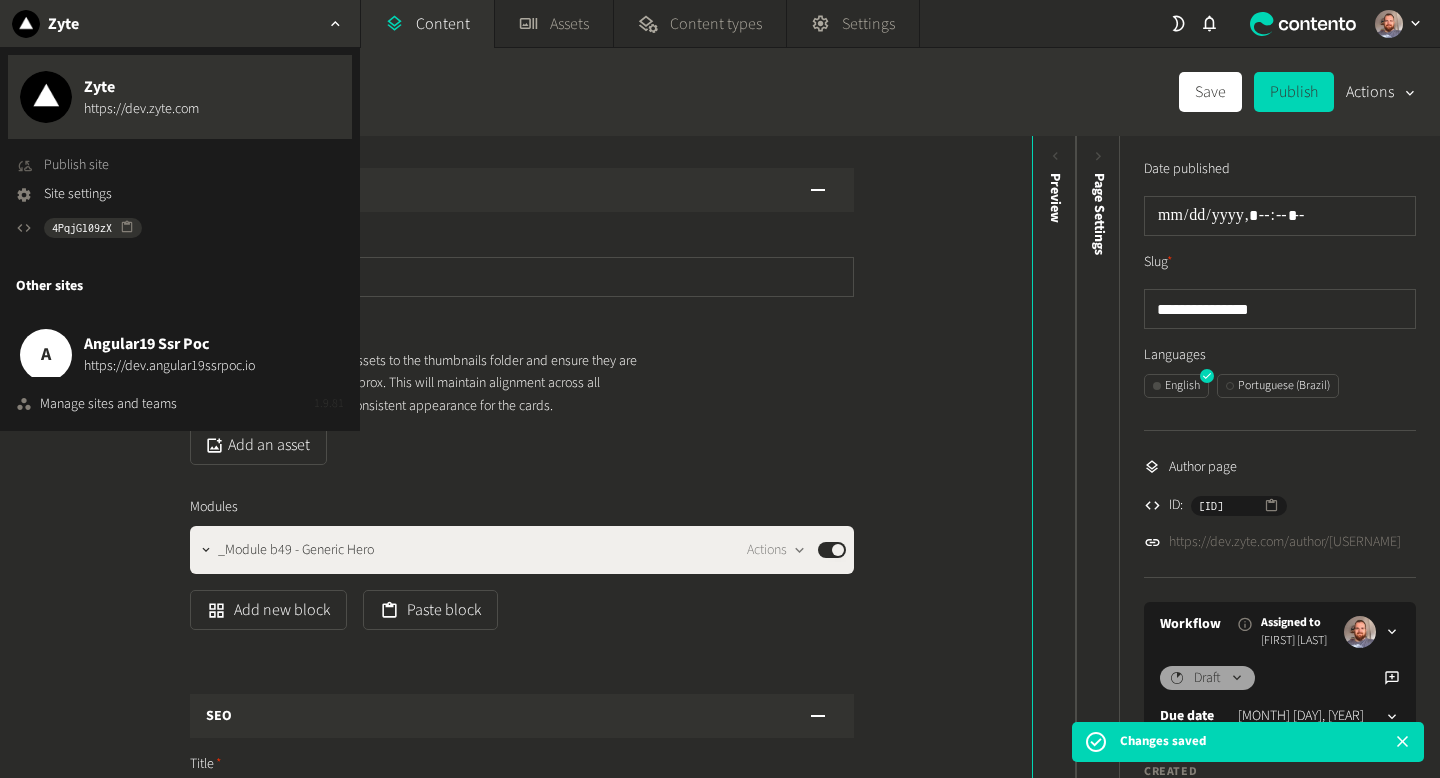 click on "Publish site" 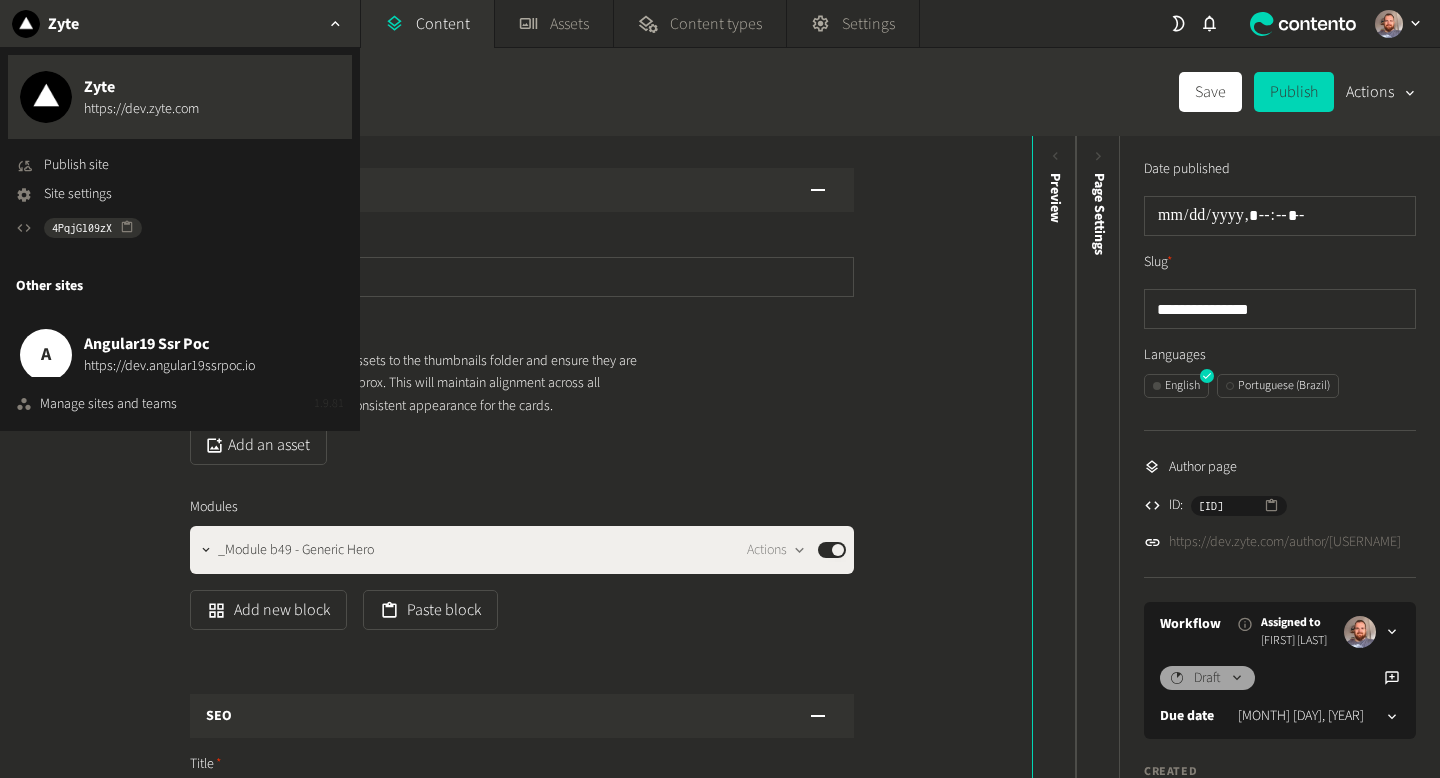 click on "**********" 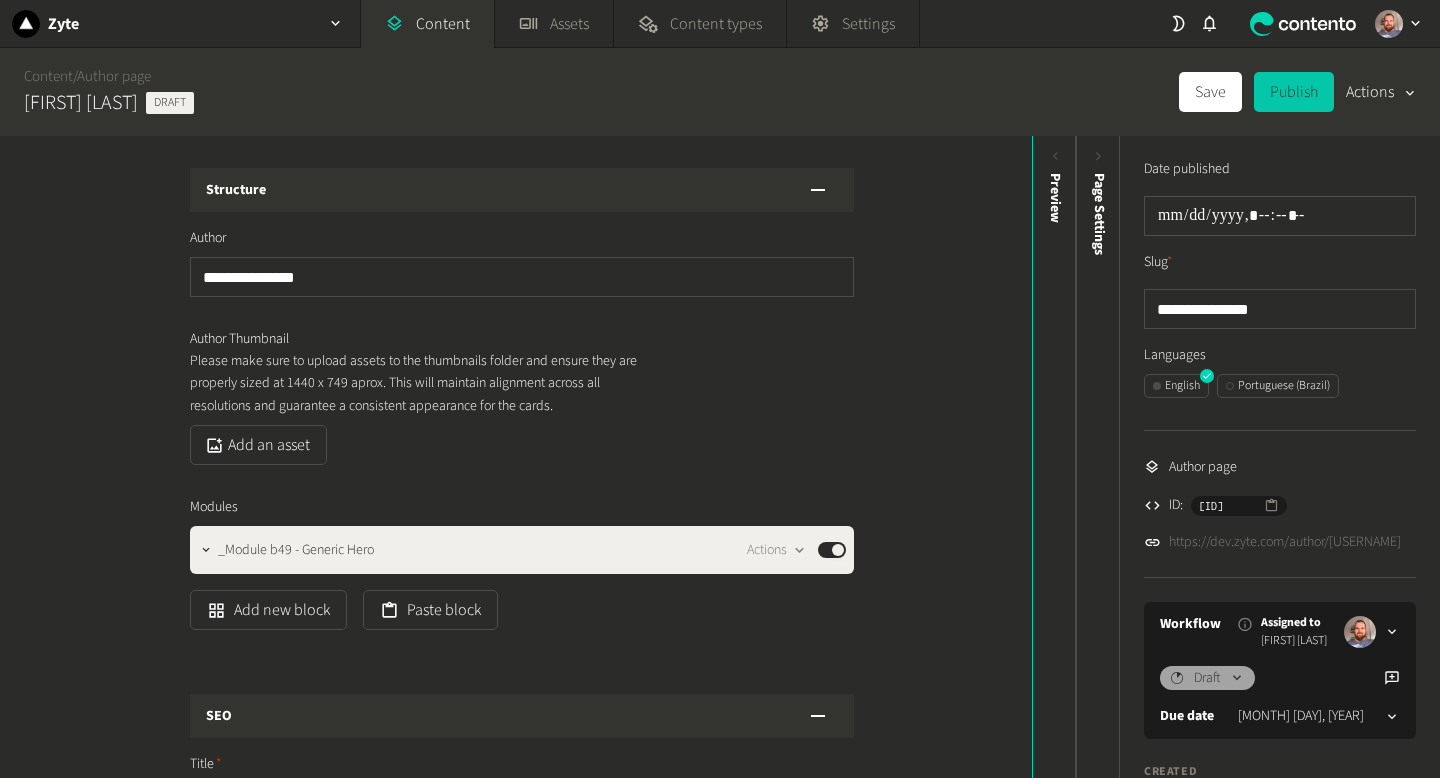 click on "Publish" 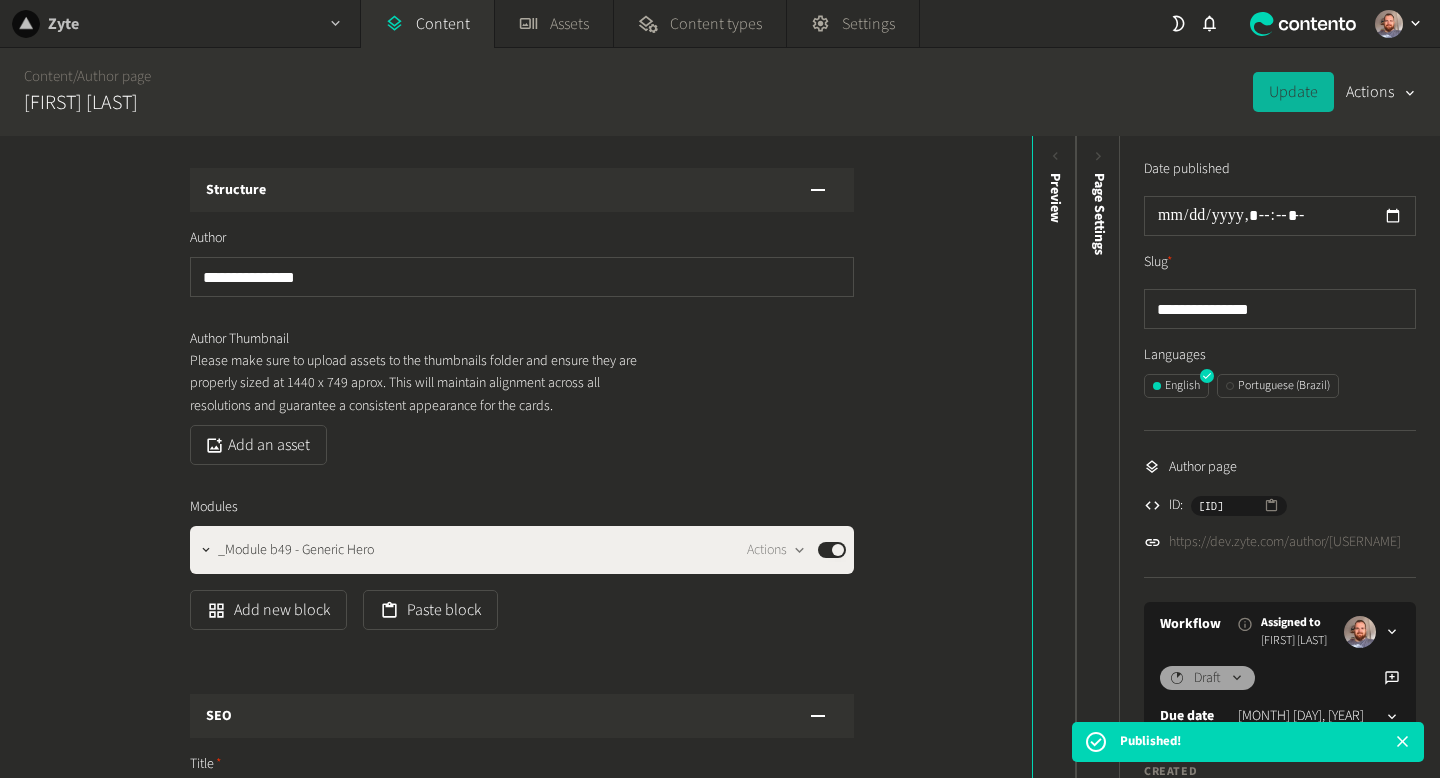 click on "Zyte" 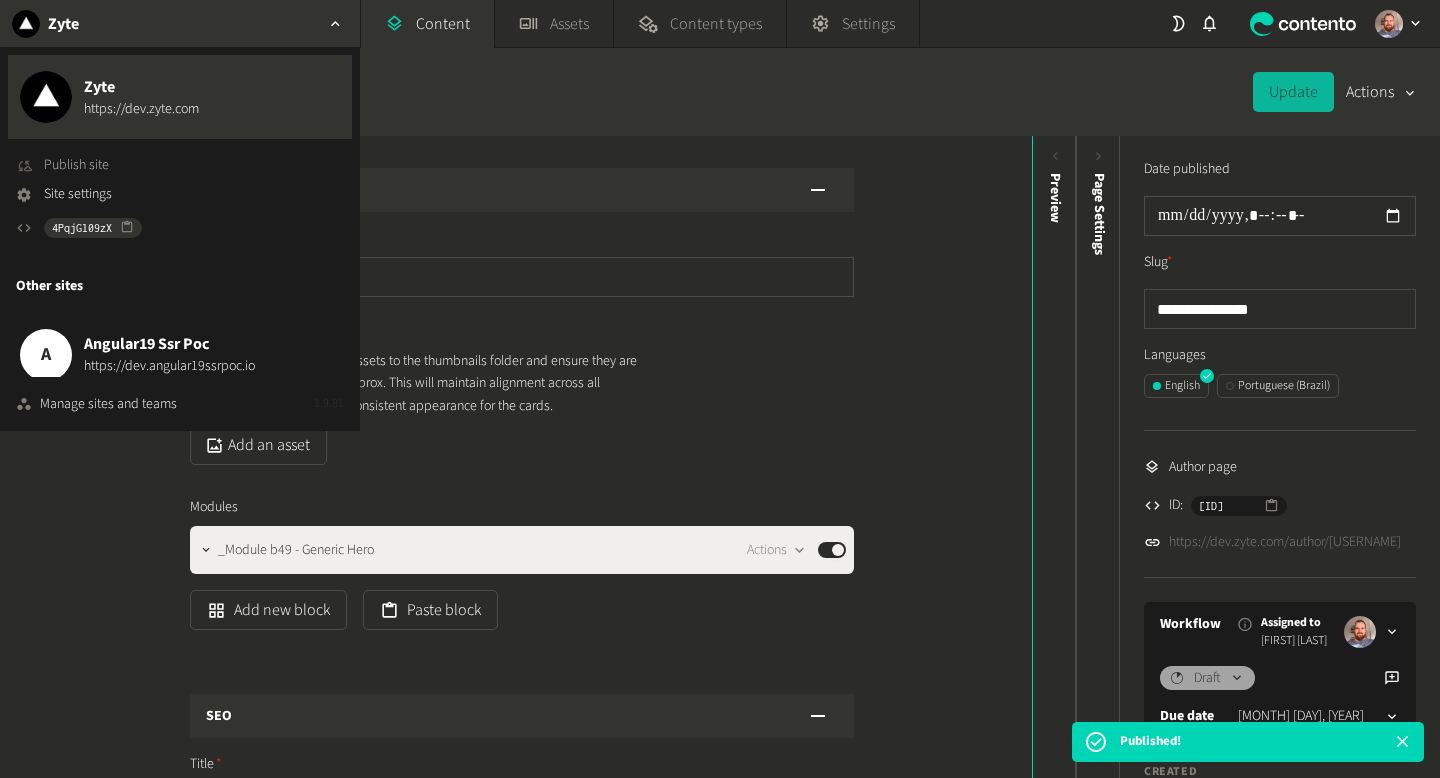 click on "Publish site" 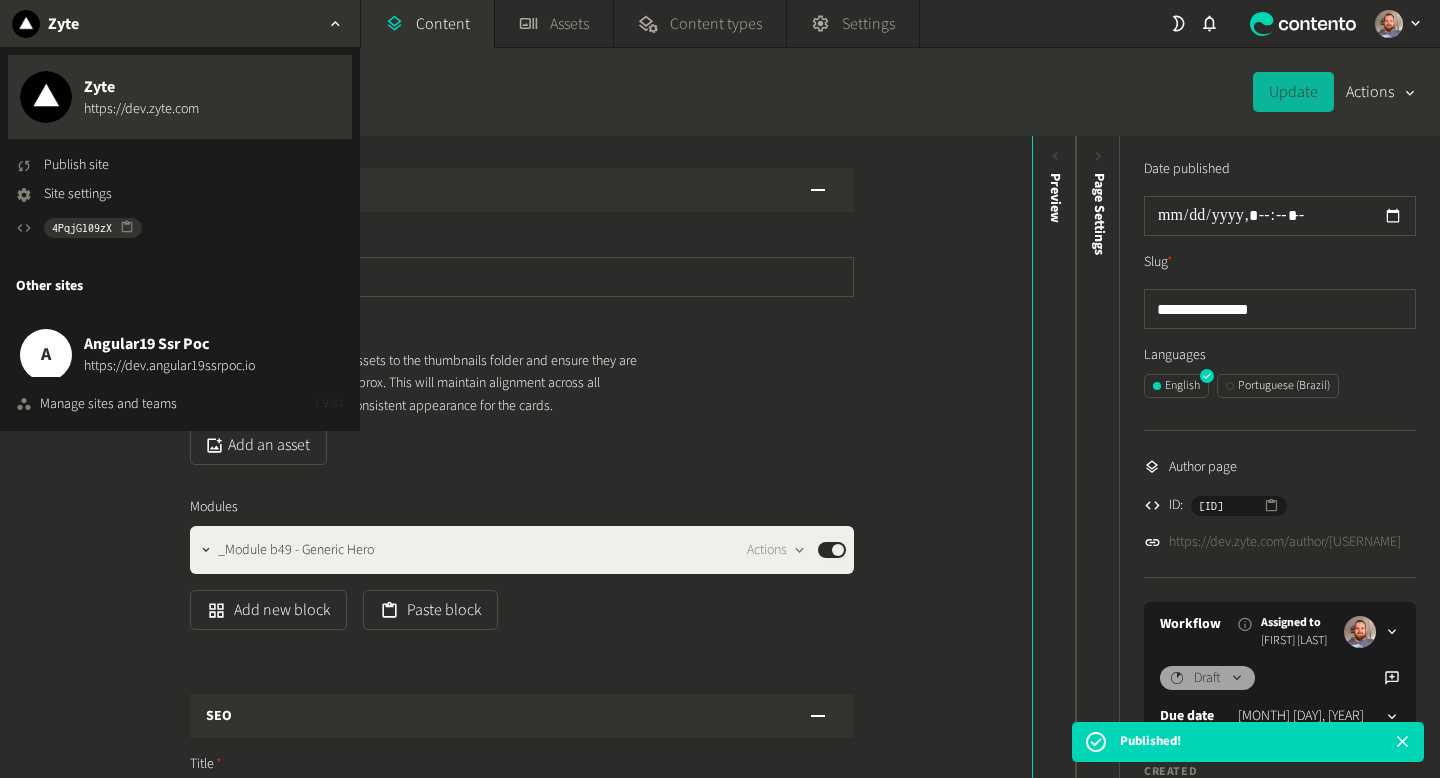 click on "**********" 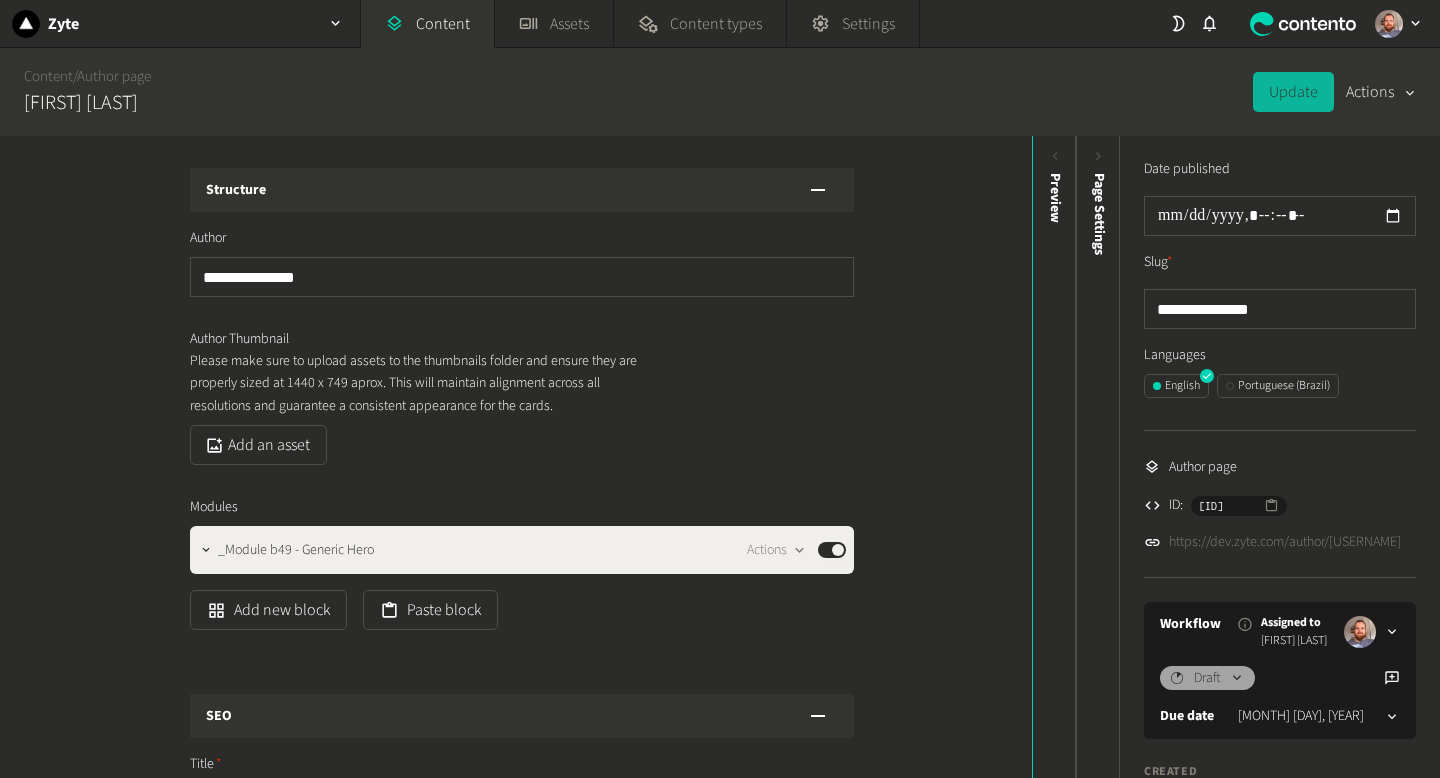click on "Actions" 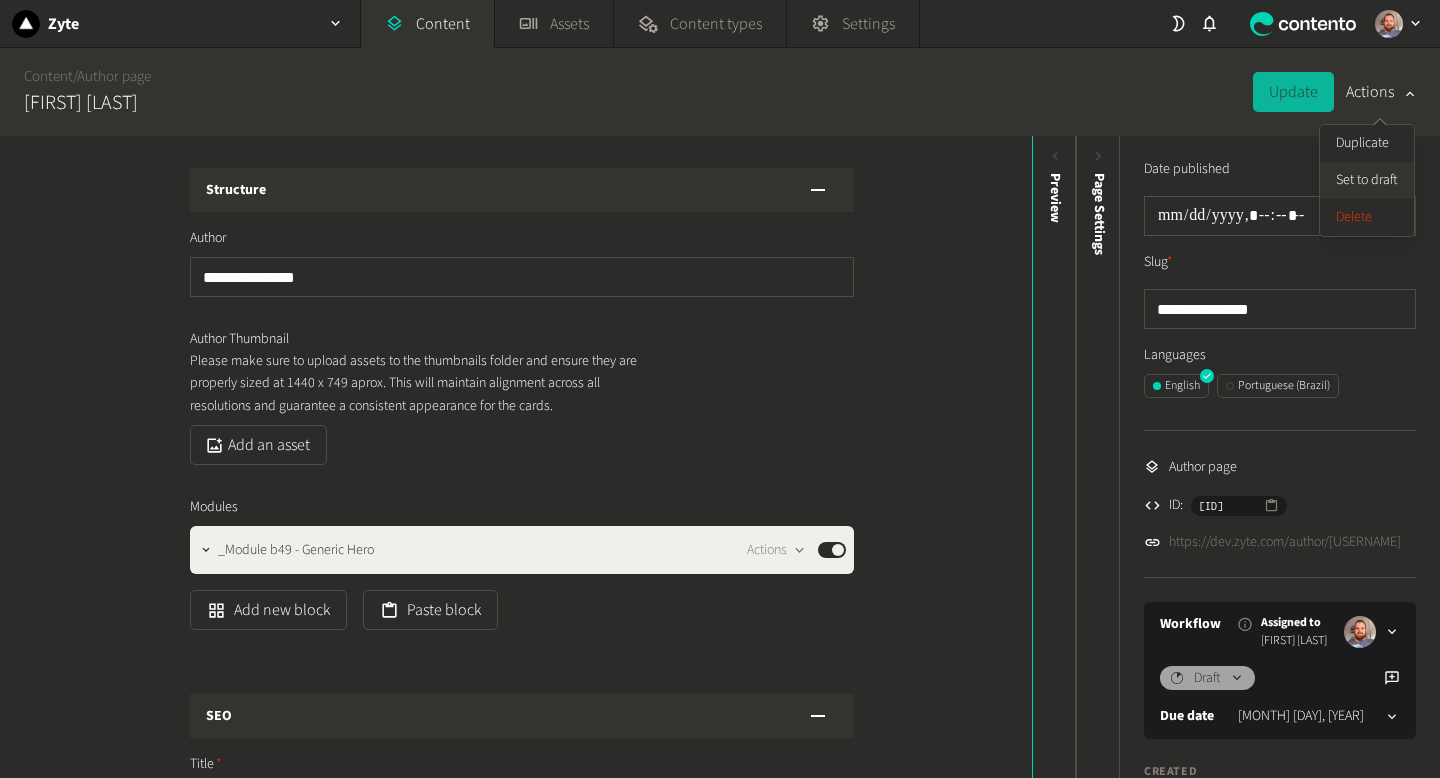 click on "Set to draft" 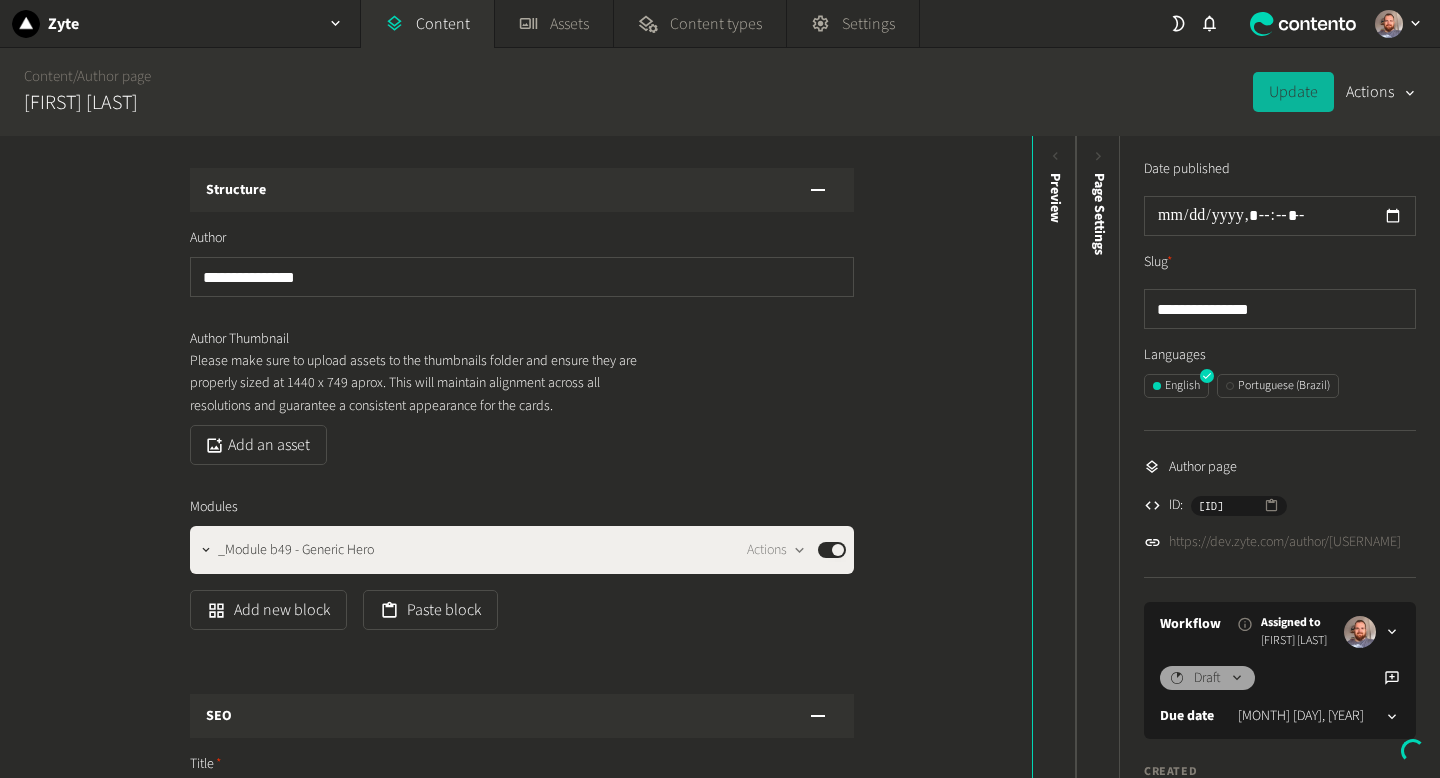 type on "**********" 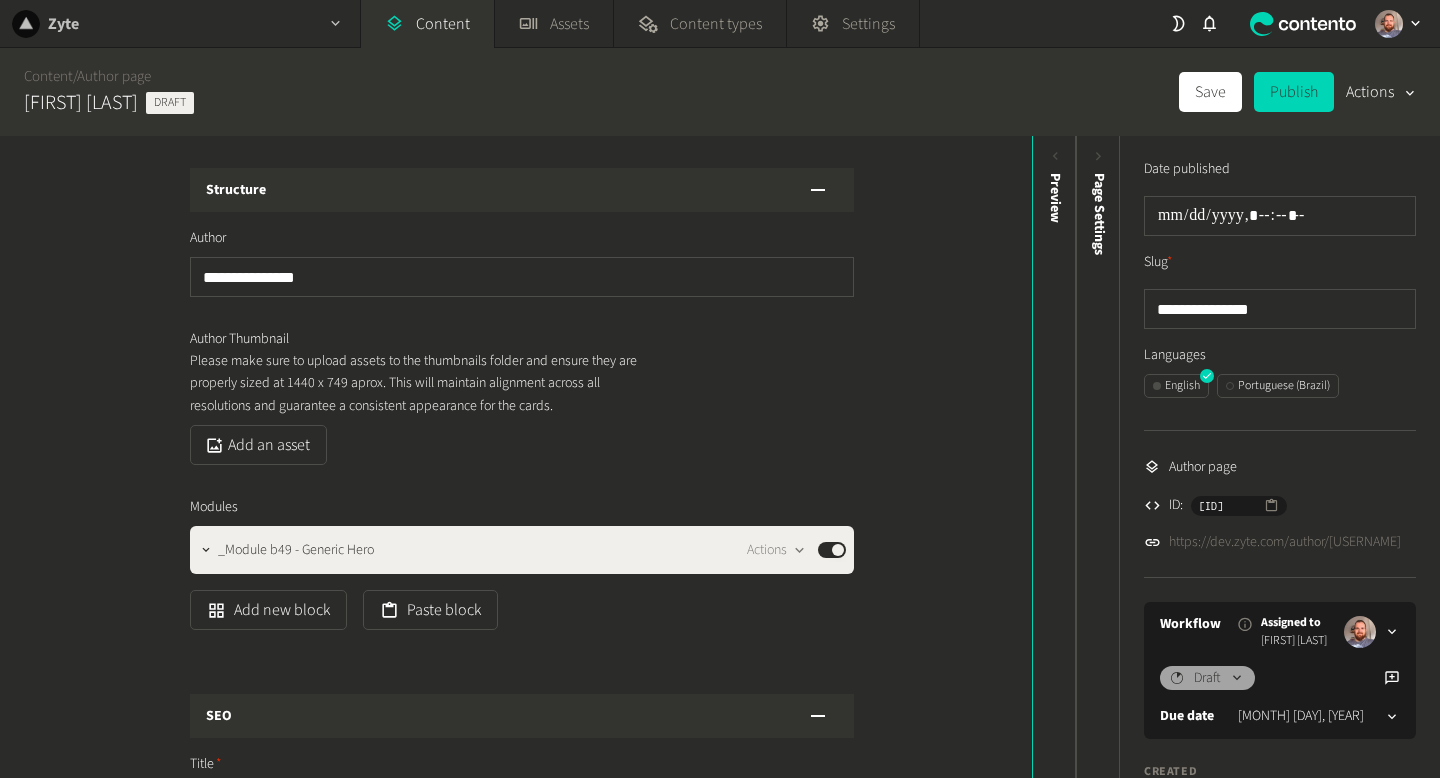click on "Zyte" 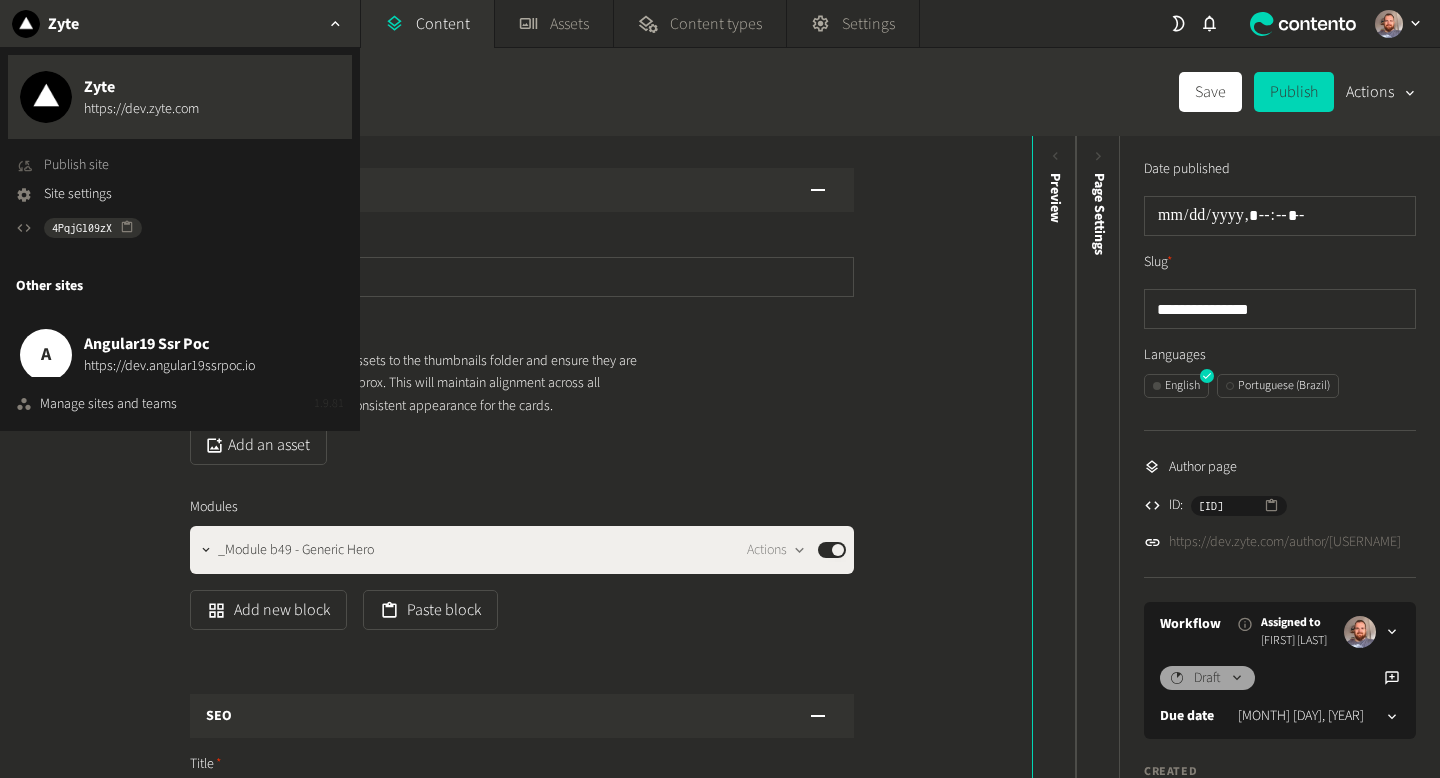 click on "Publish site" 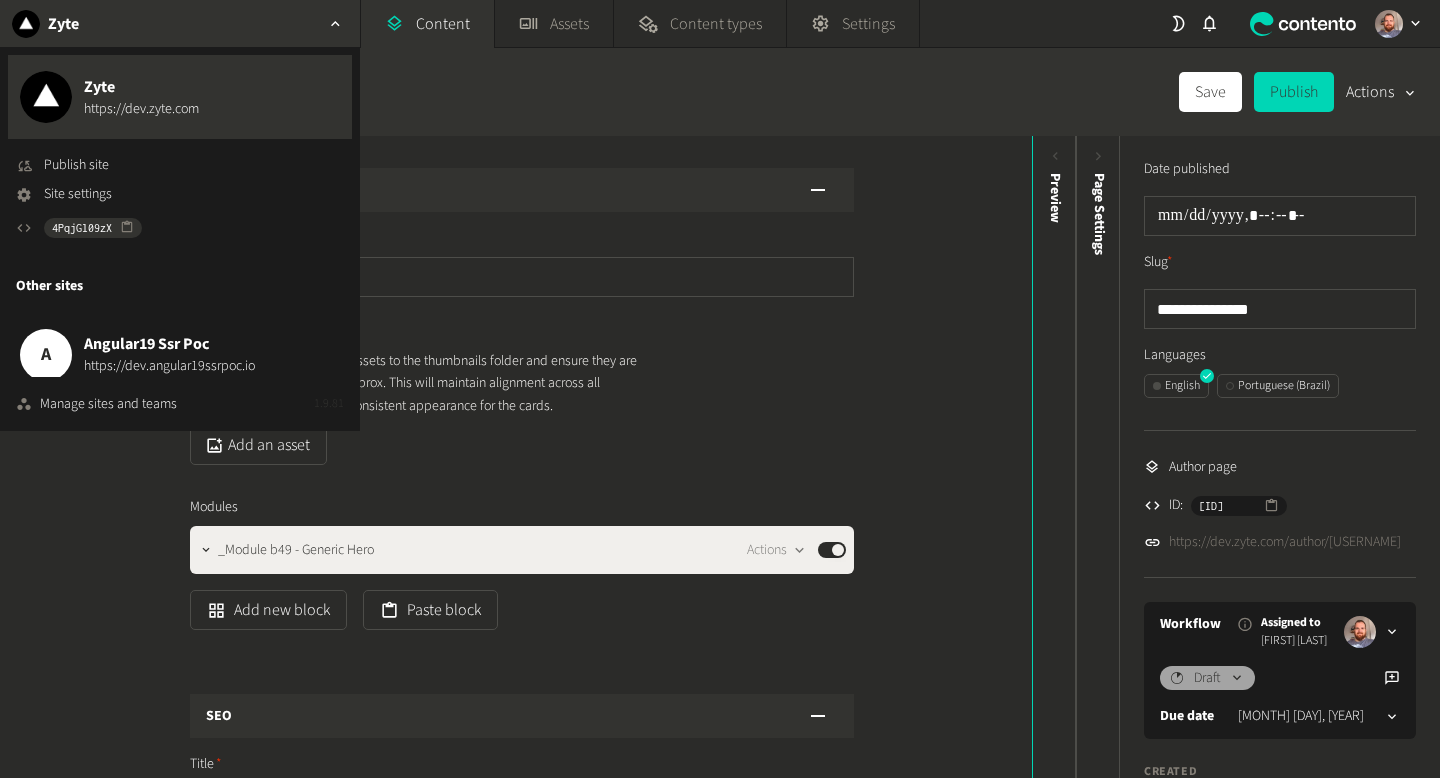 scroll, scrollTop: 0, scrollLeft: 0, axis: both 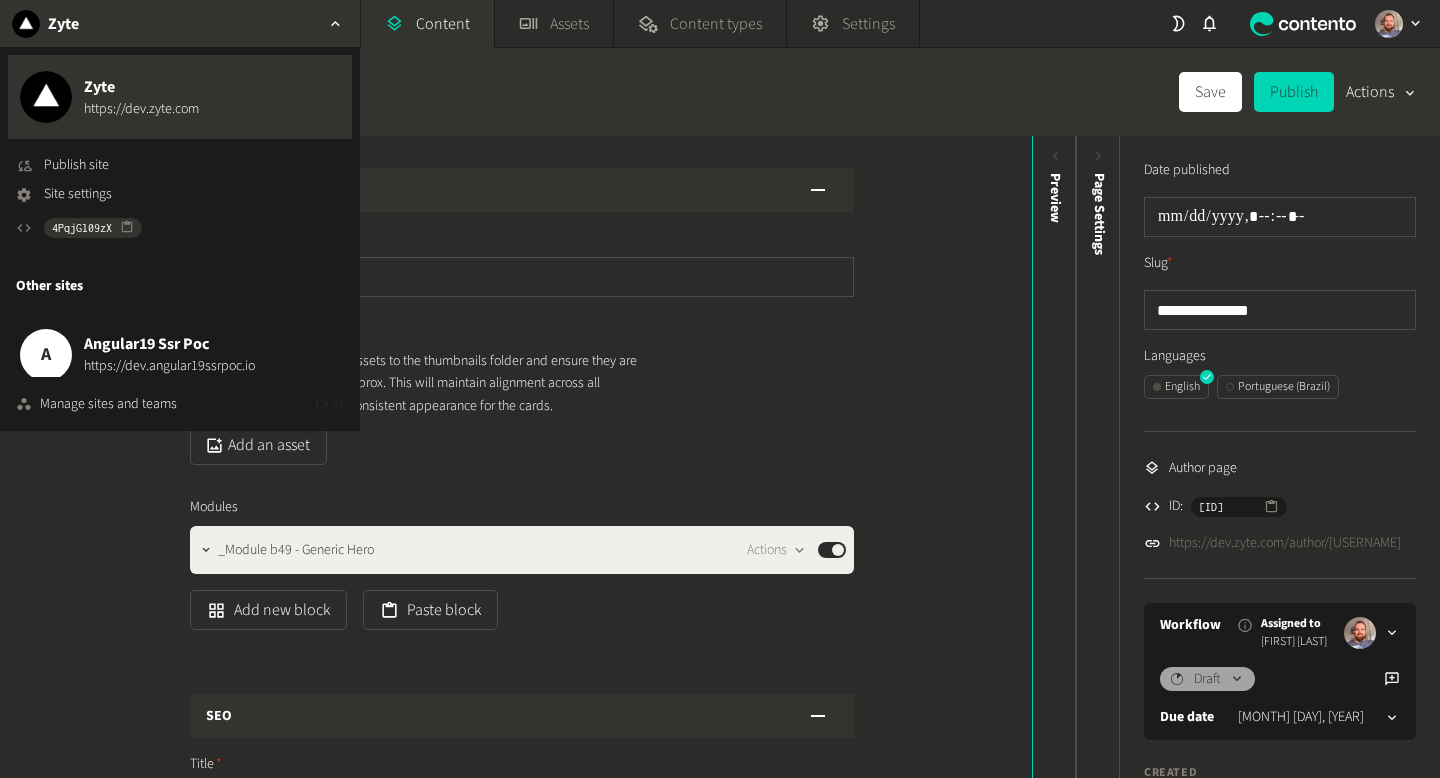 click on "**********" 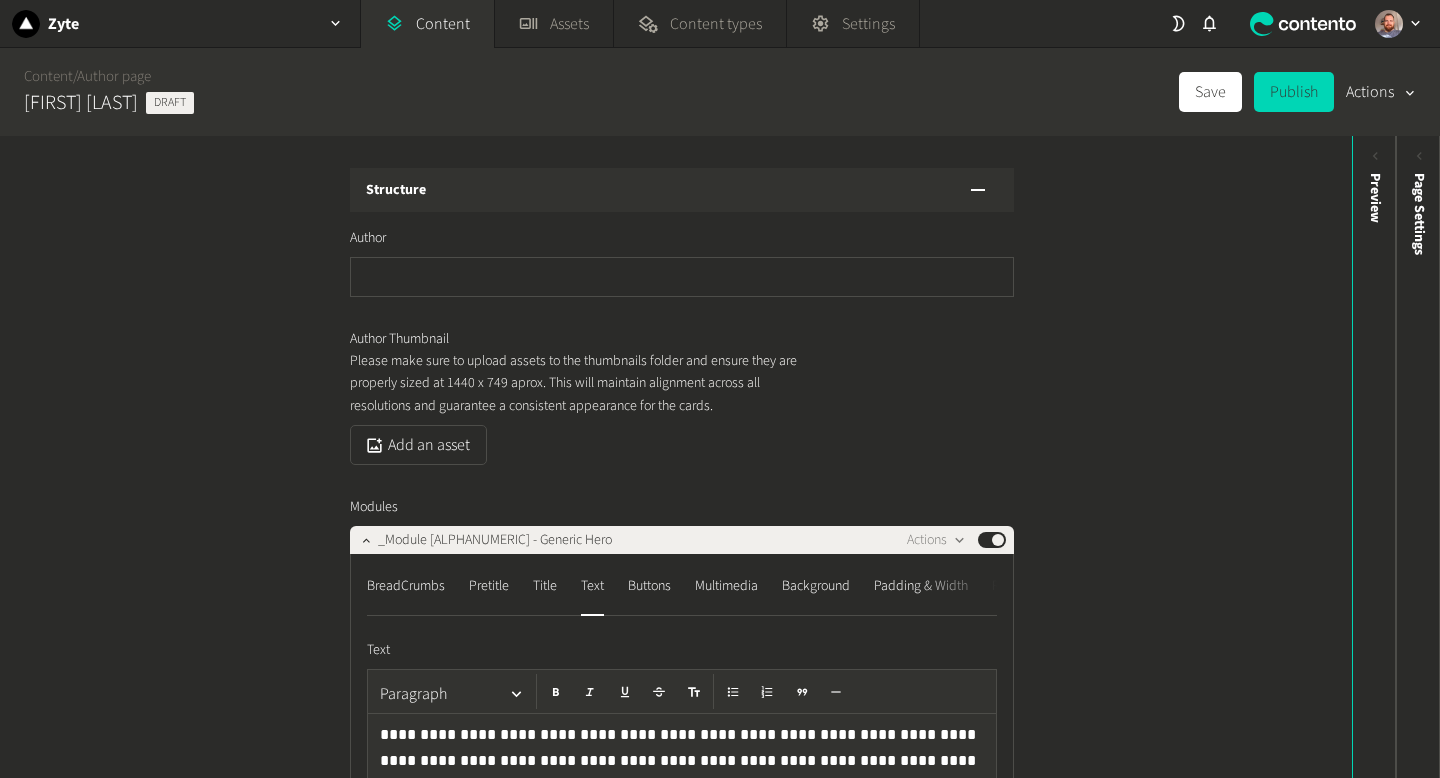 scroll, scrollTop: 0, scrollLeft: 0, axis: both 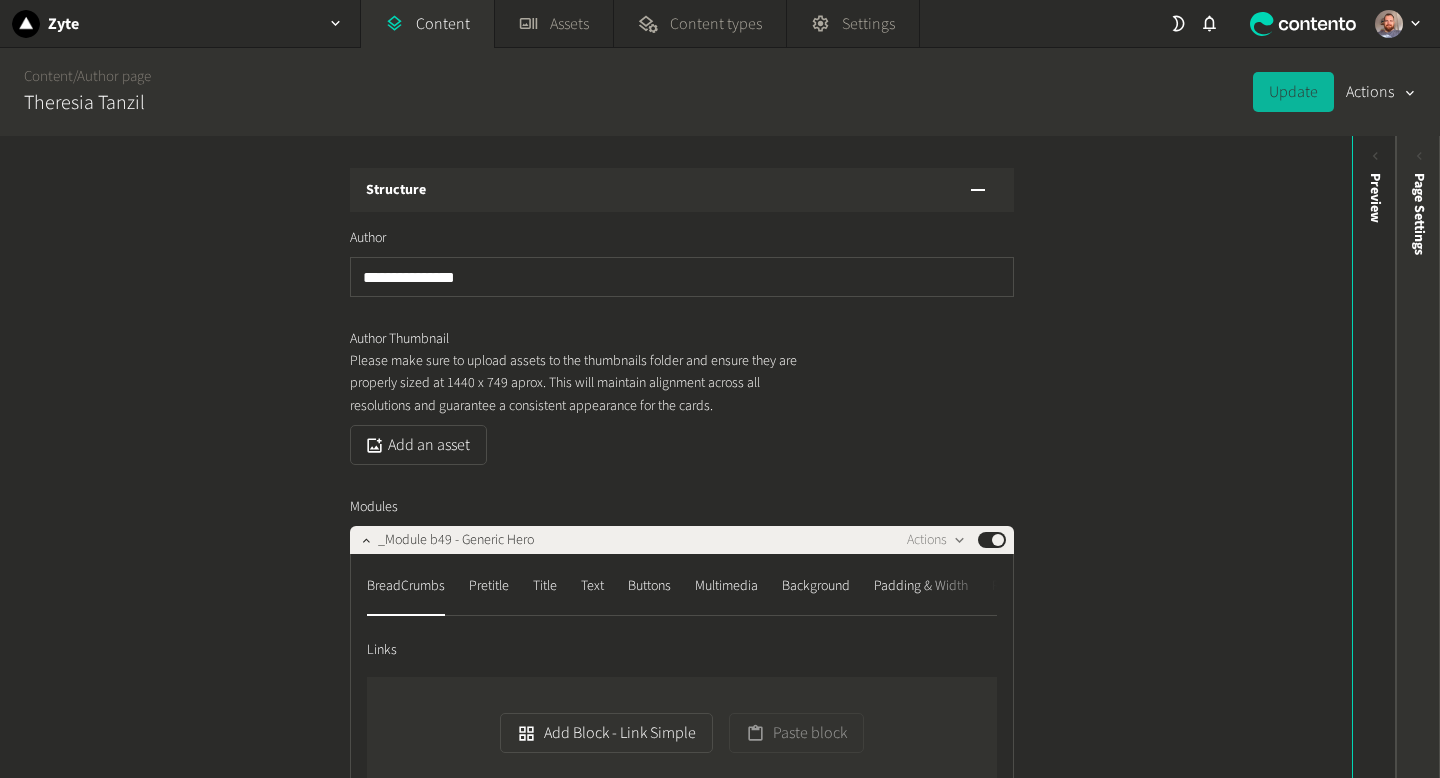 click 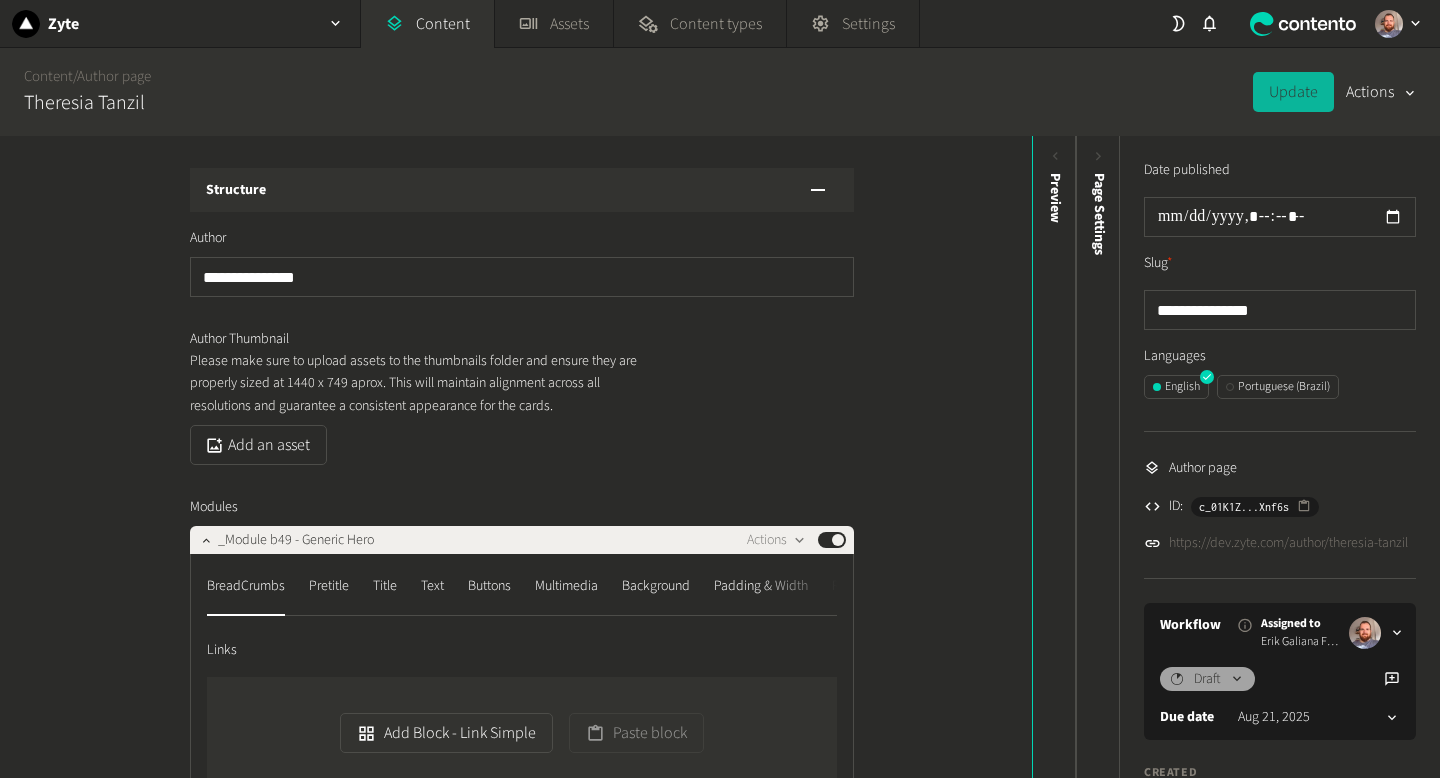 click on "https://dev.zyte.com/author/theresia-tanzil" 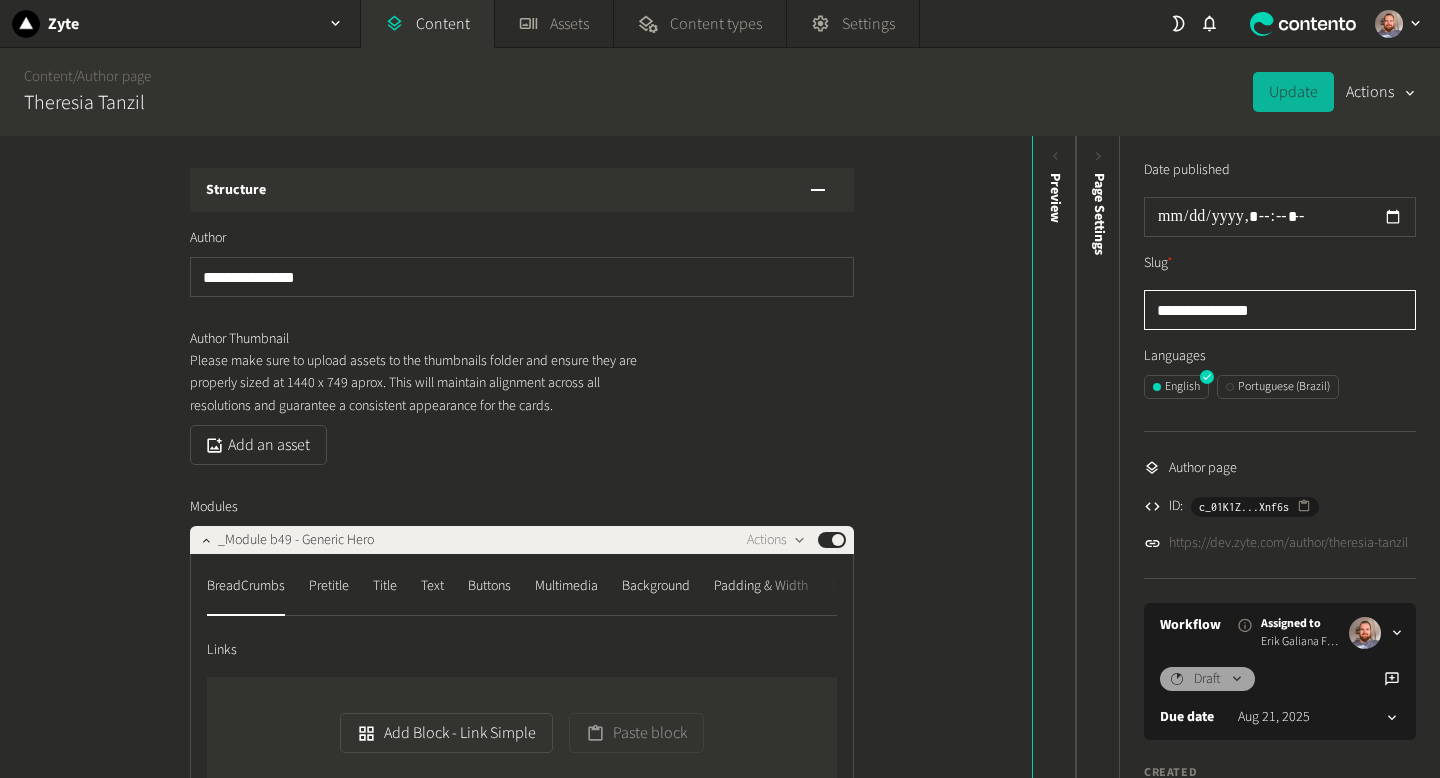 drag, startPoint x: 1291, startPoint y: 308, endPoint x: 1135, endPoint y: 312, distance: 156.05127 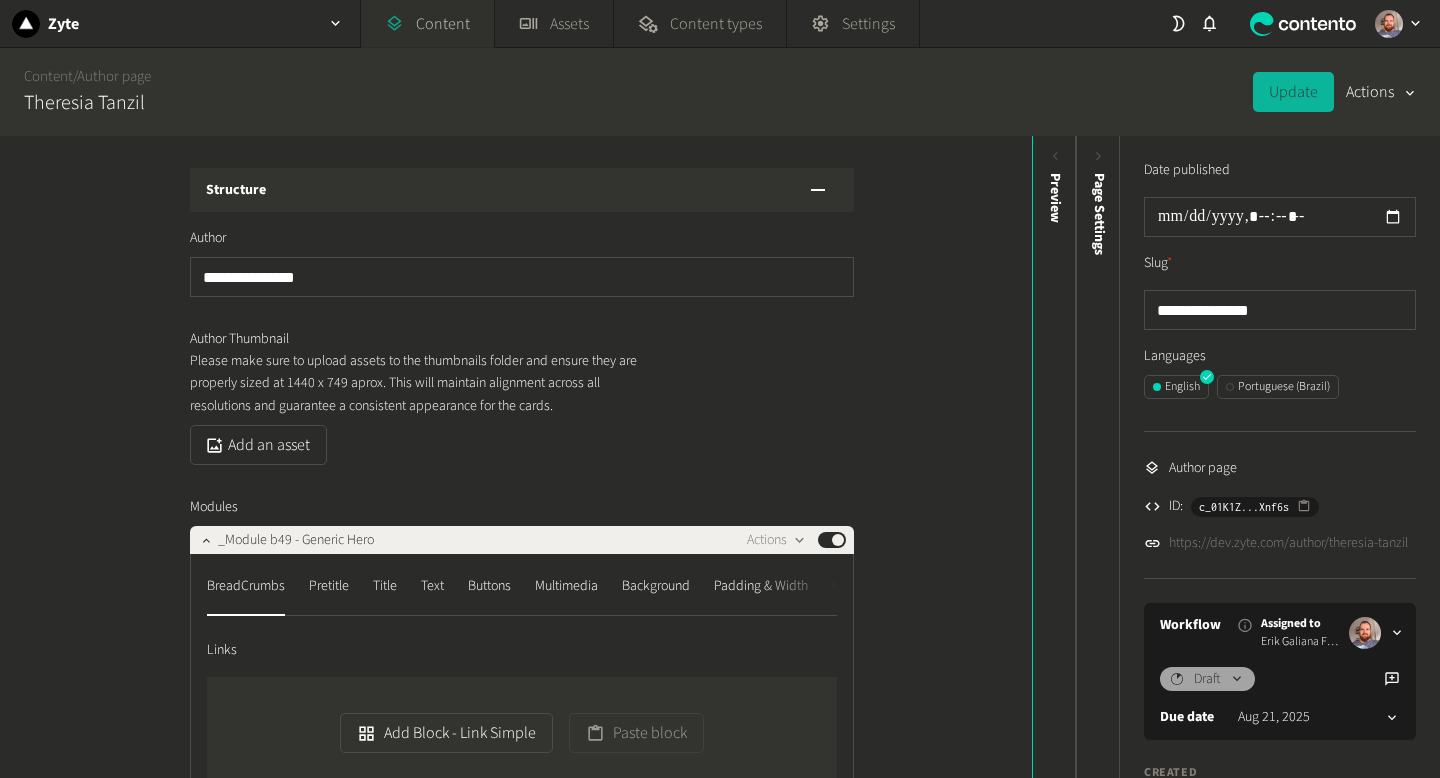 click on "Content" 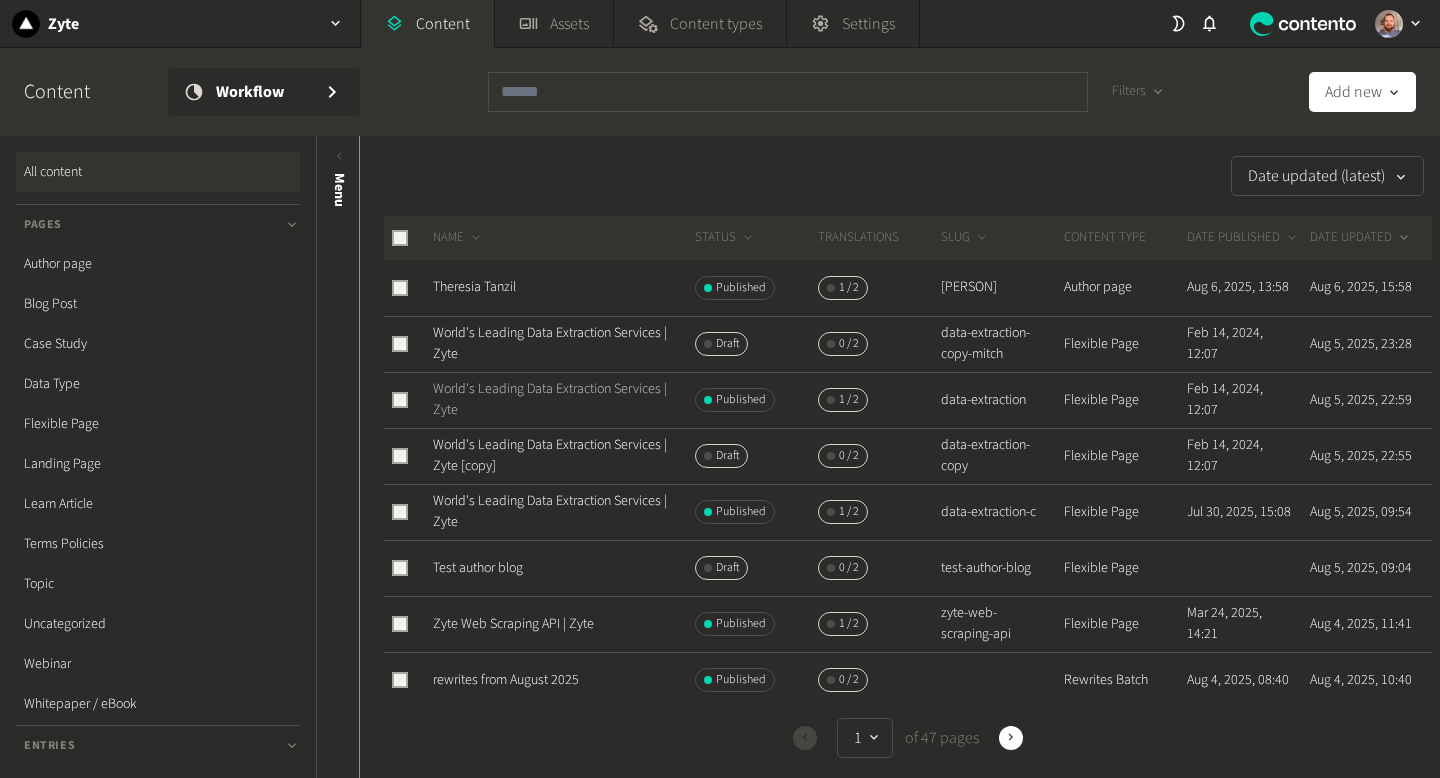 click on "World's Leading Data Extraction Services | Zyte" 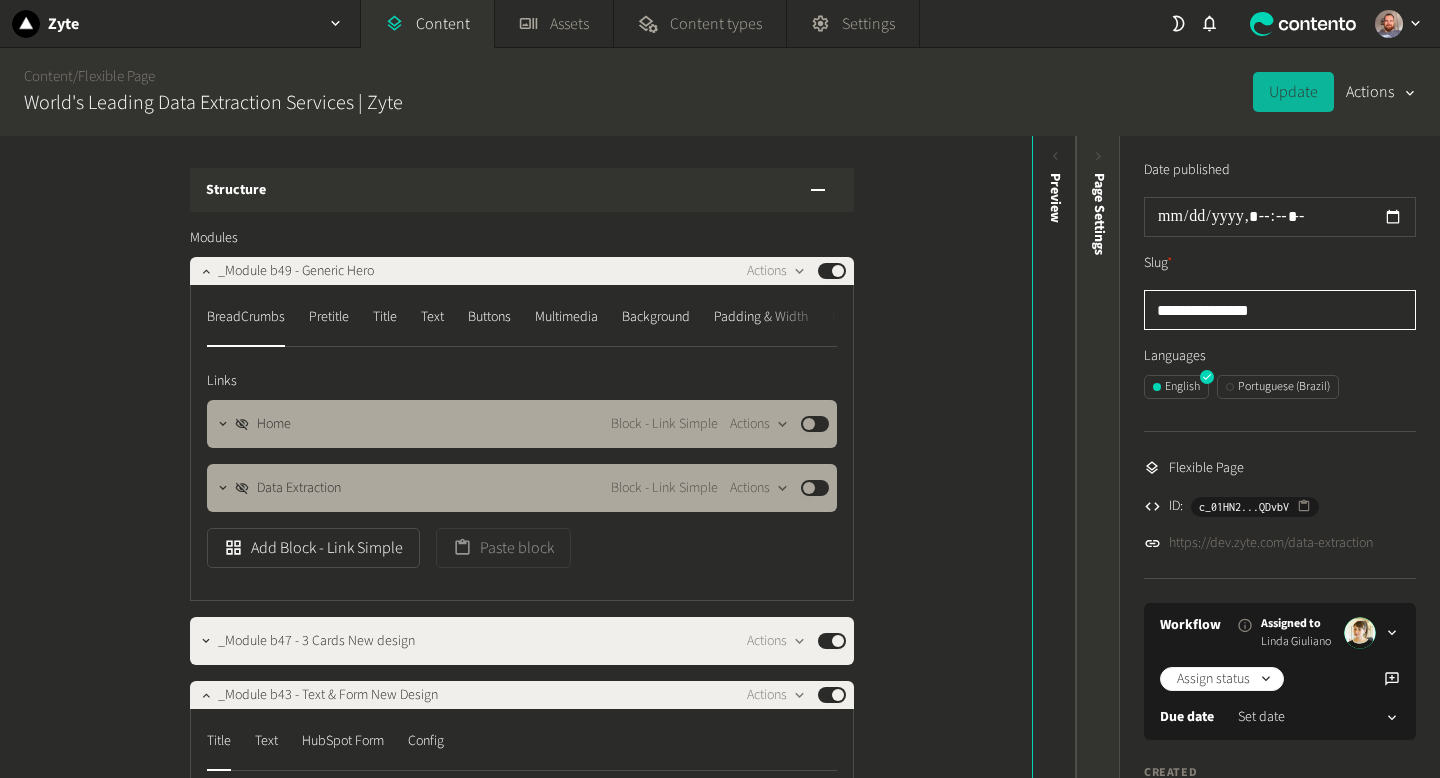 drag, startPoint x: 1268, startPoint y: 313, endPoint x: 1108, endPoint y: 310, distance: 160.02812 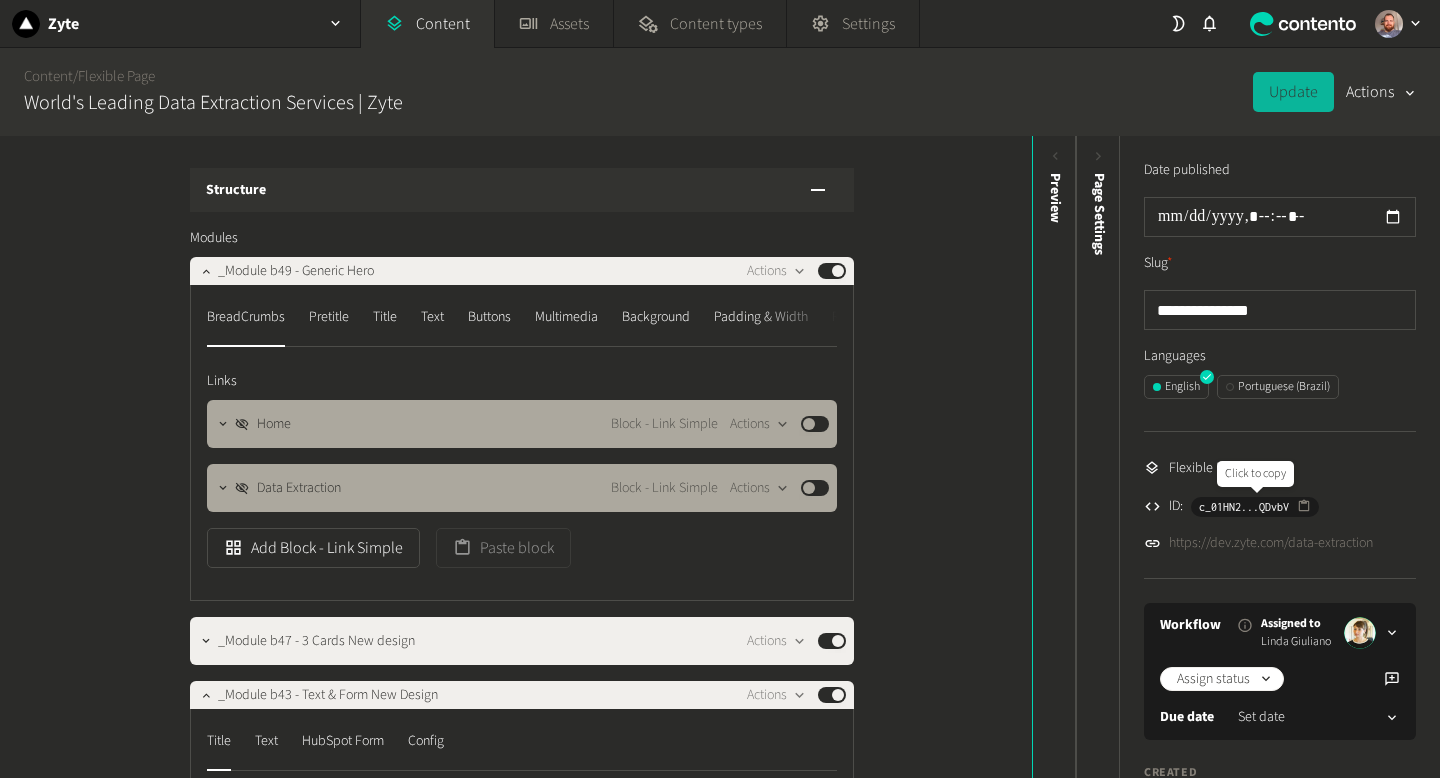 click 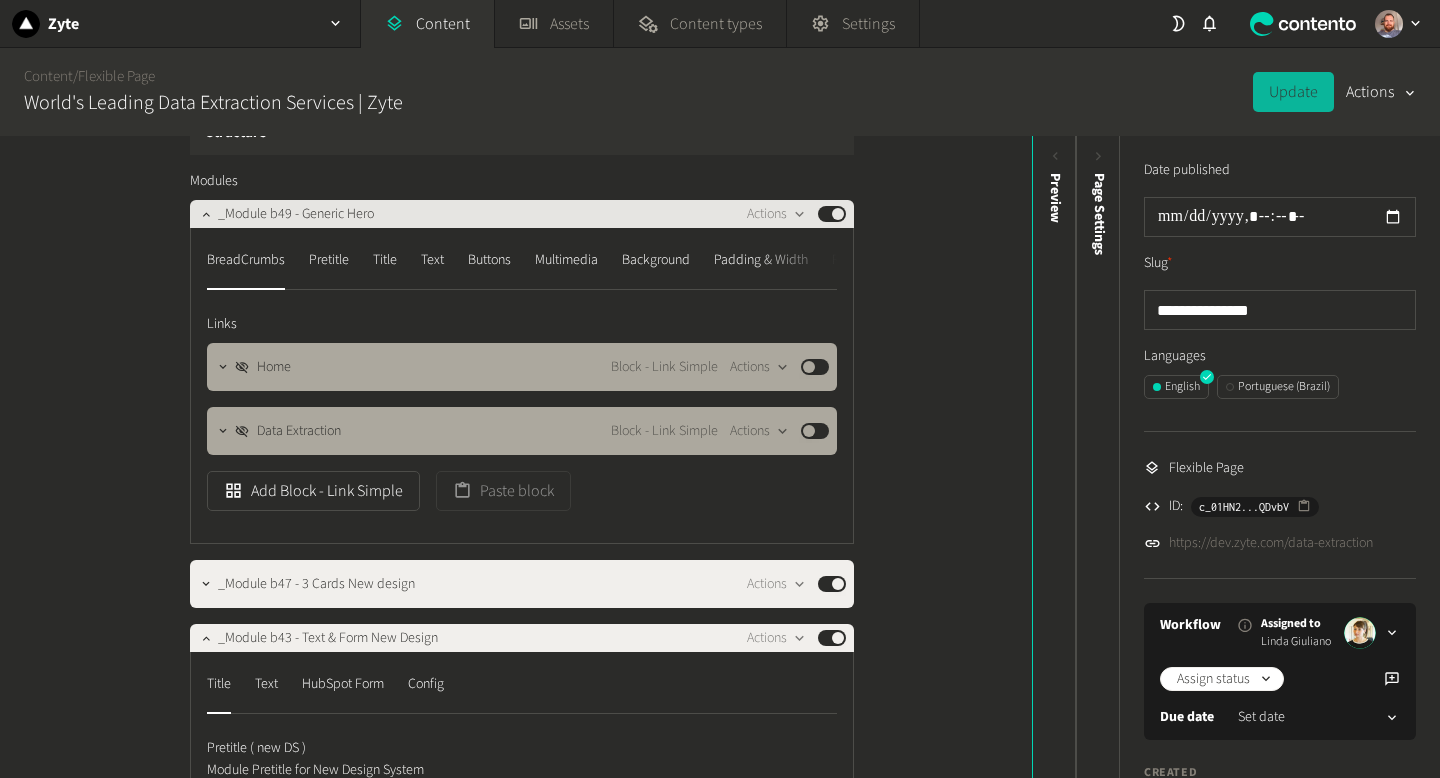 scroll, scrollTop: 0, scrollLeft: 0, axis: both 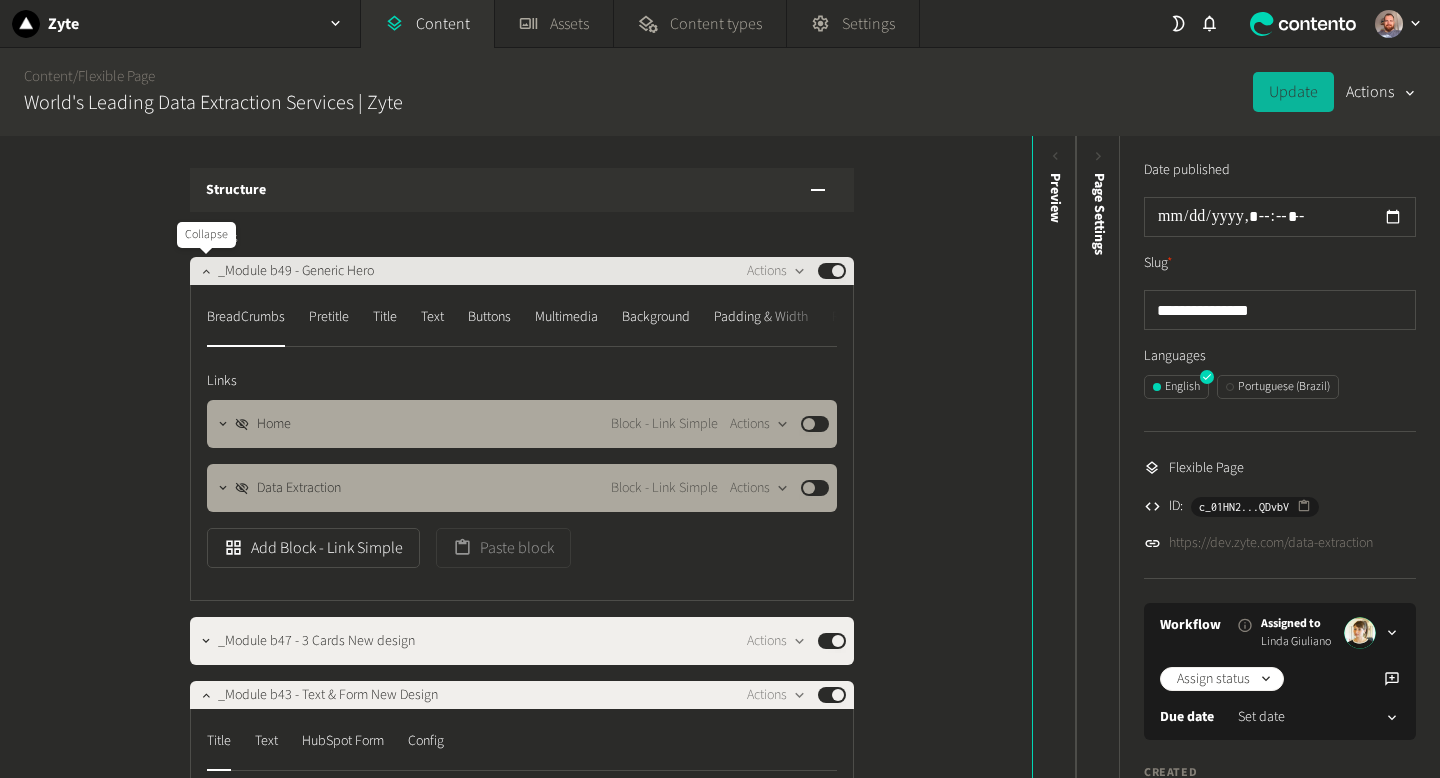 click 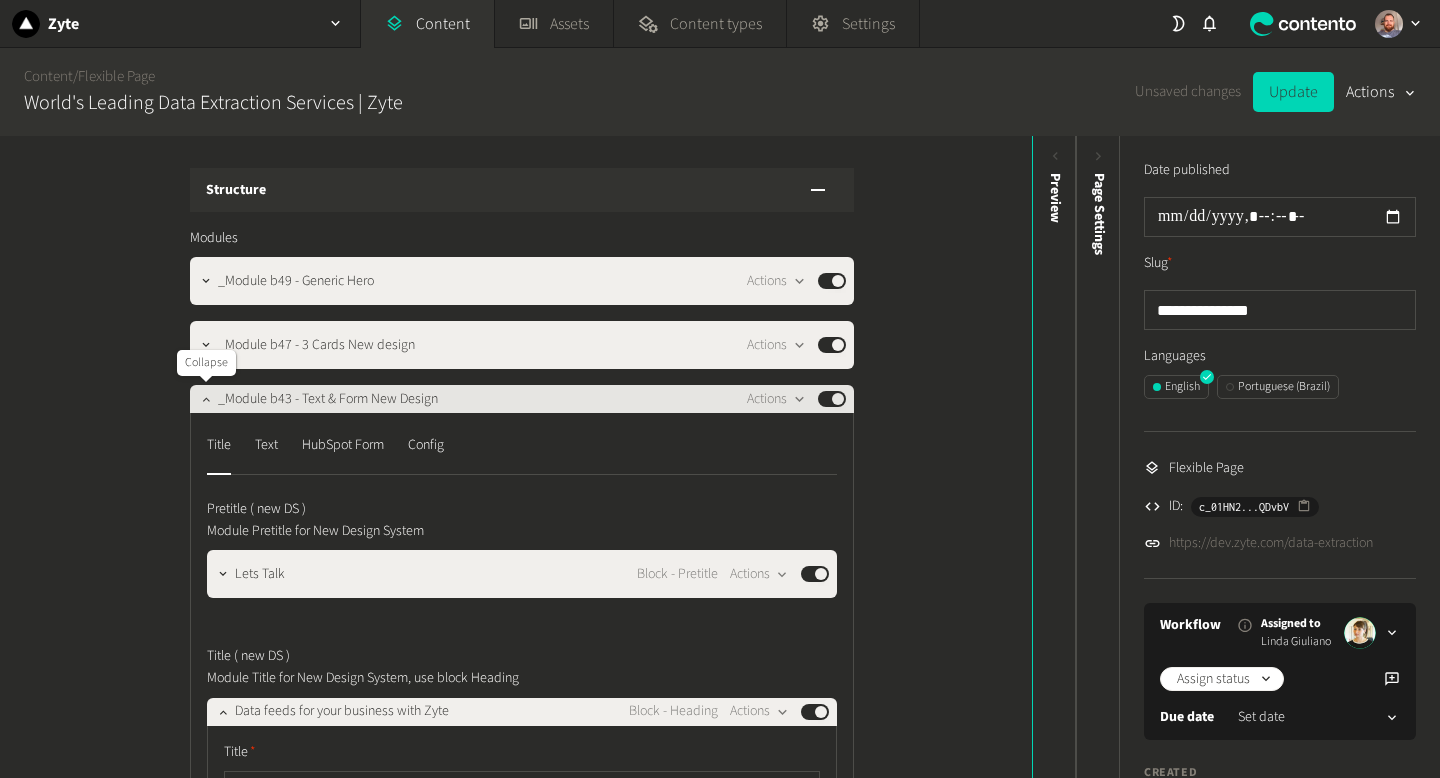 click 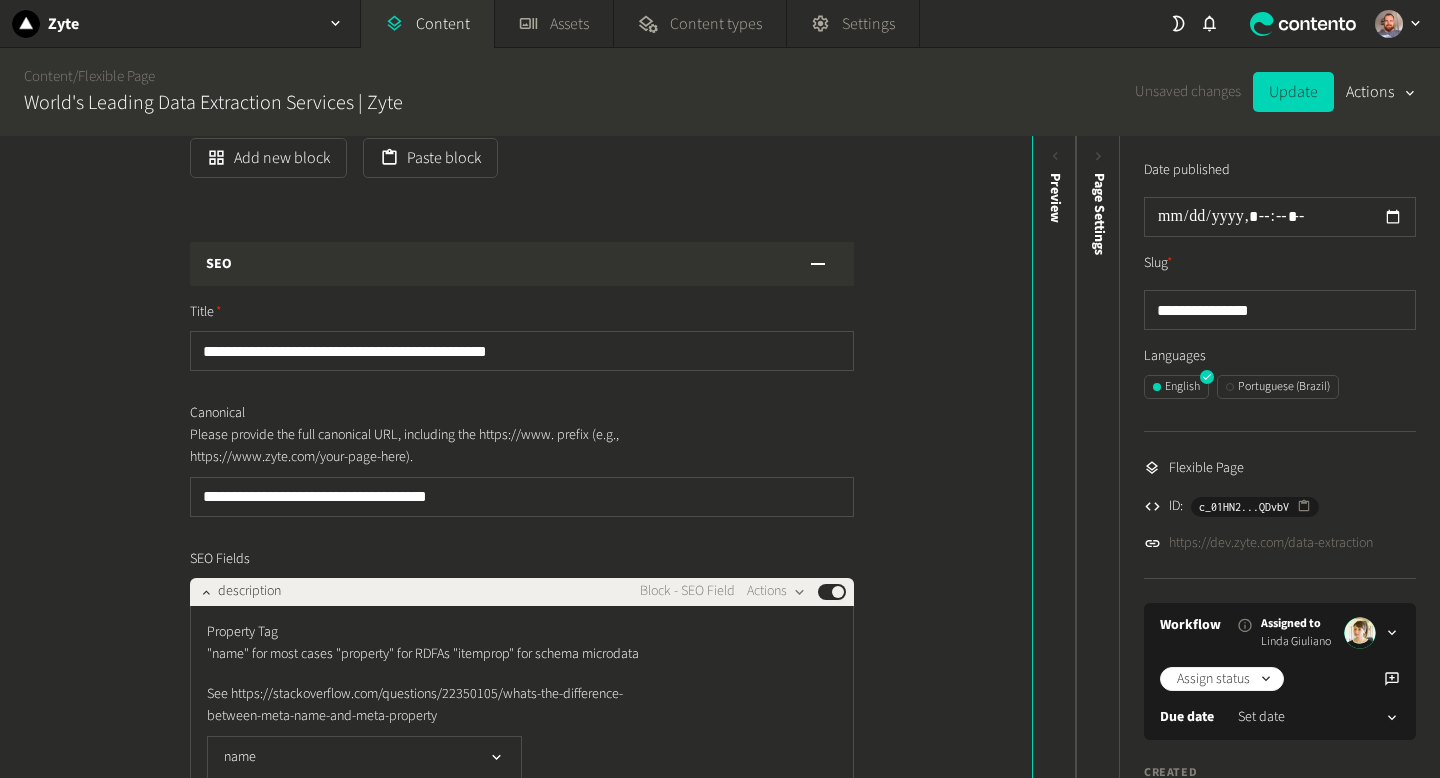 scroll, scrollTop: 1273, scrollLeft: 0, axis: vertical 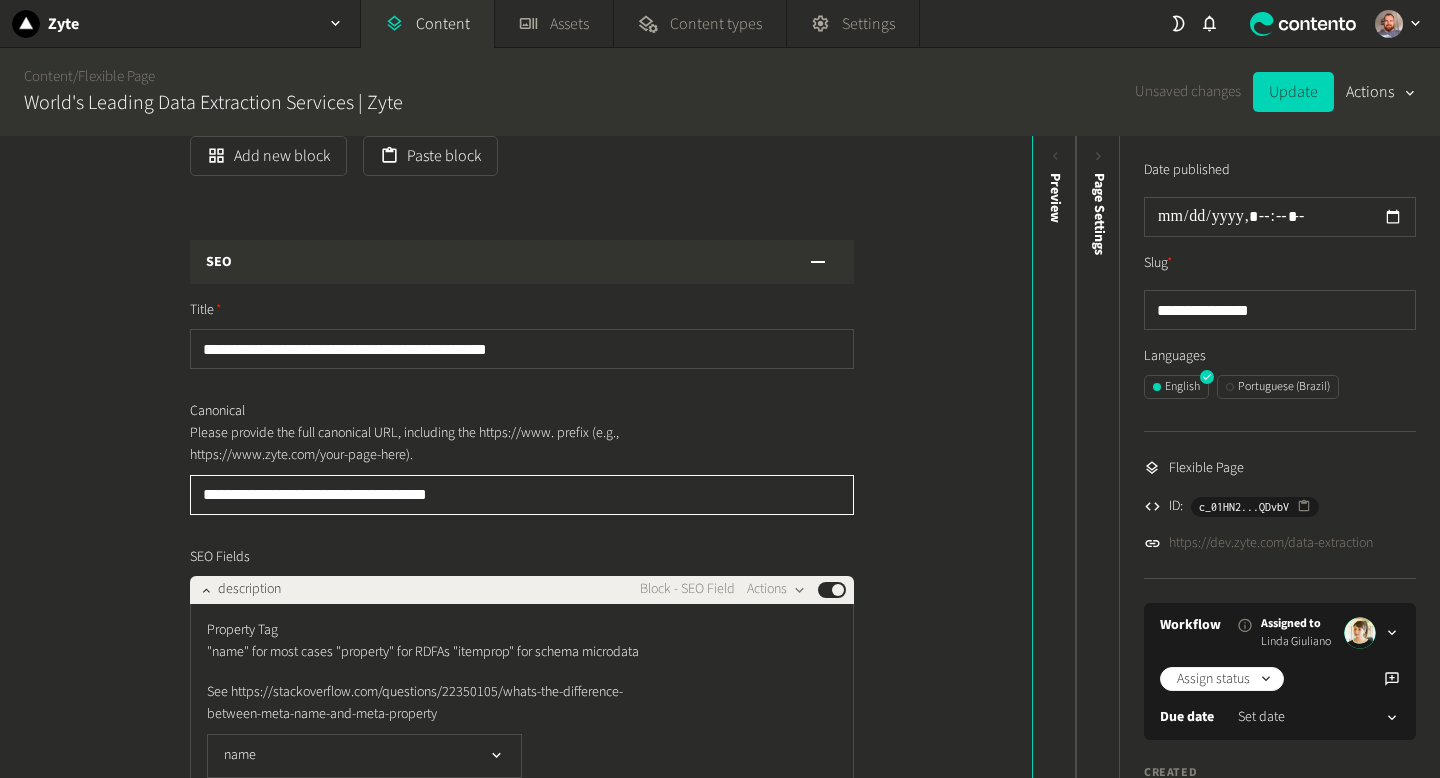 drag, startPoint x: 477, startPoint y: 498, endPoint x: 185, endPoint y: 501, distance: 292.0154 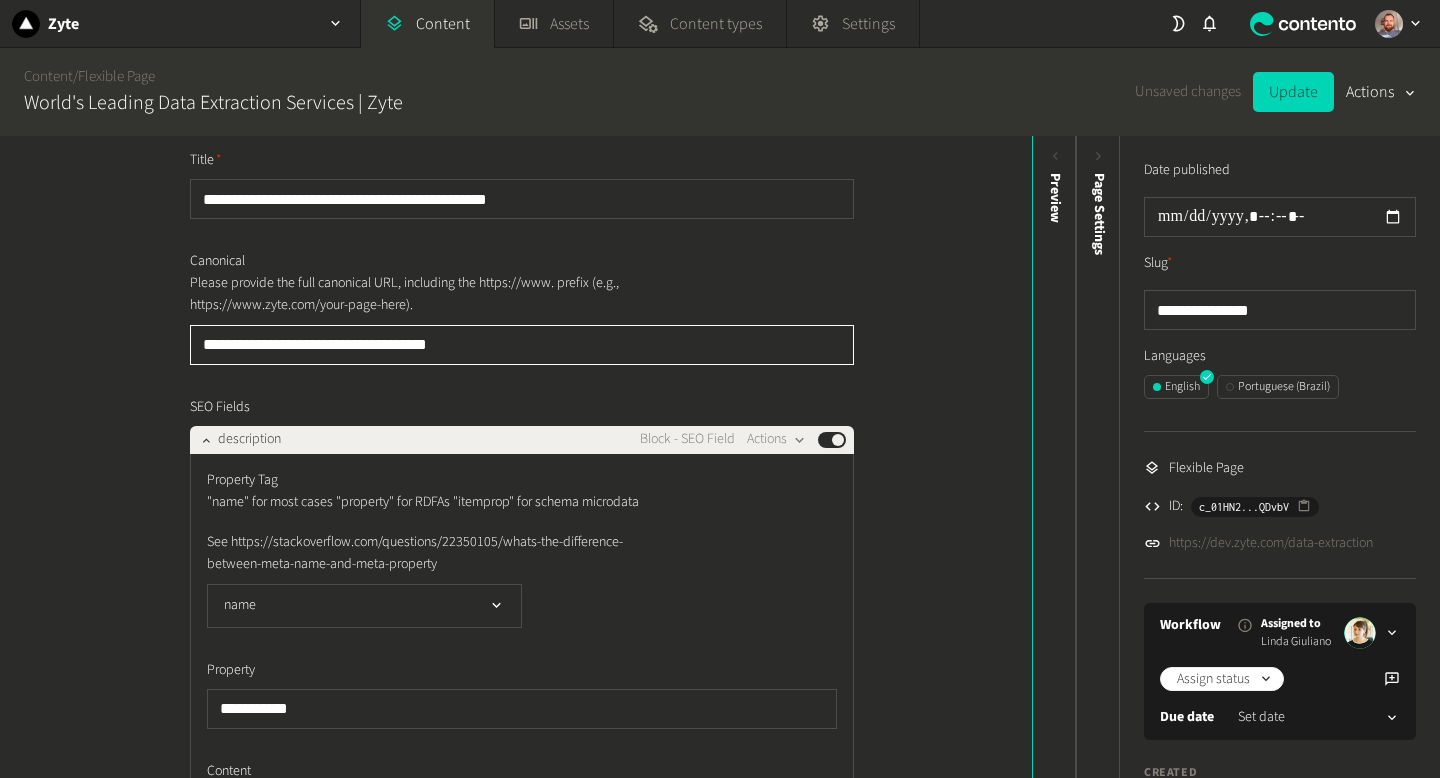 scroll, scrollTop: 1431, scrollLeft: 0, axis: vertical 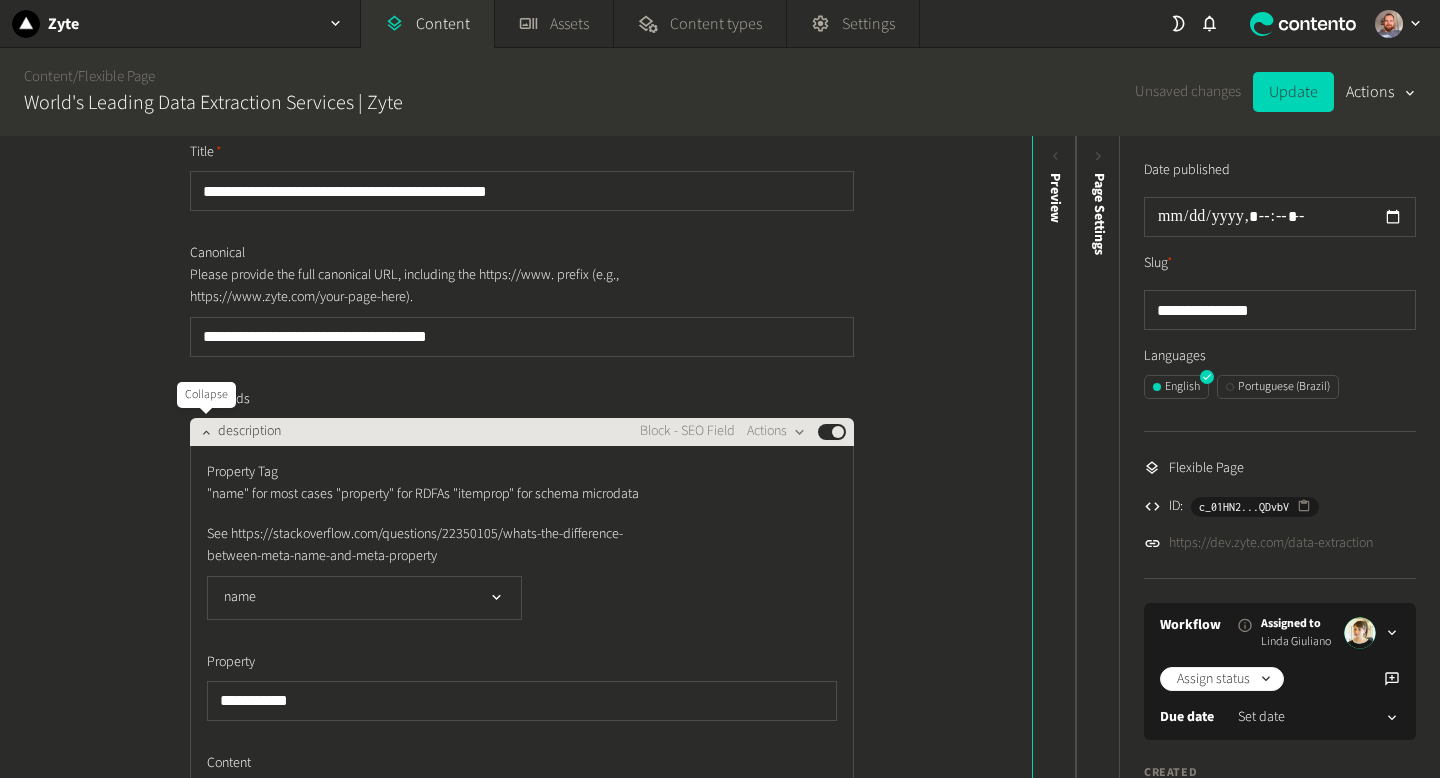 click 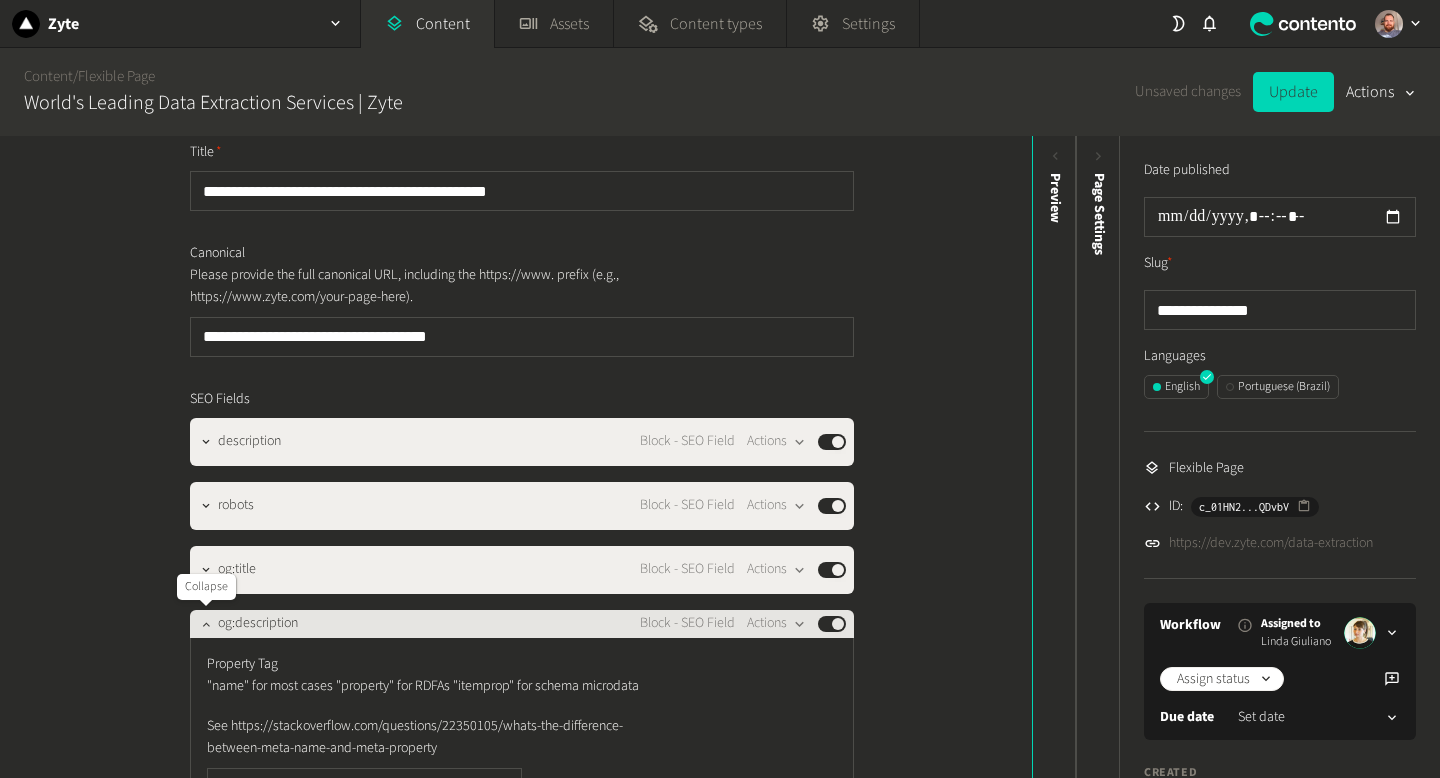click 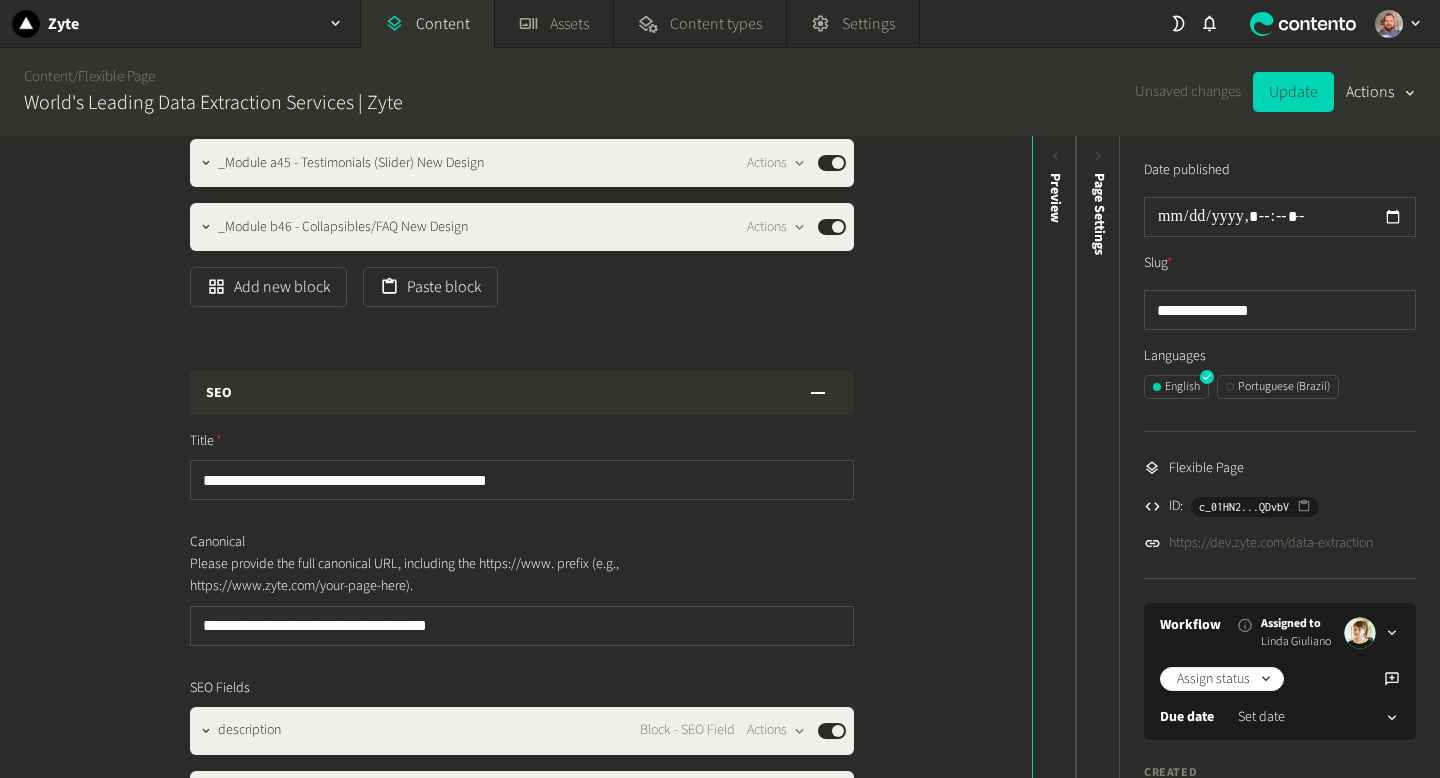 scroll, scrollTop: 1256, scrollLeft: 0, axis: vertical 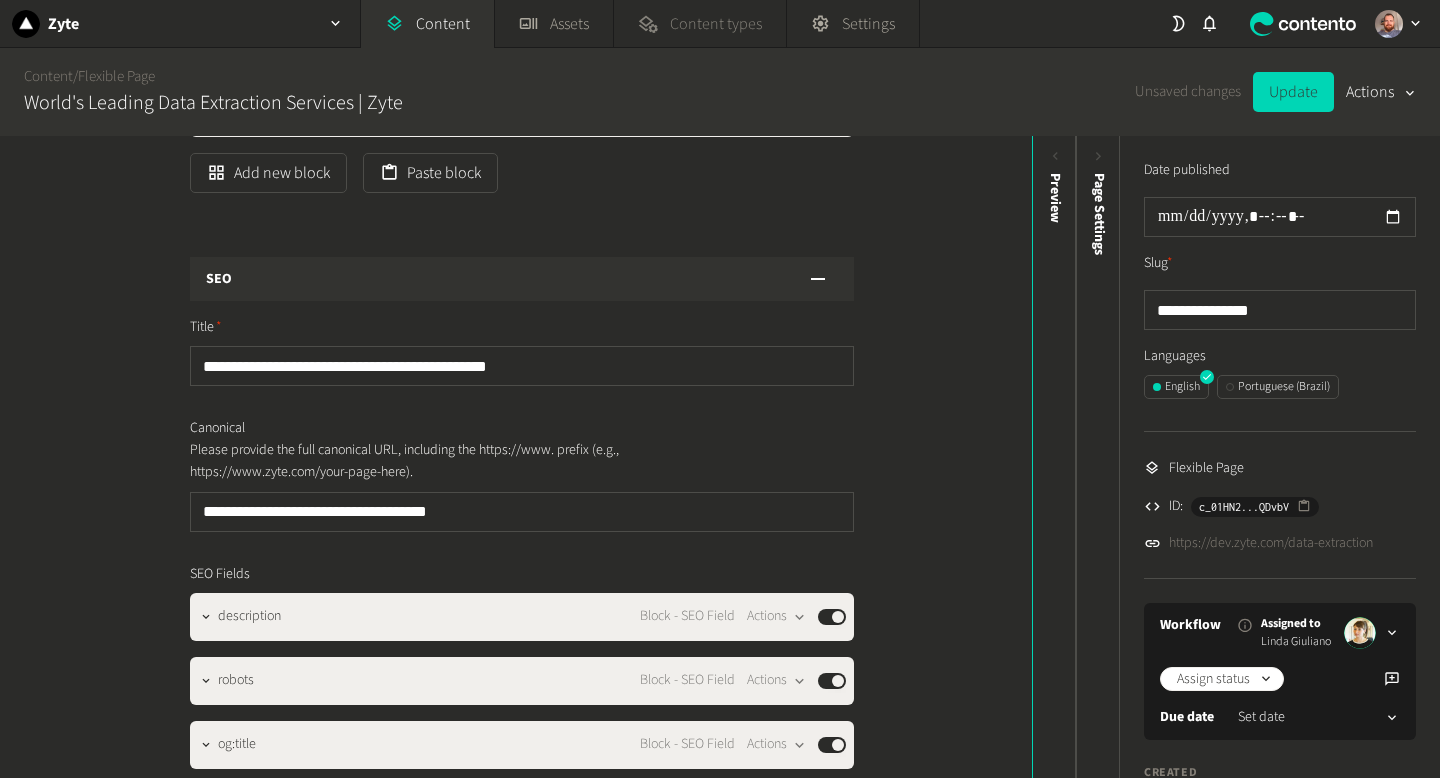 drag, startPoint x: 480, startPoint y: 510, endPoint x: 637, endPoint y: 6, distance: 527.88727 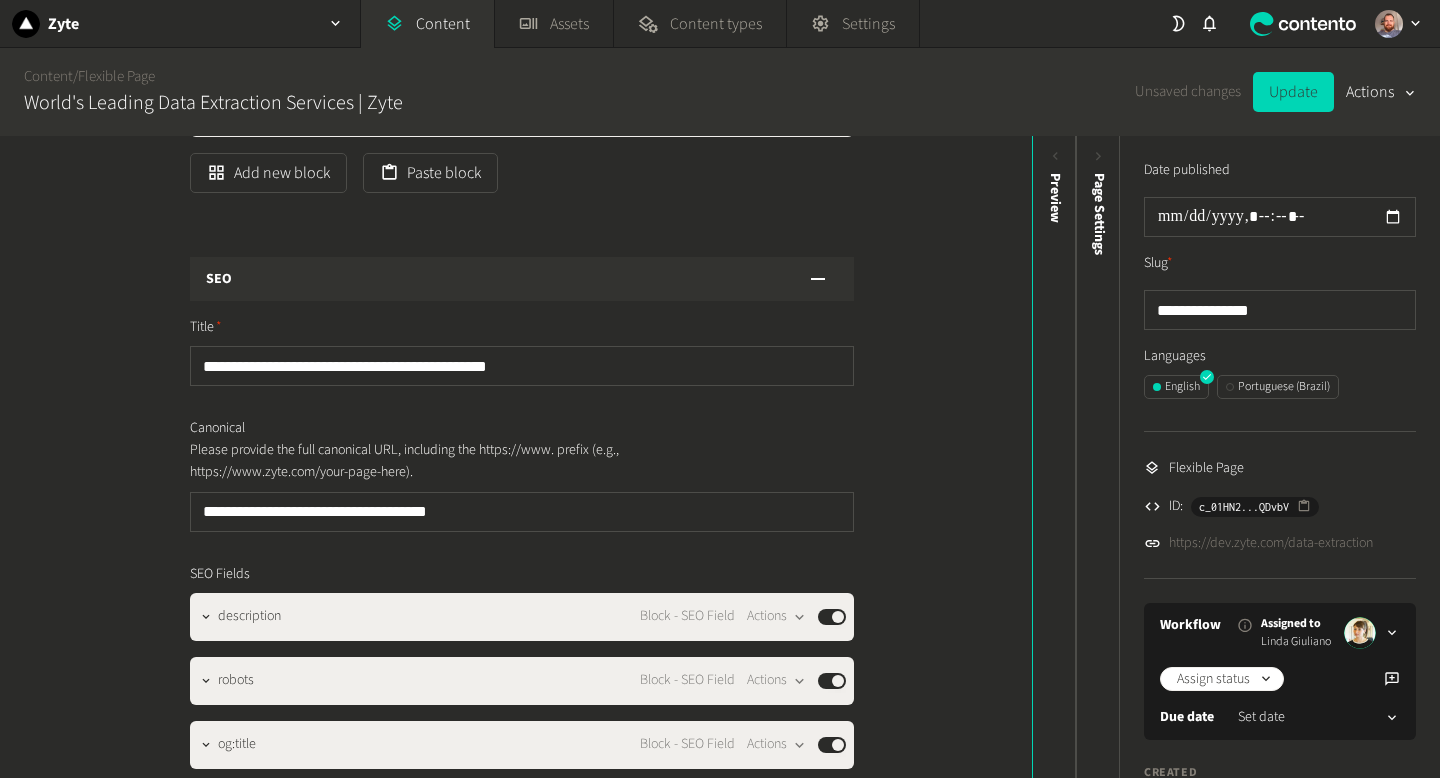 click on "Structure  Modules _Module b49 - Generic Hero  Actions  Published _Module b47 - 3 Cards New design  Actions  Published _Module b43 - Text & Form New Design  Actions  Published _Module b43 - Text & Form New Design  Actions  Published _Module b33 - Title & text  Actions  Published Zyte Data Pricing table _Module b41 - Price Comparison Table  Actions  Published _Module b33 - Title & text  Actions  Published test Title + test [DEPRECATED] [USE PRICING CARDS MODULE instead] (_Module b18 - Pricing Cards )  Actions  Published Zyte Data Pricing table _Module b41 - Price Comparison Table  Actions  Published _Module b33 - Title & text  Actions  Published _Module b33 - Title & text  Actions  Published _Module b41 - Price Comparison Table  Actions  Published _Module a6 - Logos  Actions  Published _Module b24 - Text & Multimedia New Design  Actions  Published _Module b44 - Text with pills New Design  Actions  Published _Module b44 - Text with pills New Design  Actions  Published  Actions  Published  Actions  Published RDF" 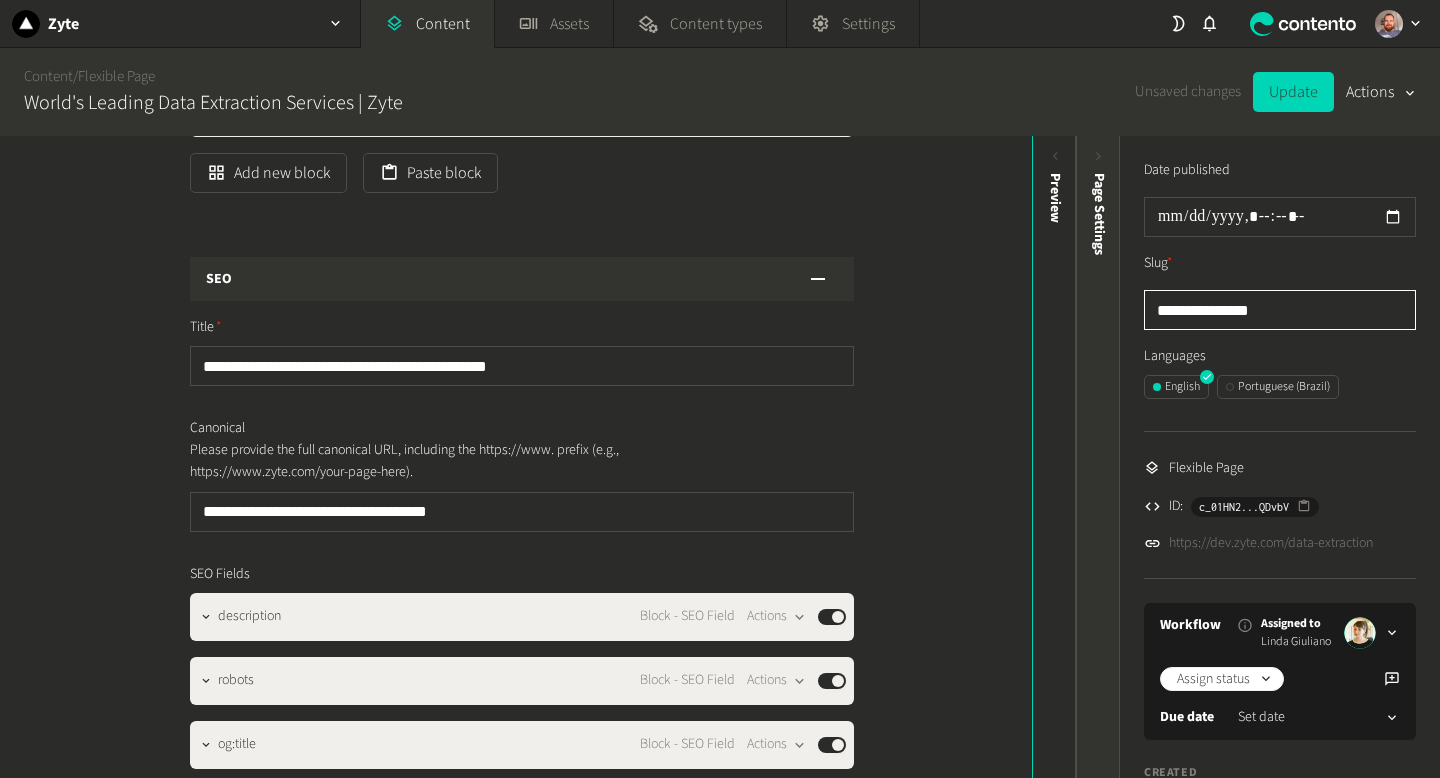 drag, startPoint x: 1271, startPoint y: 315, endPoint x: 1086, endPoint y: 321, distance: 185.09727 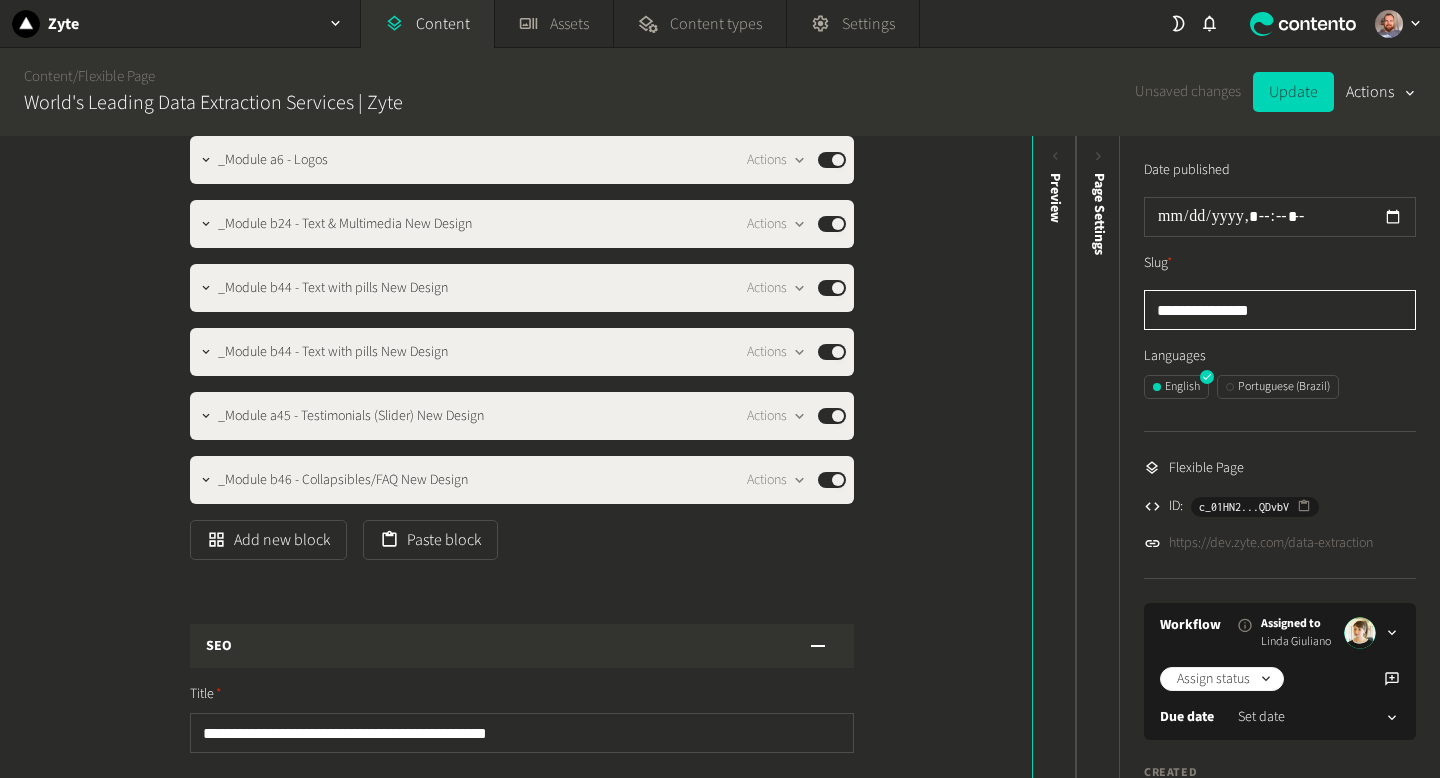 scroll, scrollTop: 818, scrollLeft: 0, axis: vertical 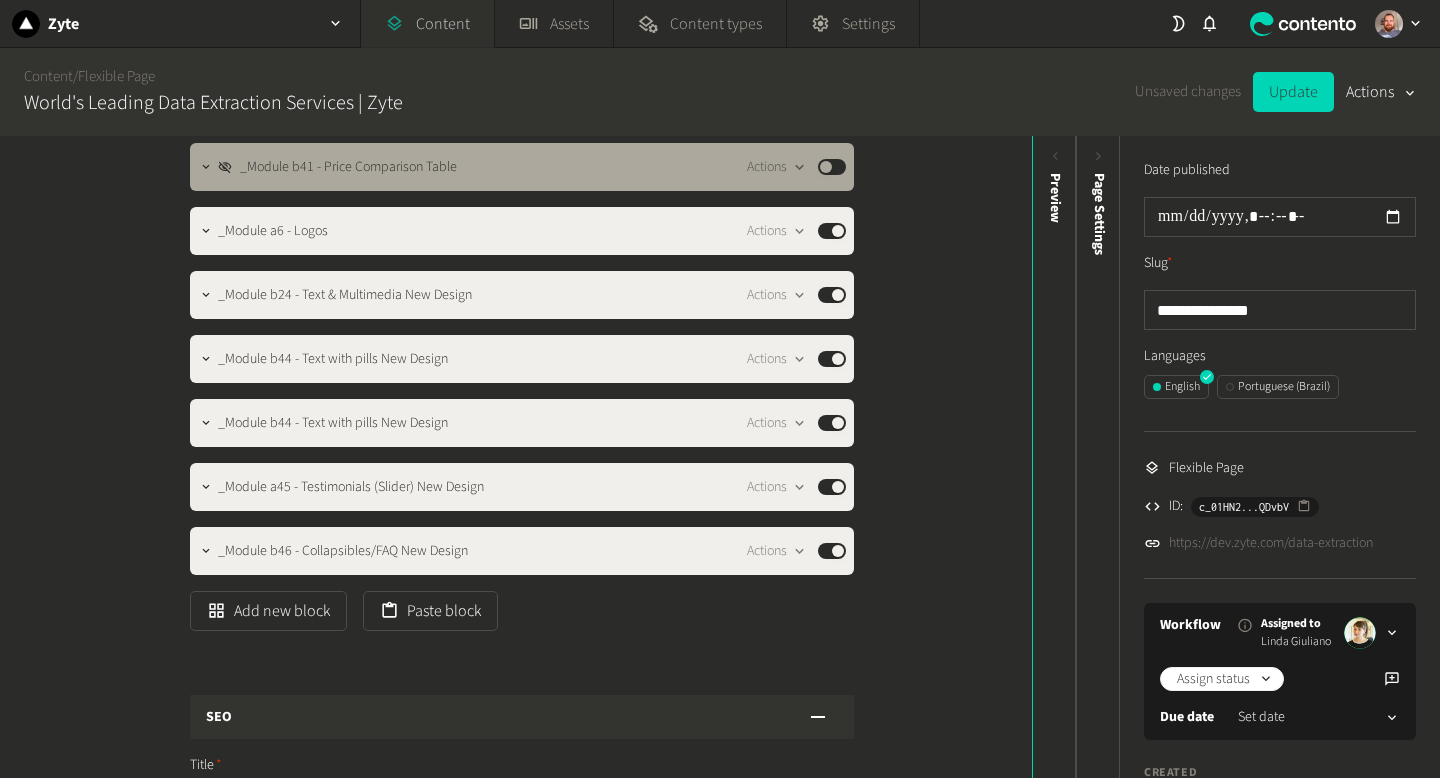 click on "Content" 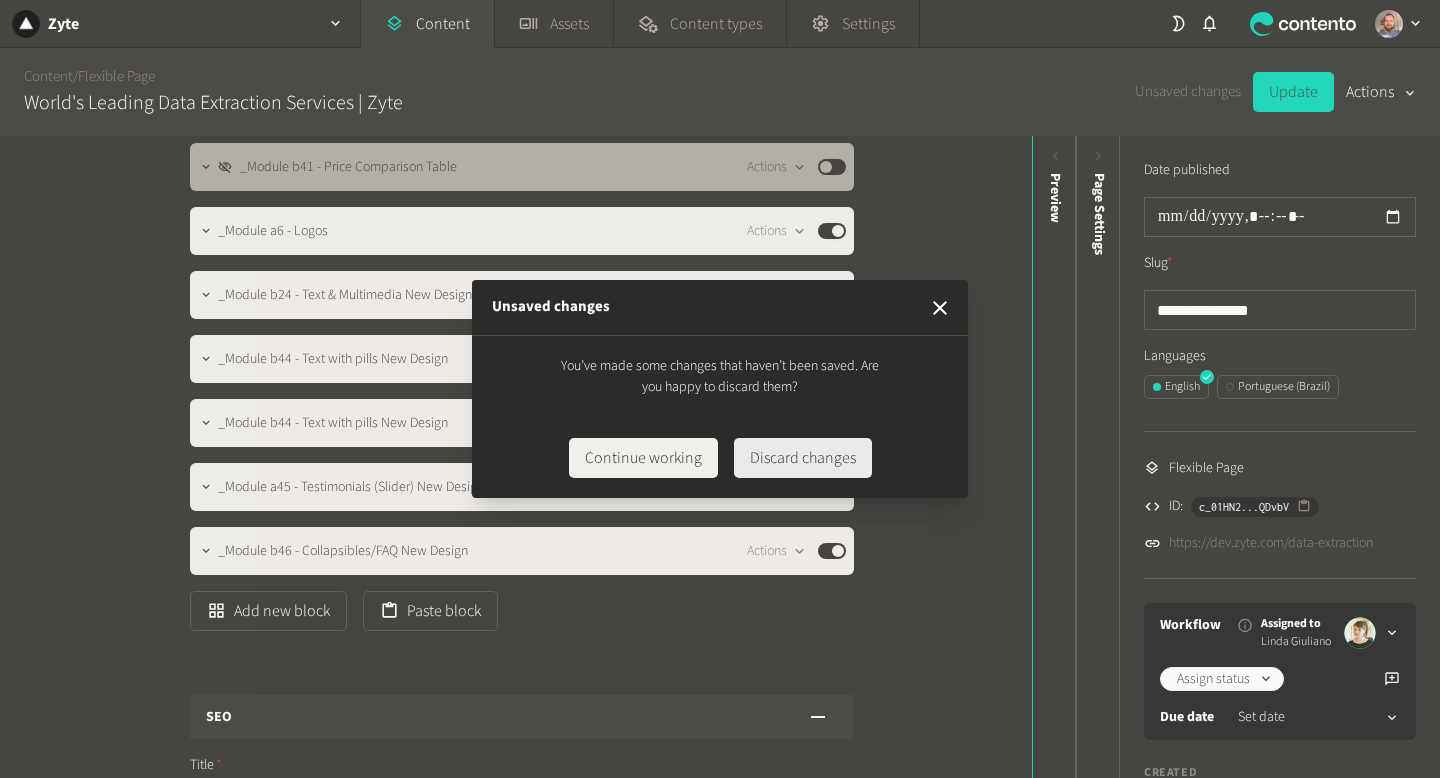 click on "Discard changes" at bounding box center [803, 458] 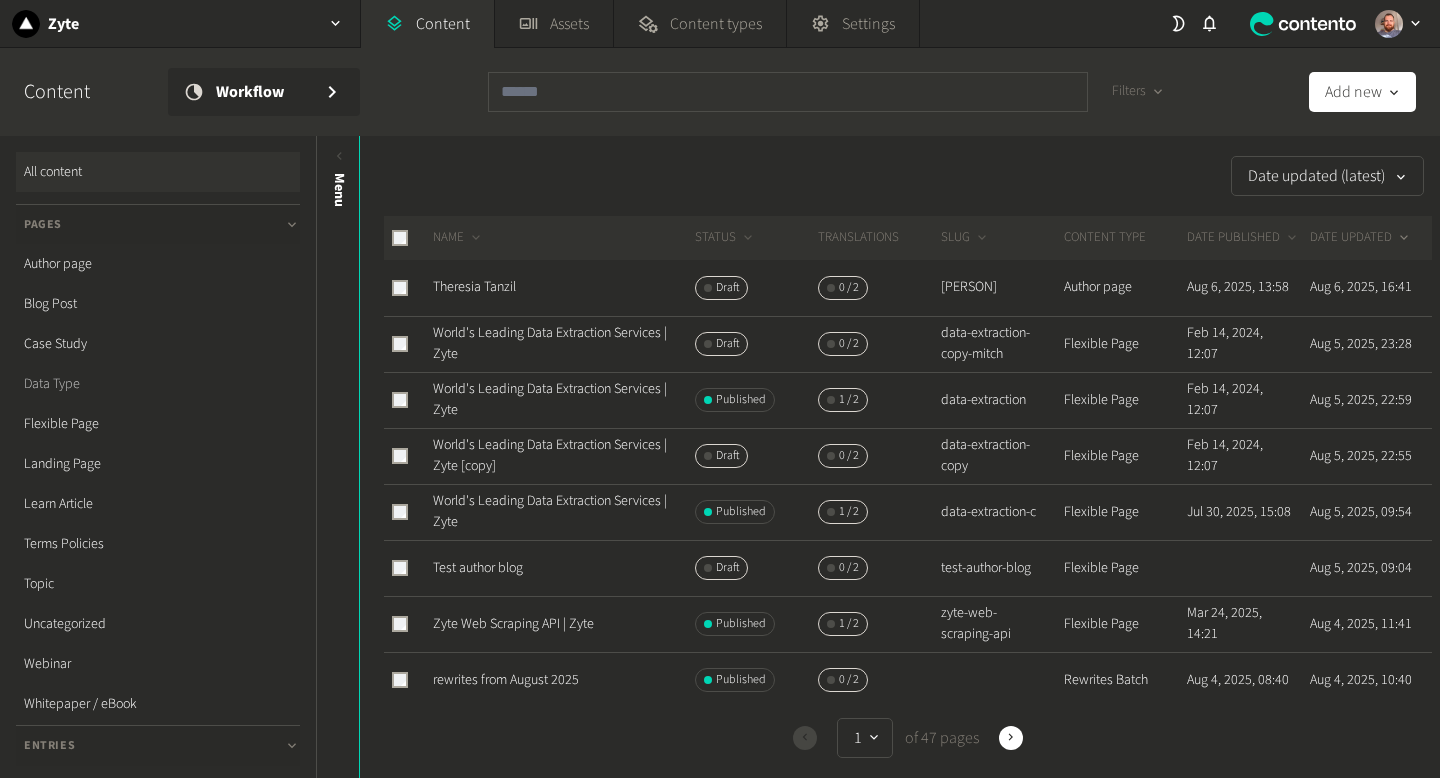 click on "Data Type" 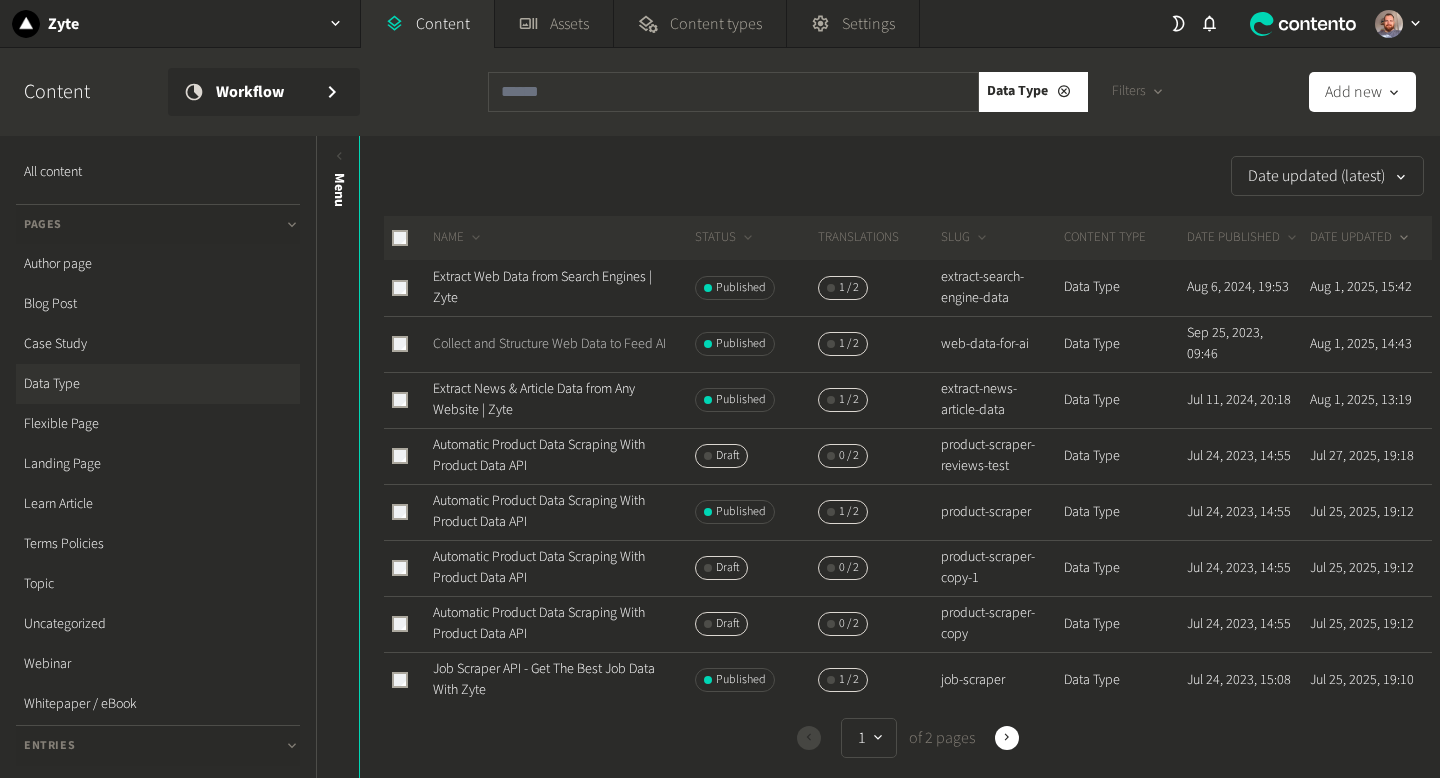 click on "Collect and Structure Web Data to Feed AI" 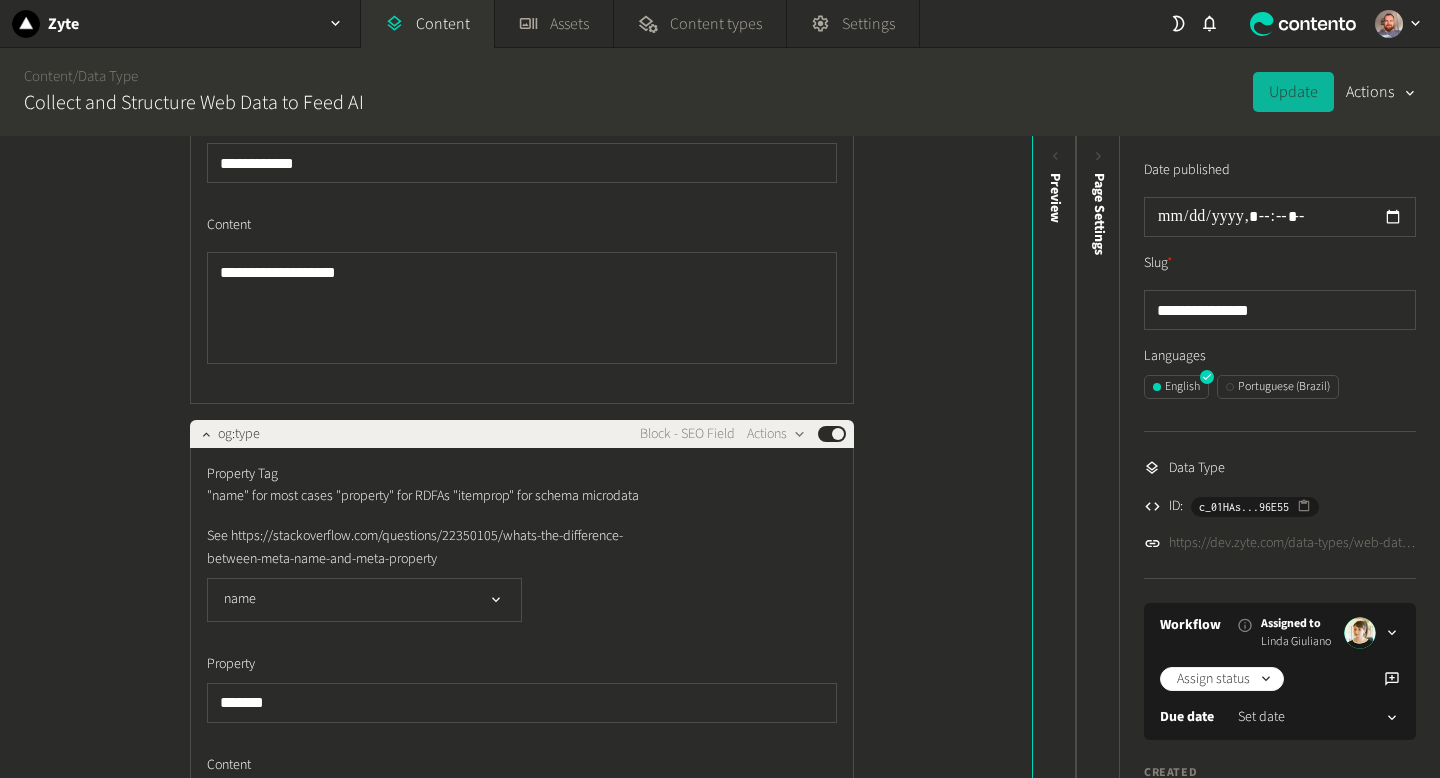 scroll, scrollTop: 5139, scrollLeft: 0, axis: vertical 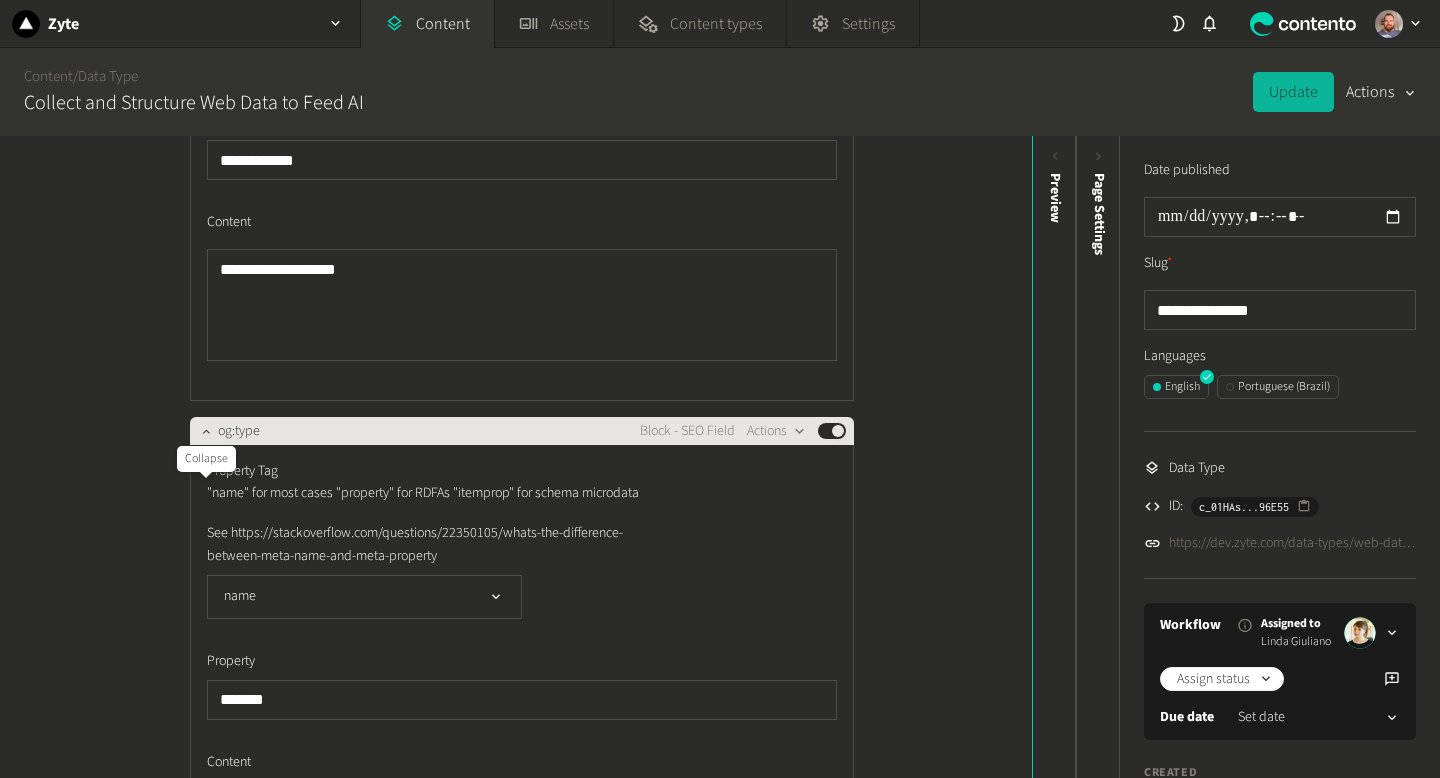 click 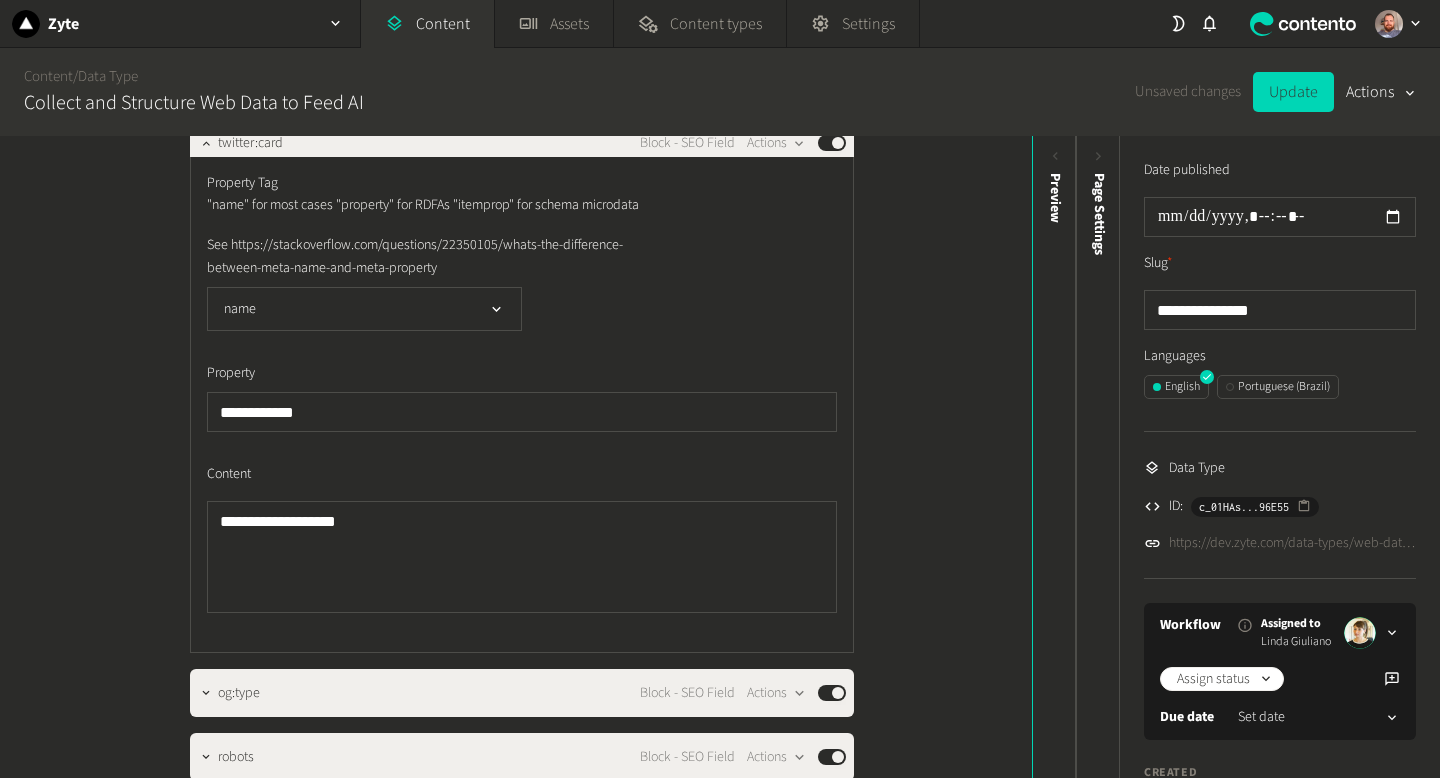 scroll, scrollTop: 4682, scrollLeft: 0, axis: vertical 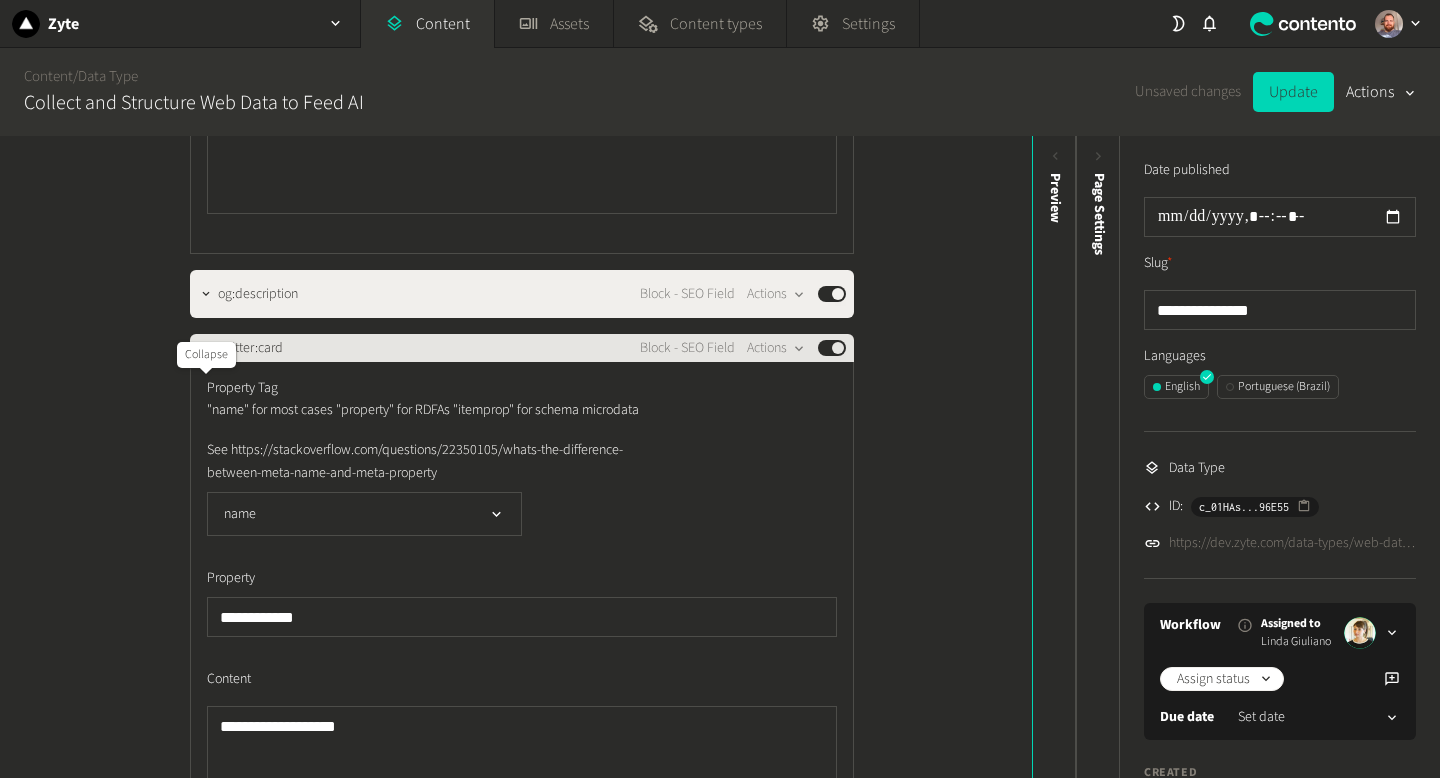 click 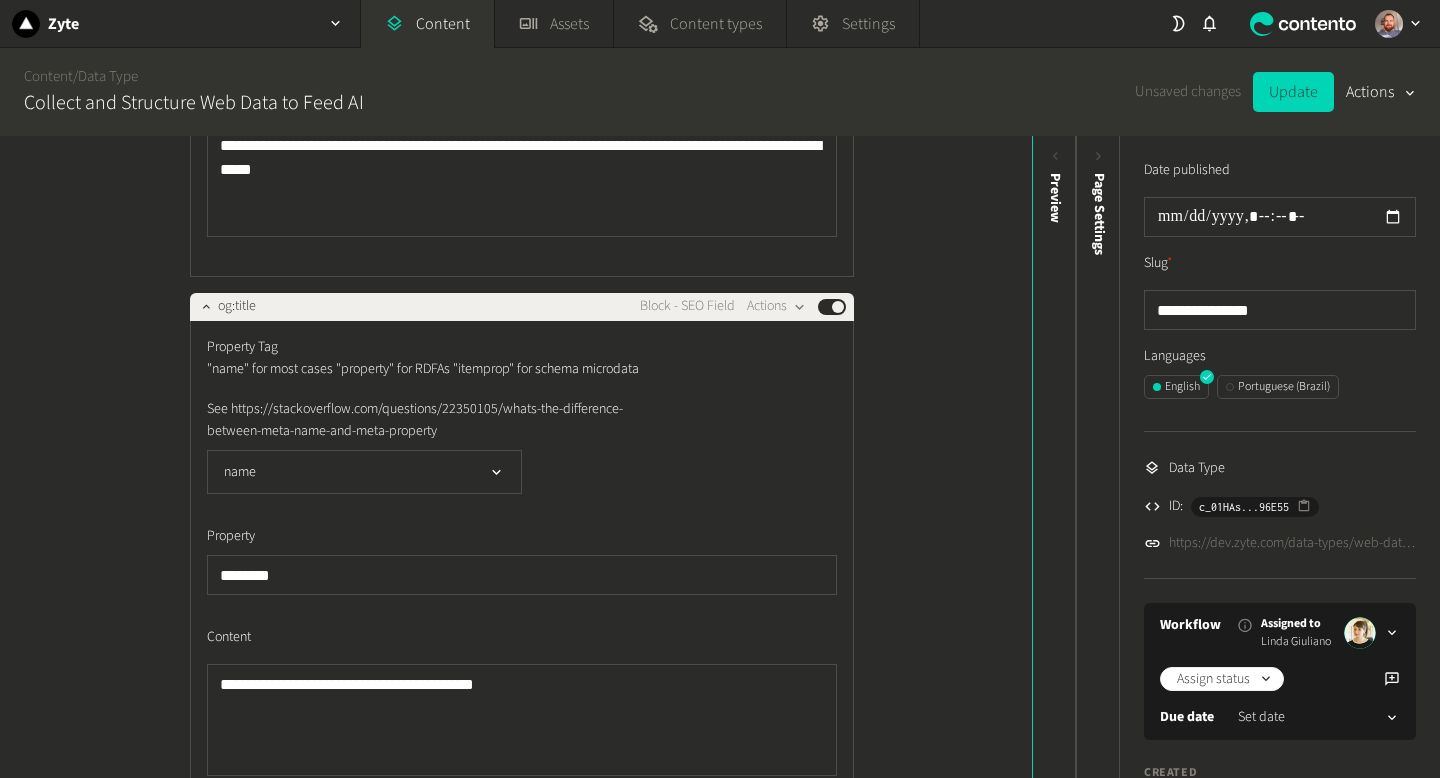 scroll, scrollTop: 4104, scrollLeft: 0, axis: vertical 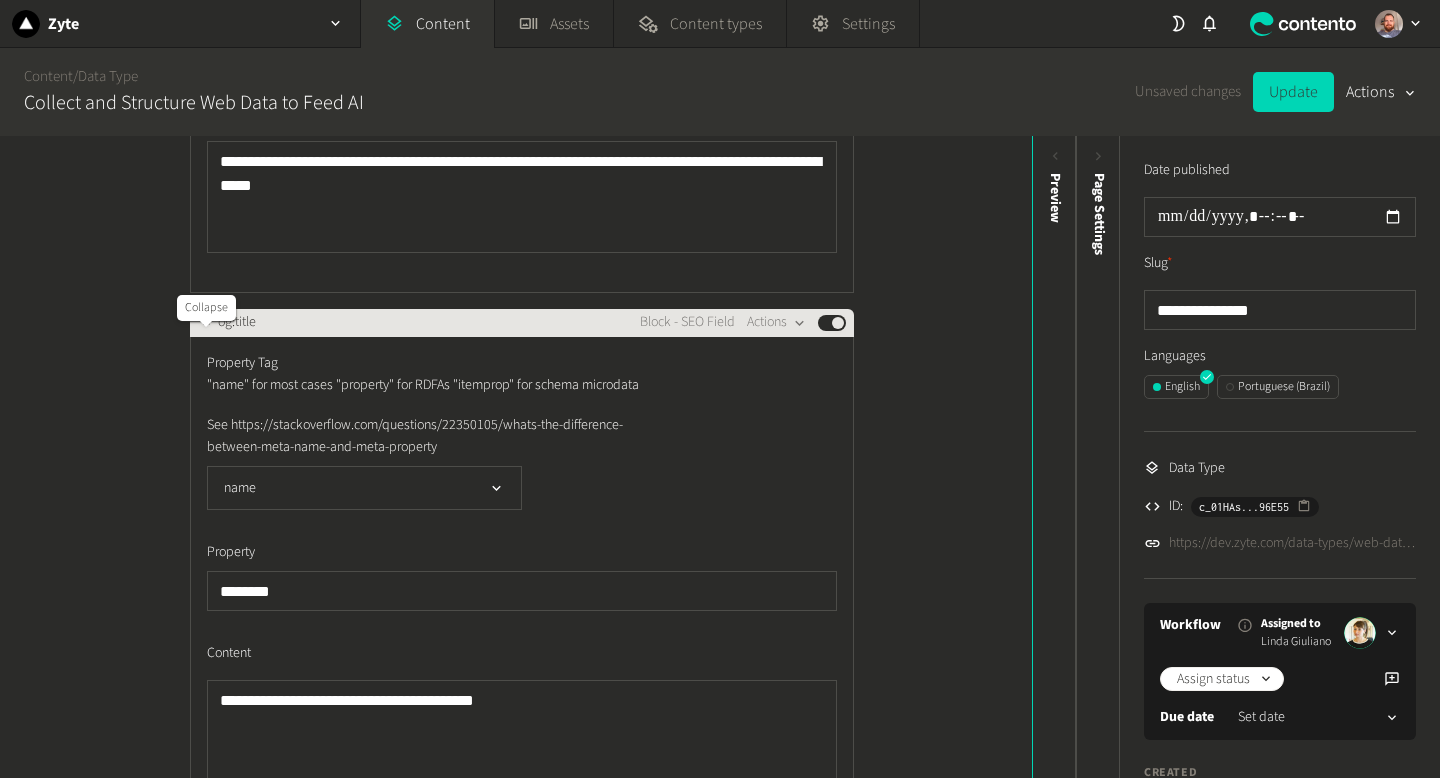 click 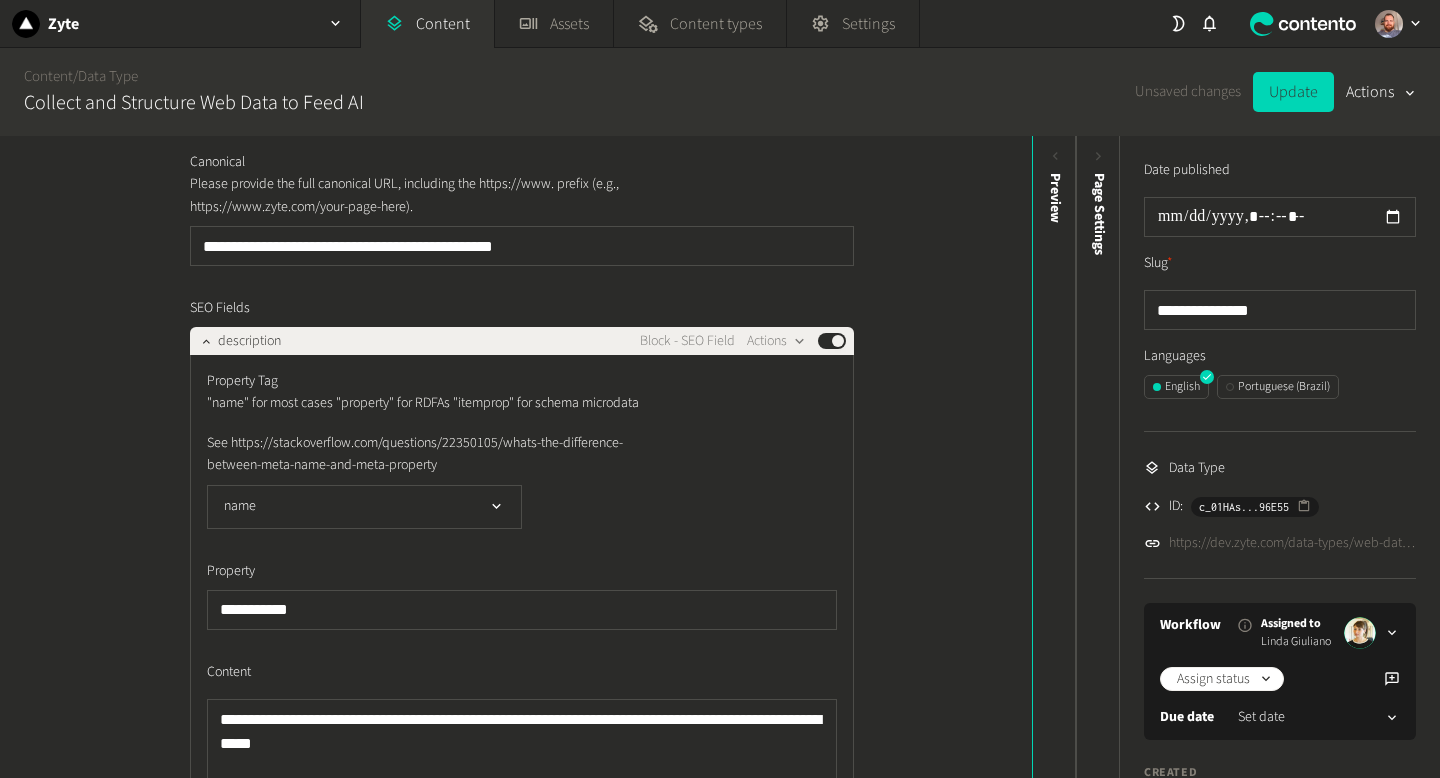 scroll, scrollTop: 3544, scrollLeft: 0, axis: vertical 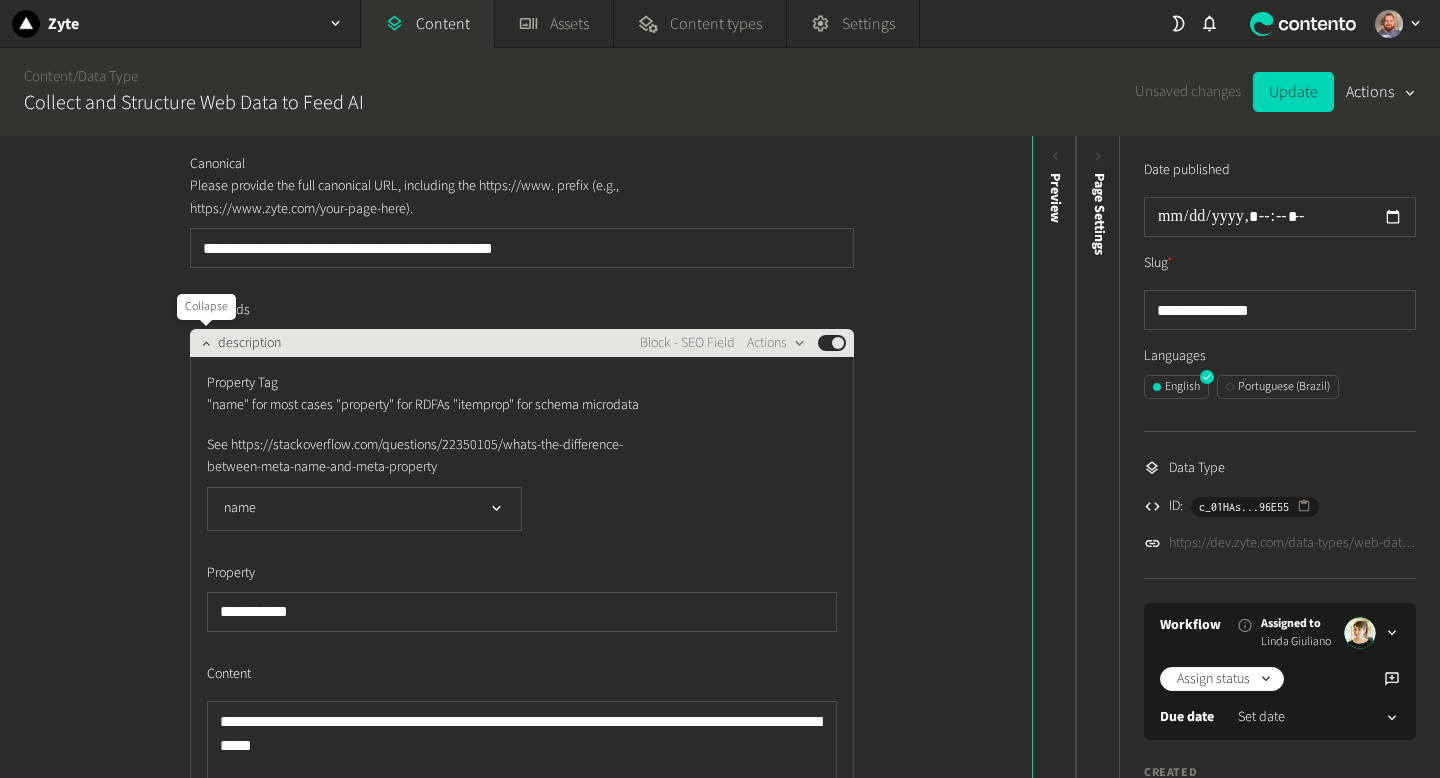 click 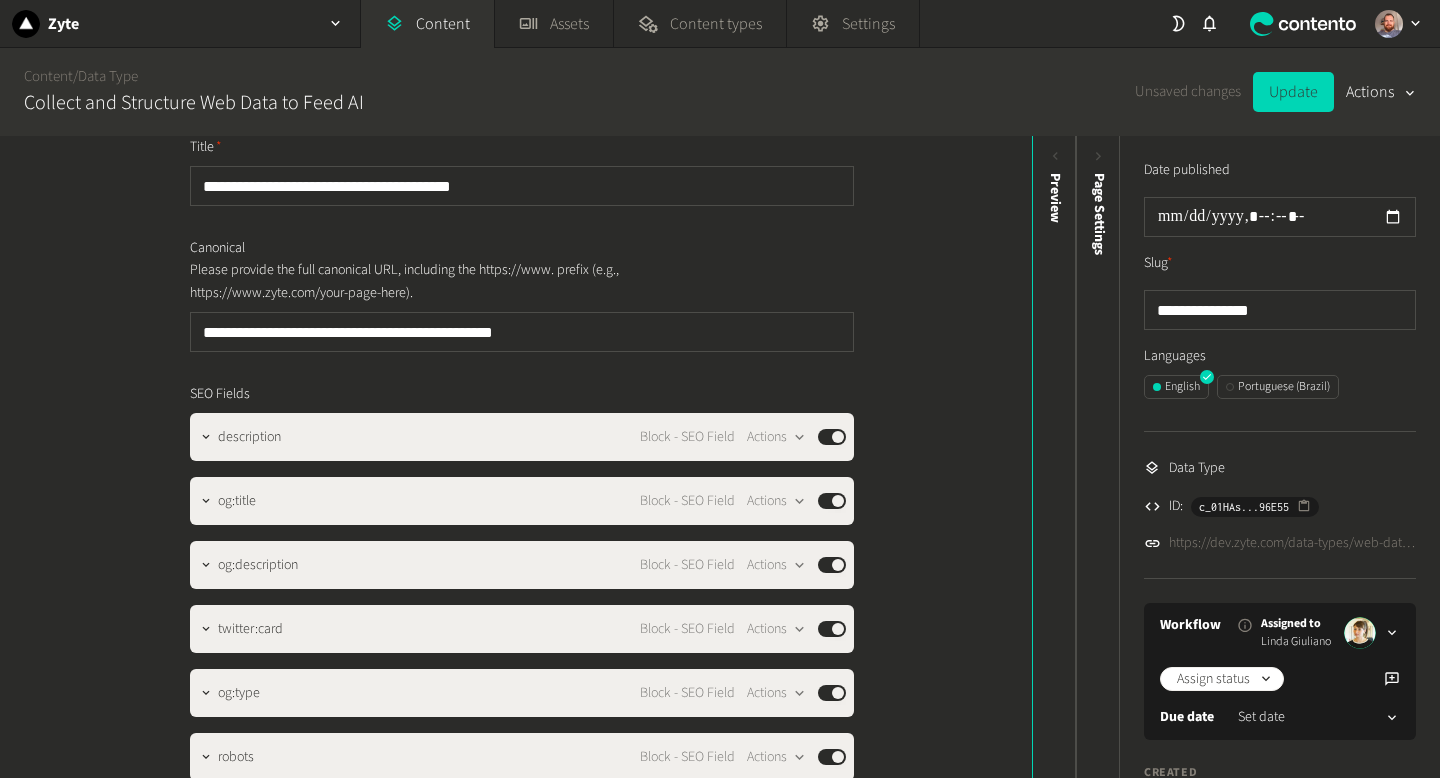 scroll, scrollTop: 3453, scrollLeft: 0, axis: vertical 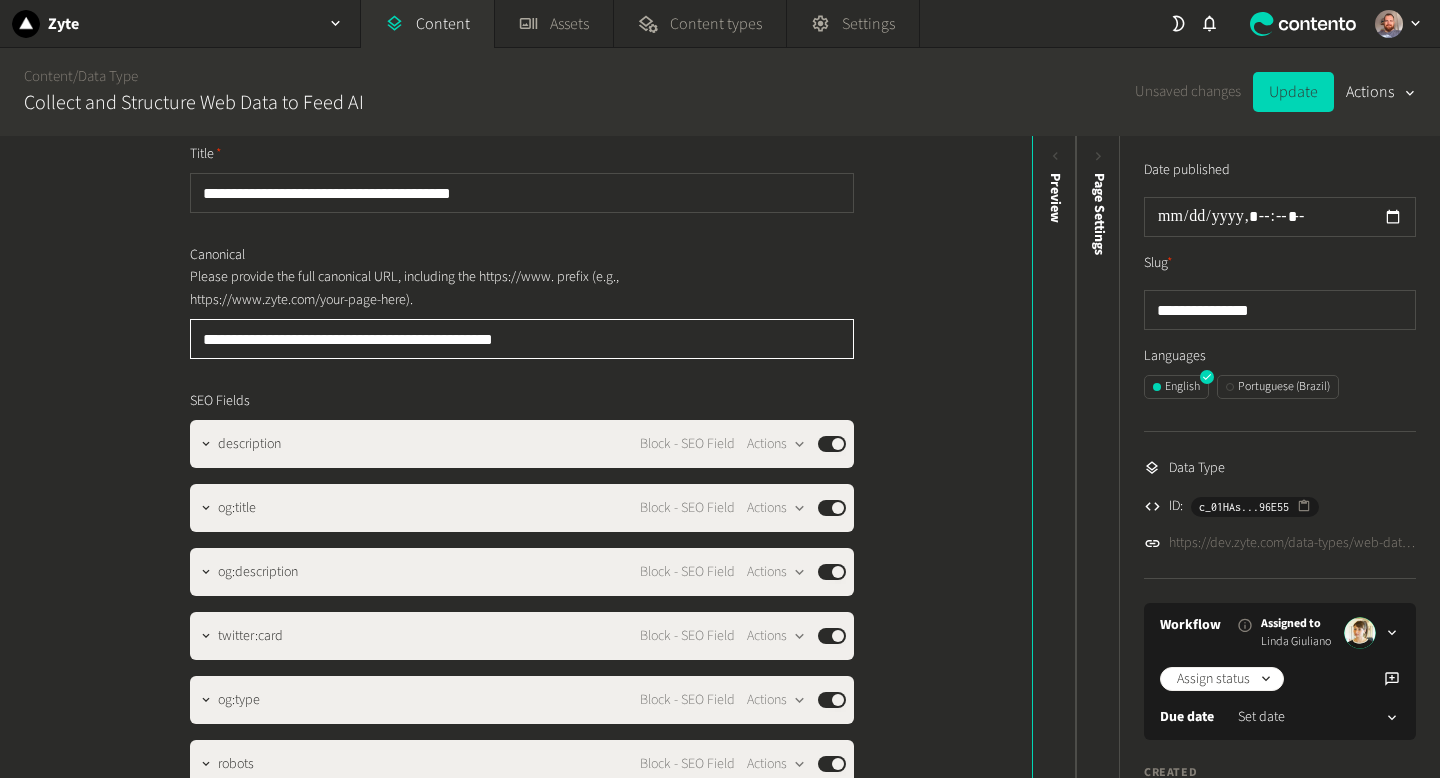 drag, startPoint x: 421, startPoint y: 332, endPoint x: 354, endPoint y: 336, distance: 67.11929 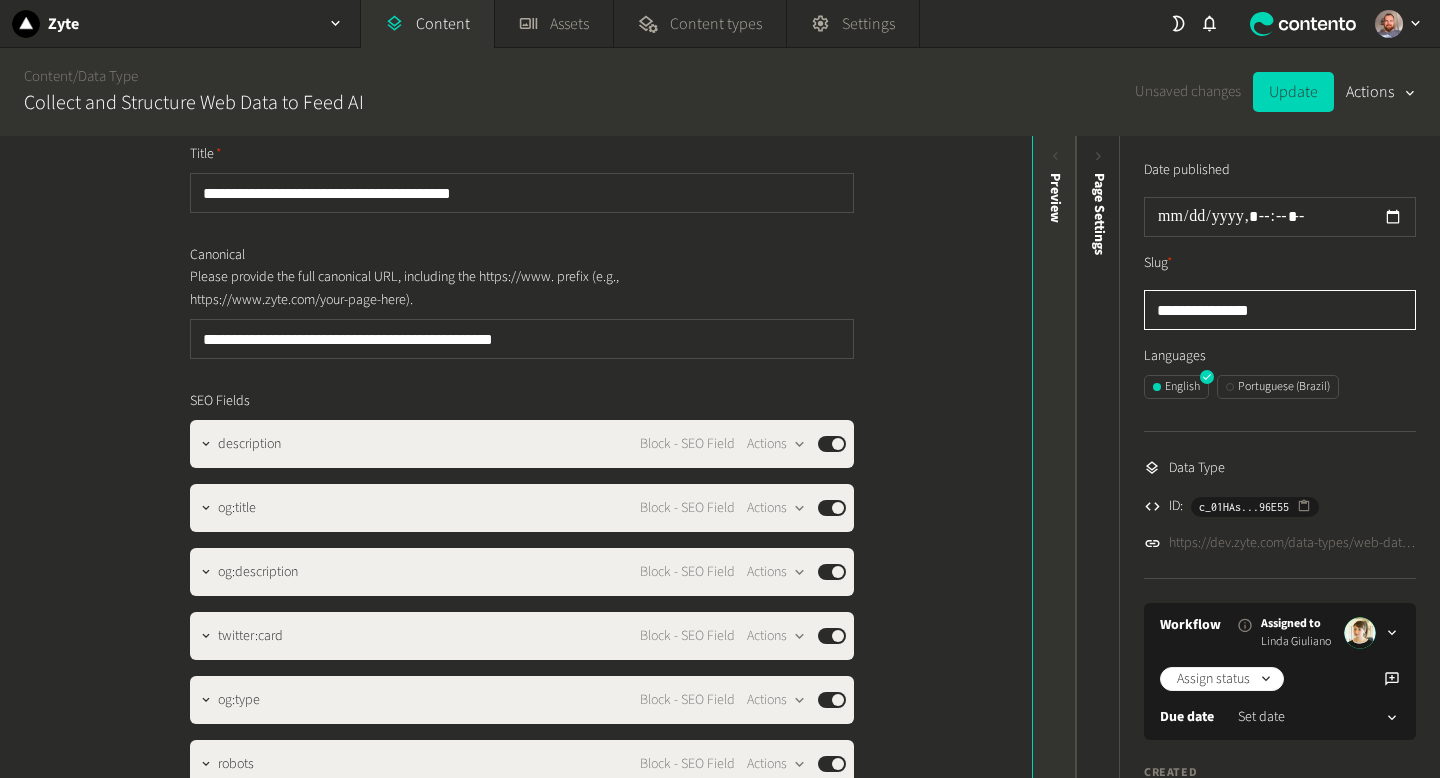 drag, startPoint x: 1303, startPoint y: 309, endPoint x: 1060, endPoint y: 313, distance: 243.03291 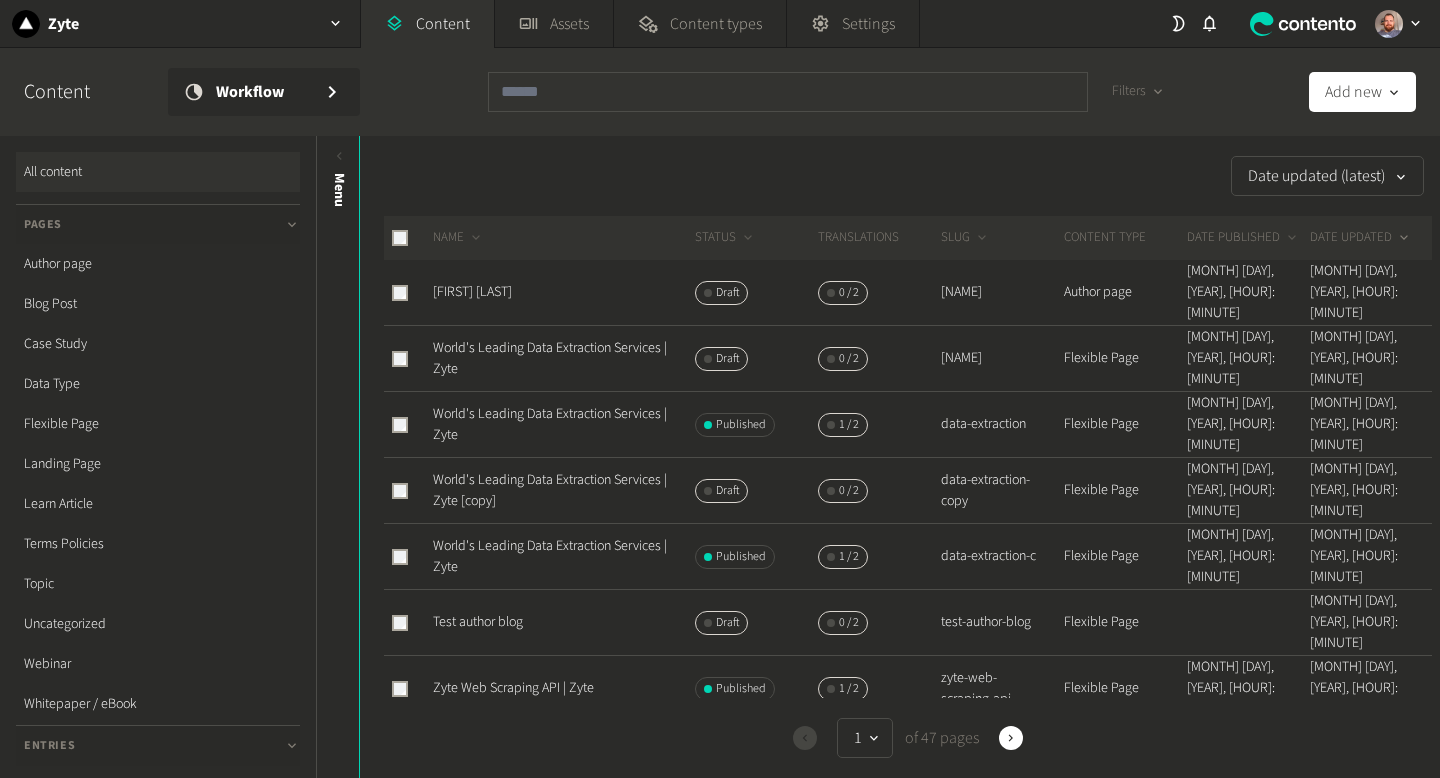 scroll, scrollTop: 0, scrollLeft: 0, axis: both 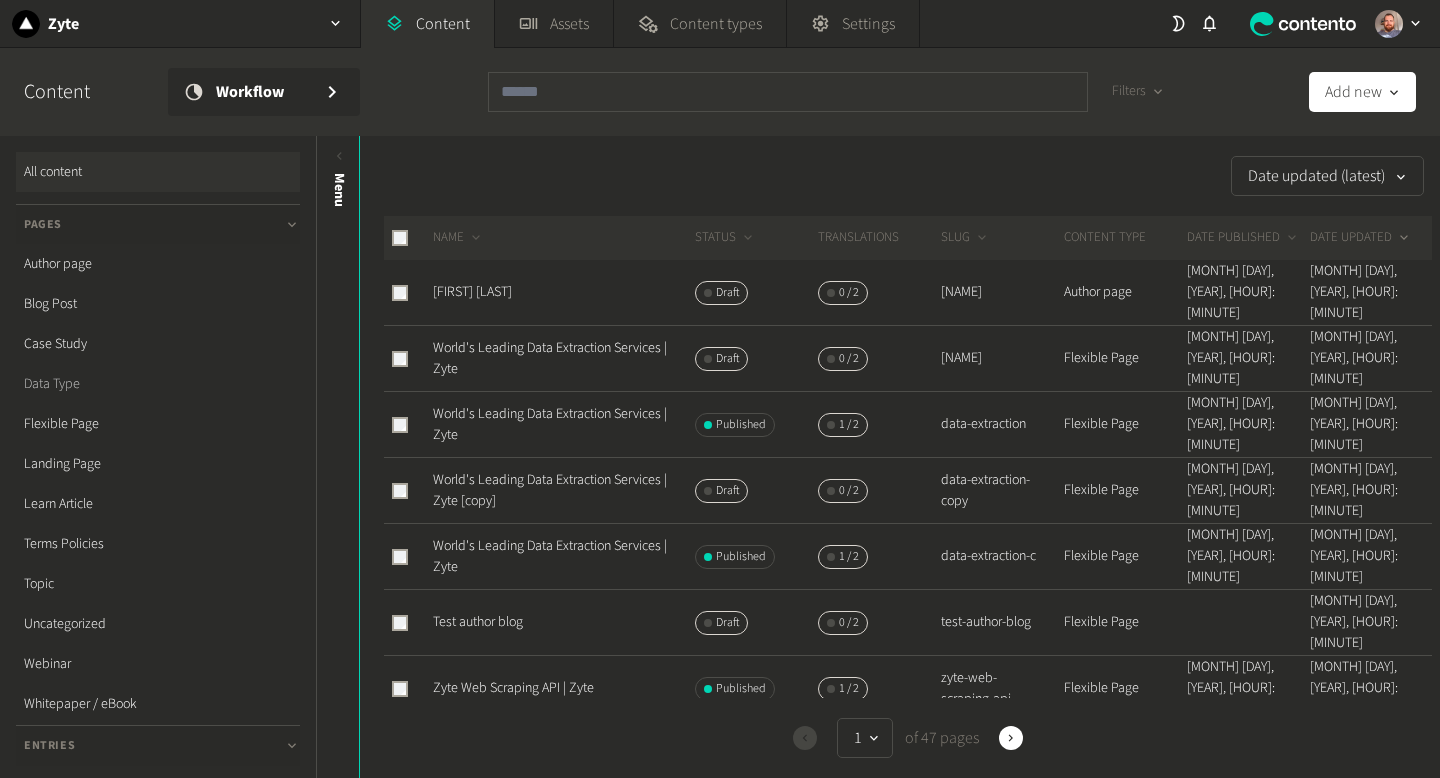 click on "Data Type" 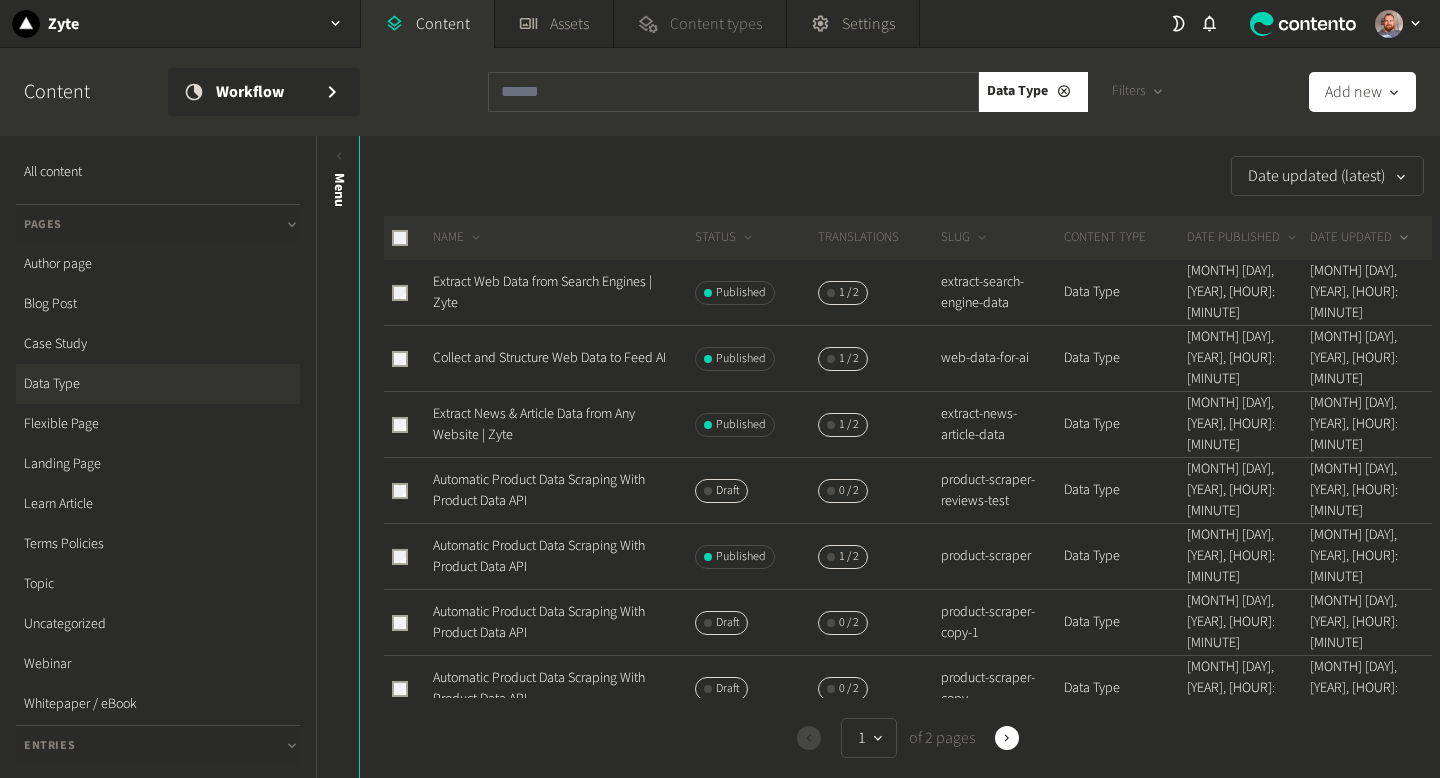 click on "Content types" 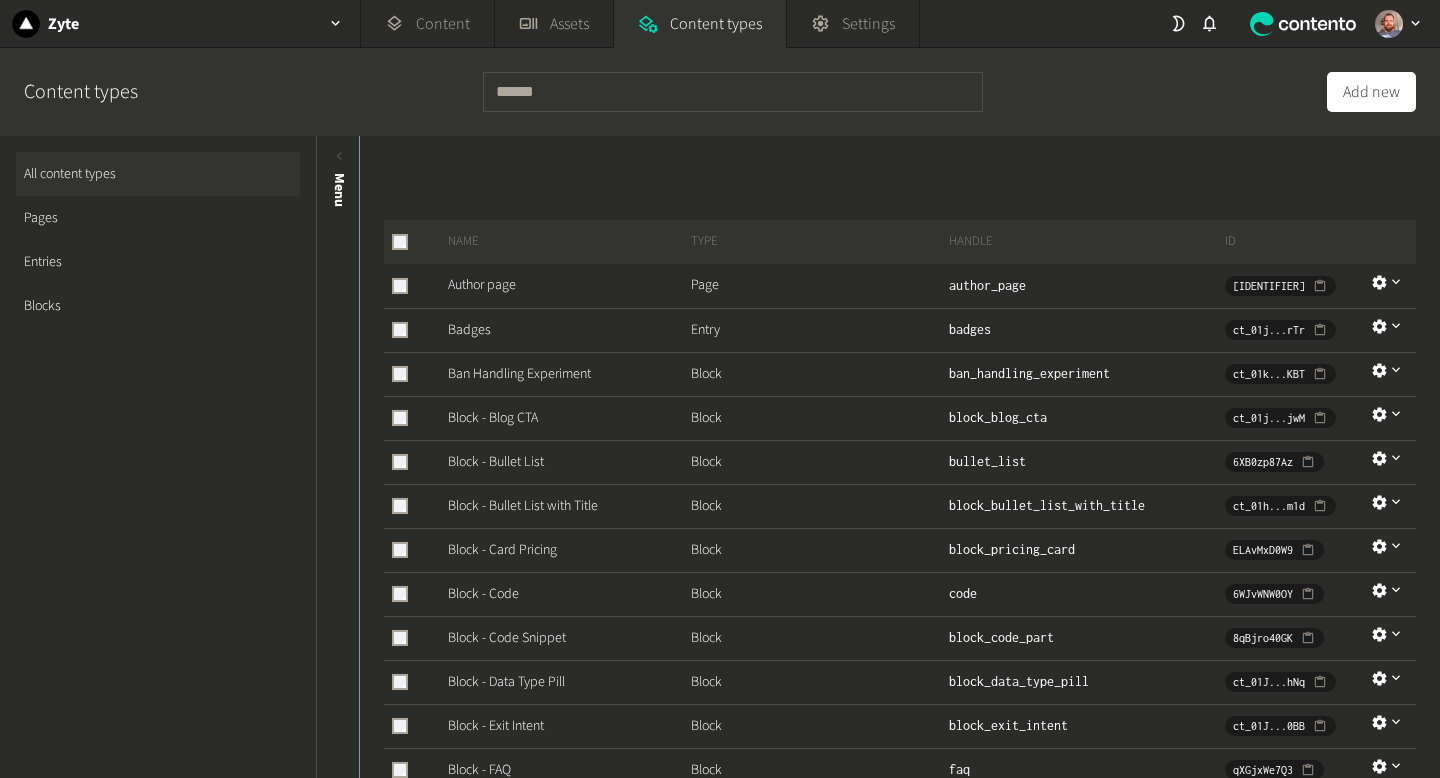 click on "Pages" 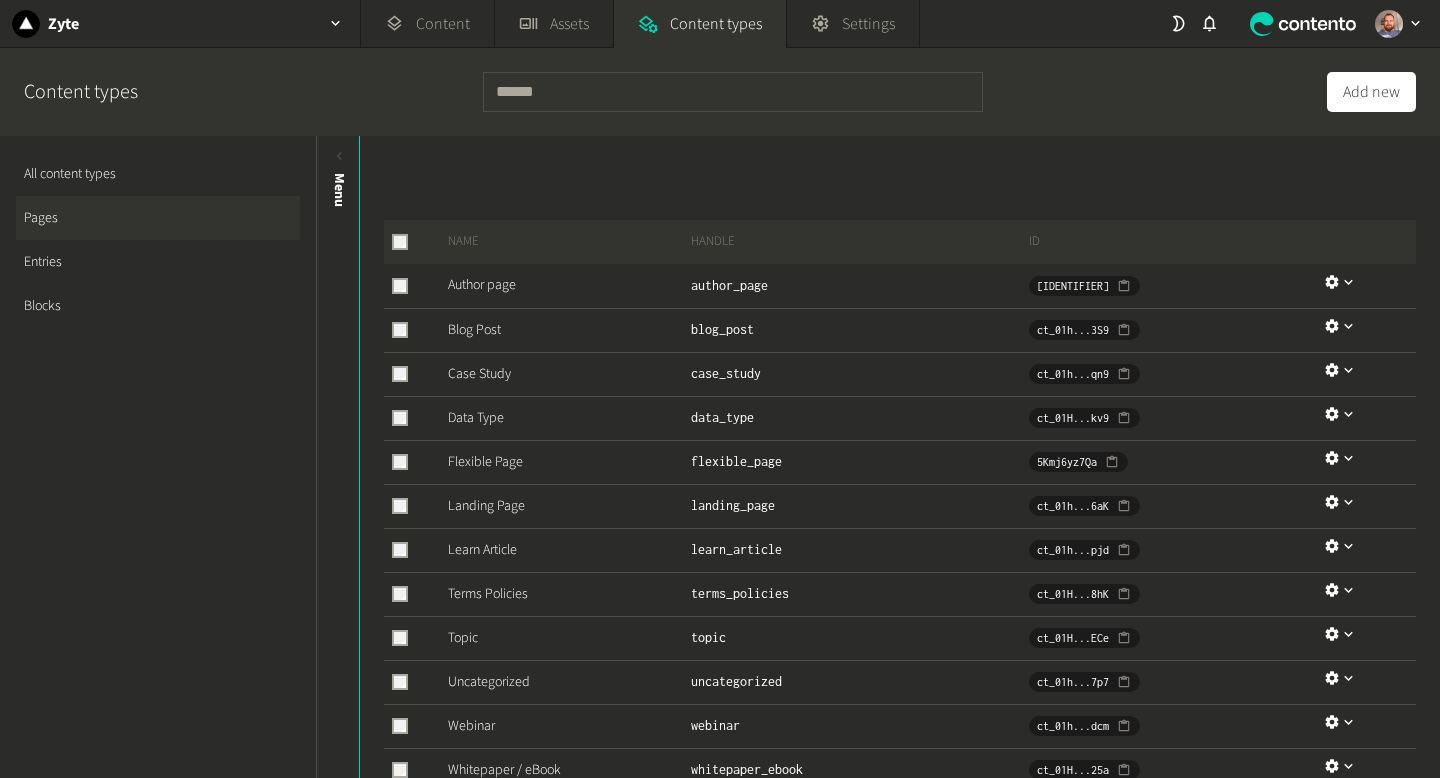 drag, startPoint x: 766, startPoint y: 287, endPoint x: 689, endPoint y: 292, distance: 77.16217 